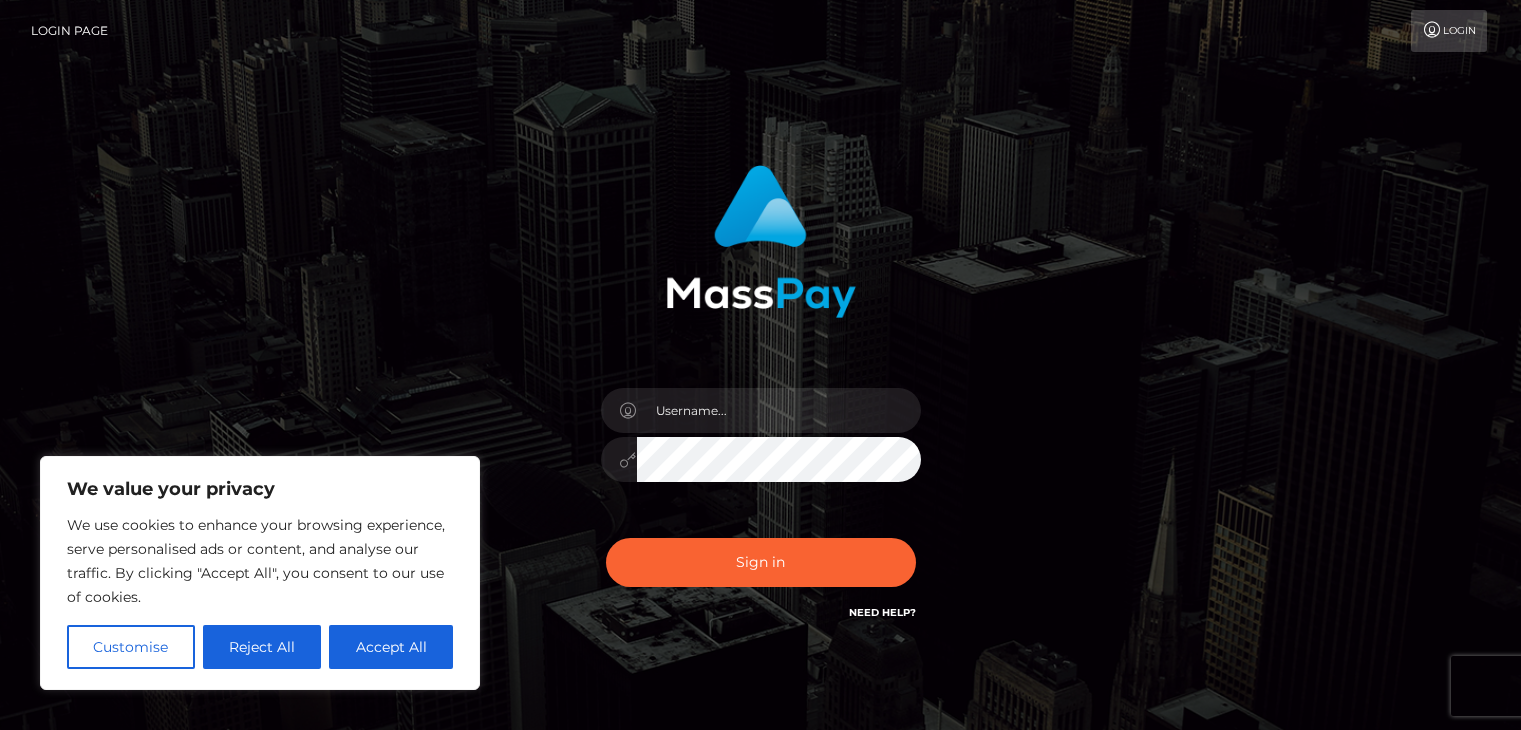 scroll, scrollTop: 0, scrollLeft: 0, axis: both 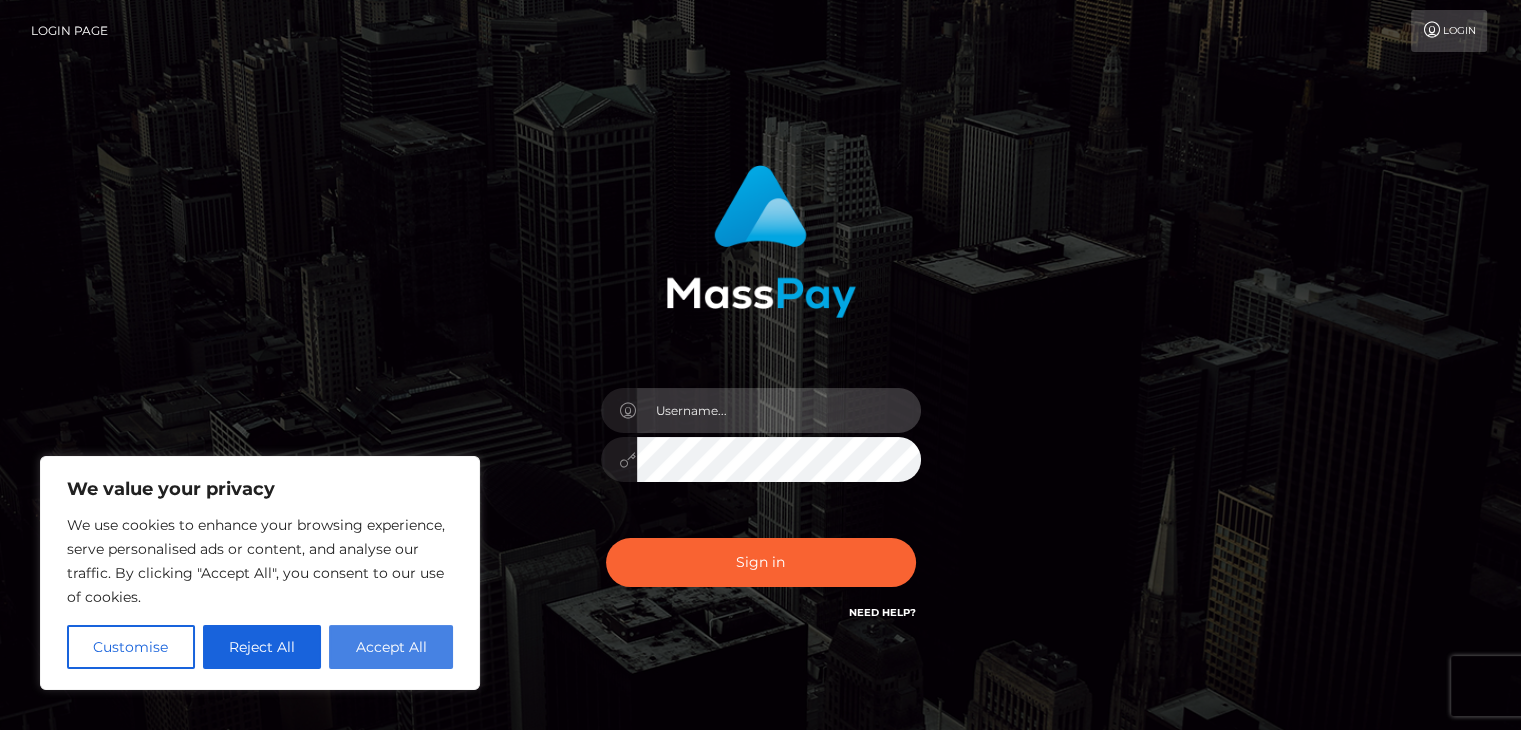 type on "[EMAIL]" 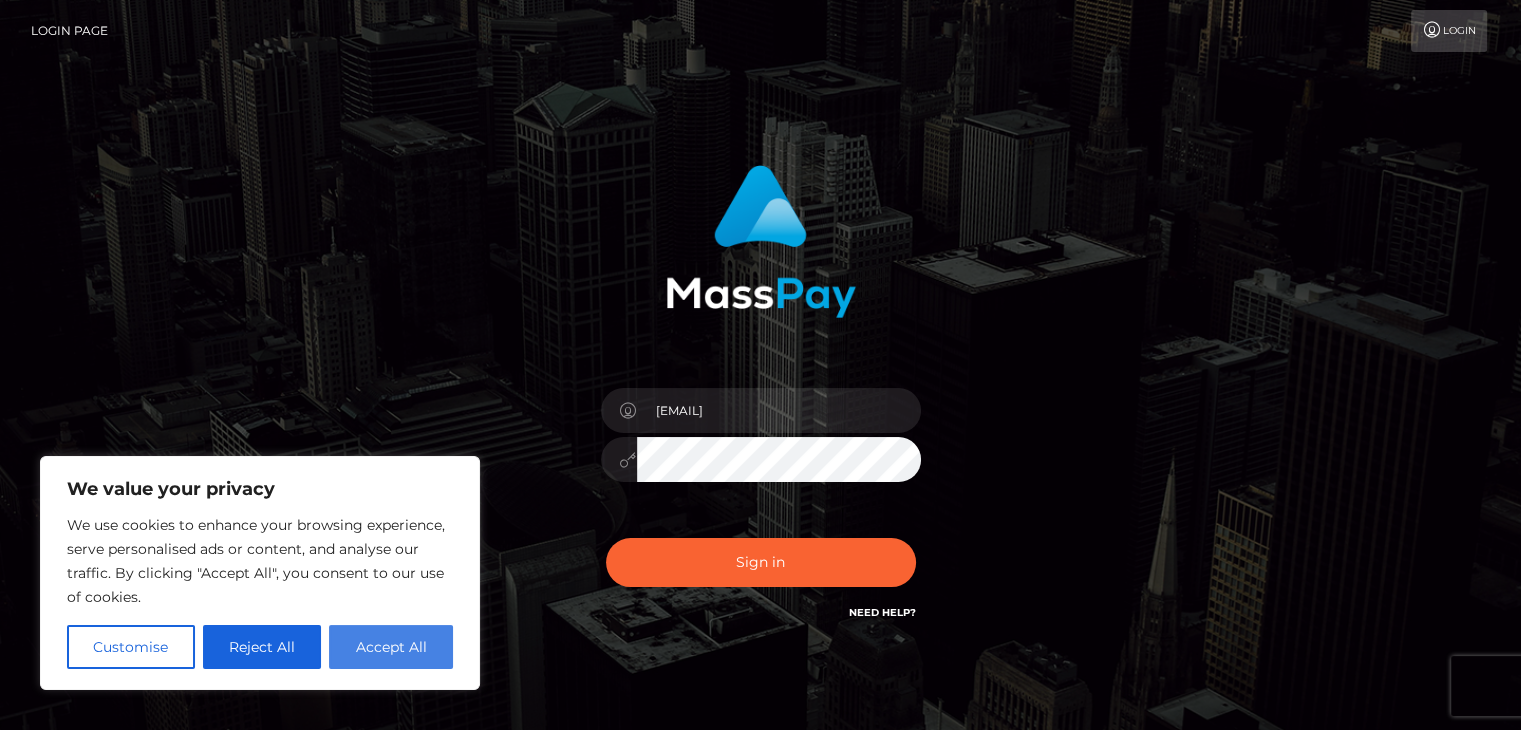 click on "Accept All" at bounding box center [391, 647] 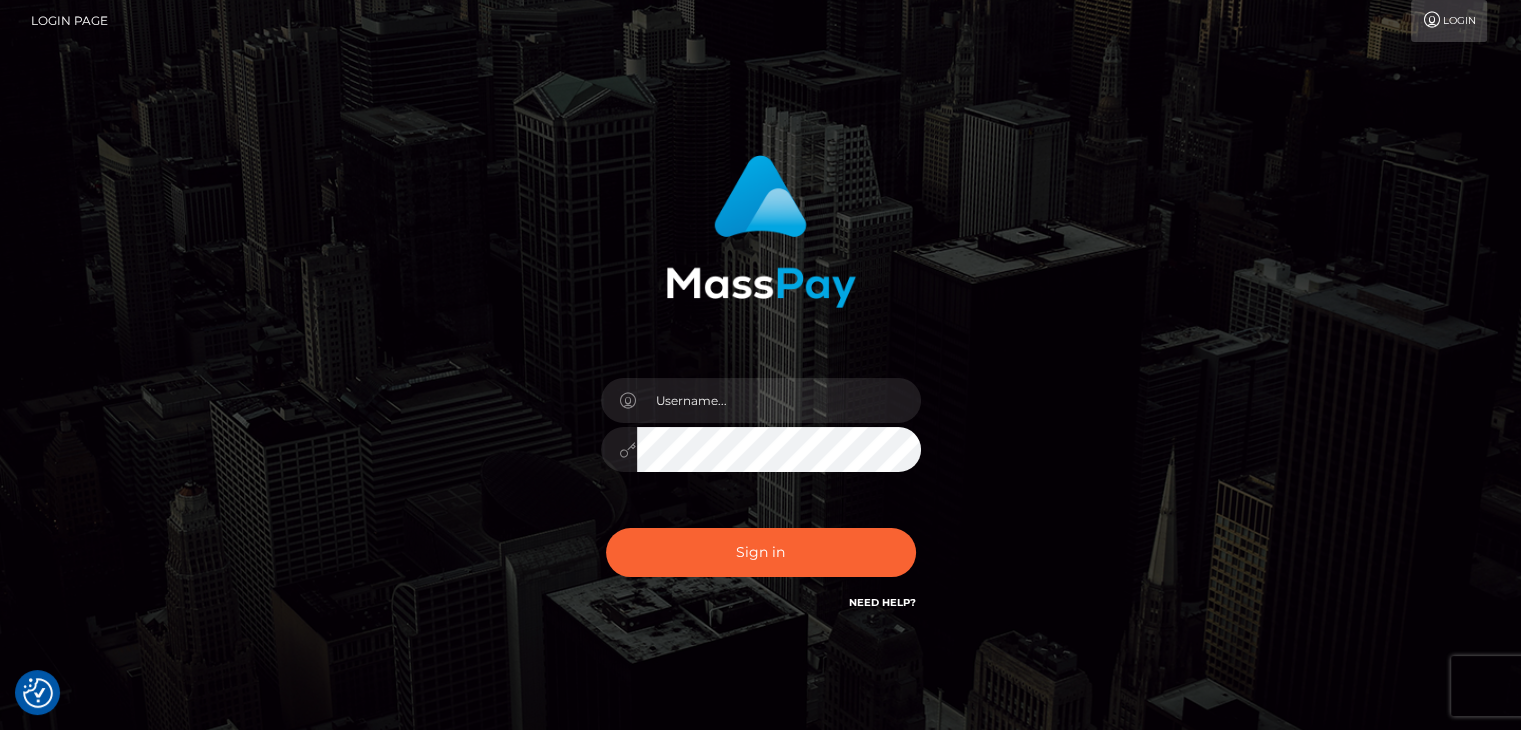 scroll, scrollTop: 79, scrollLeft: 0, axis: vertical 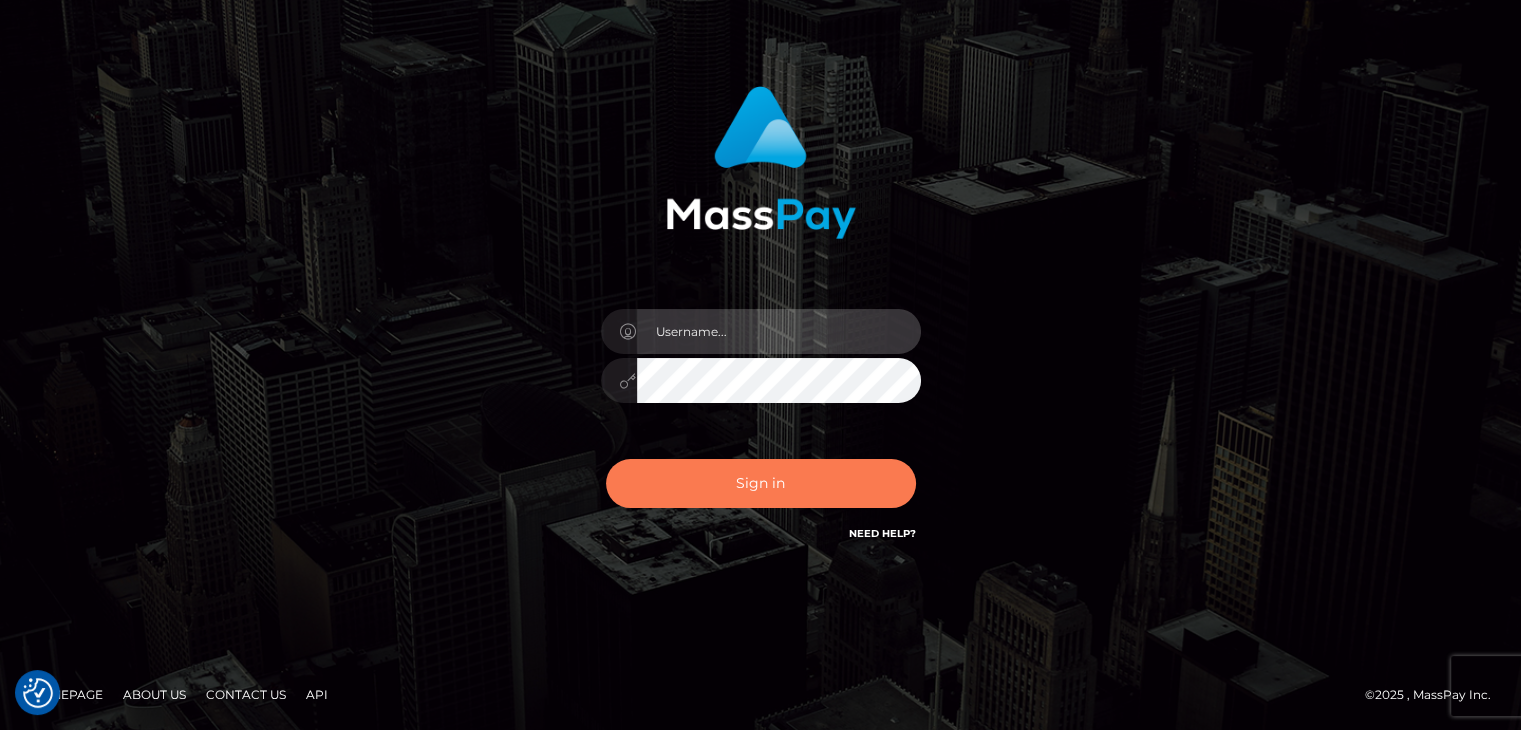 type on "[EMAIL]" 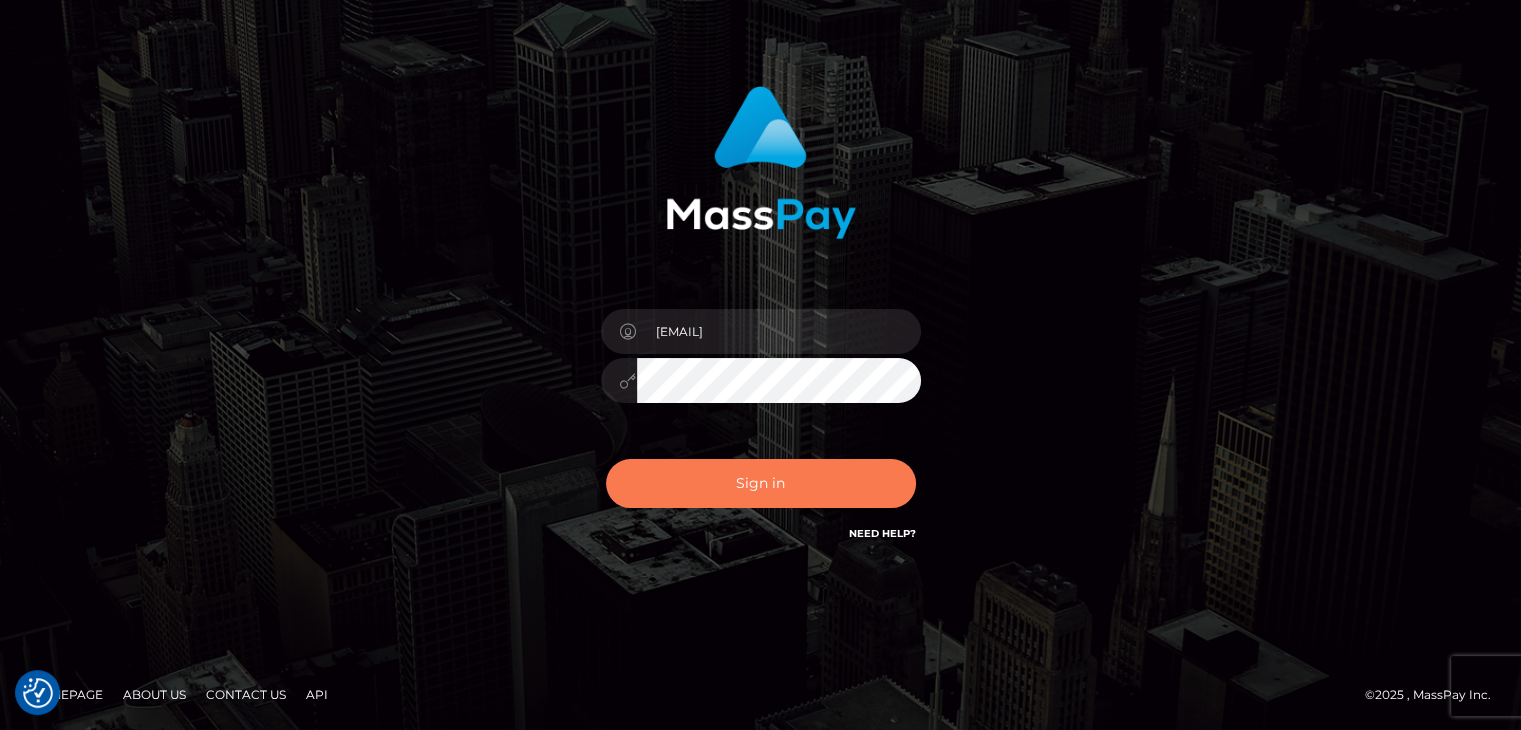drag, startPoint x: 761, startPoint y: 479, endPoint x: 768, endPoint y: 487, distance: 10.630146 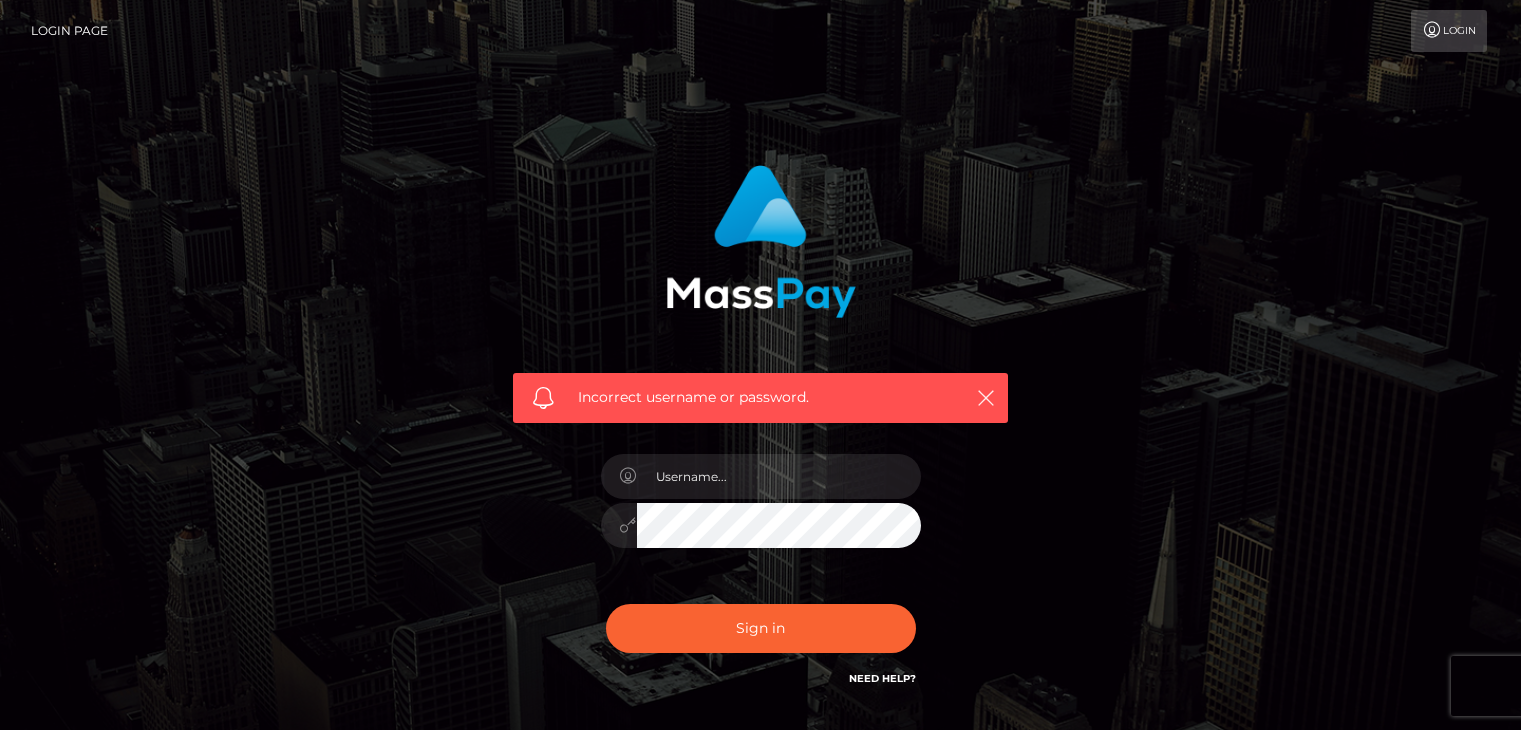 scroll, scrollTop: 0, scrollLeft: 0, axis: both 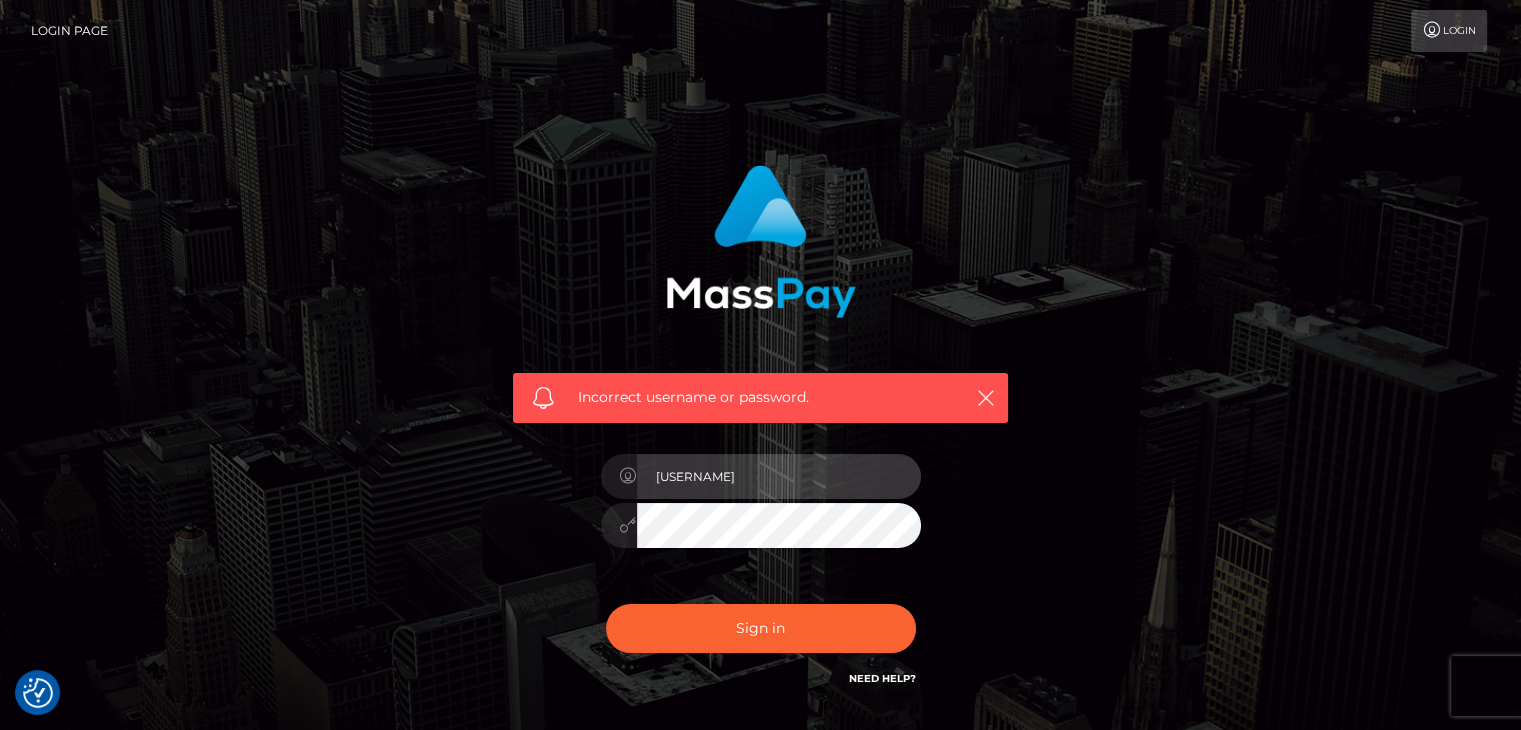 drag, startPoint x: 660, startPoint y: 482, endPoint x: 553, endPoint y: 482, distance: 107 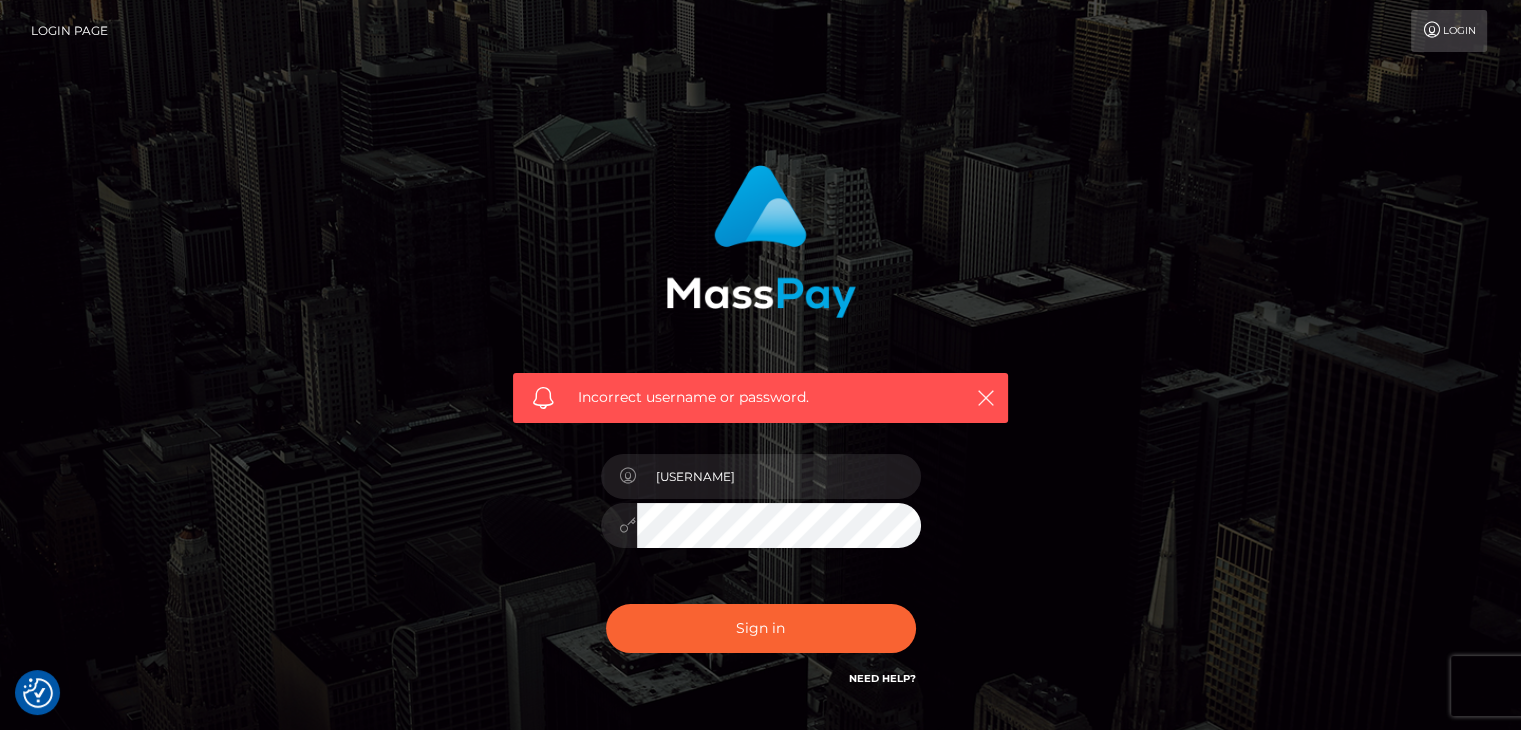 click on "Incorrect username or password.
Lawrence.megabonanza" at bounding box center (760, 427) 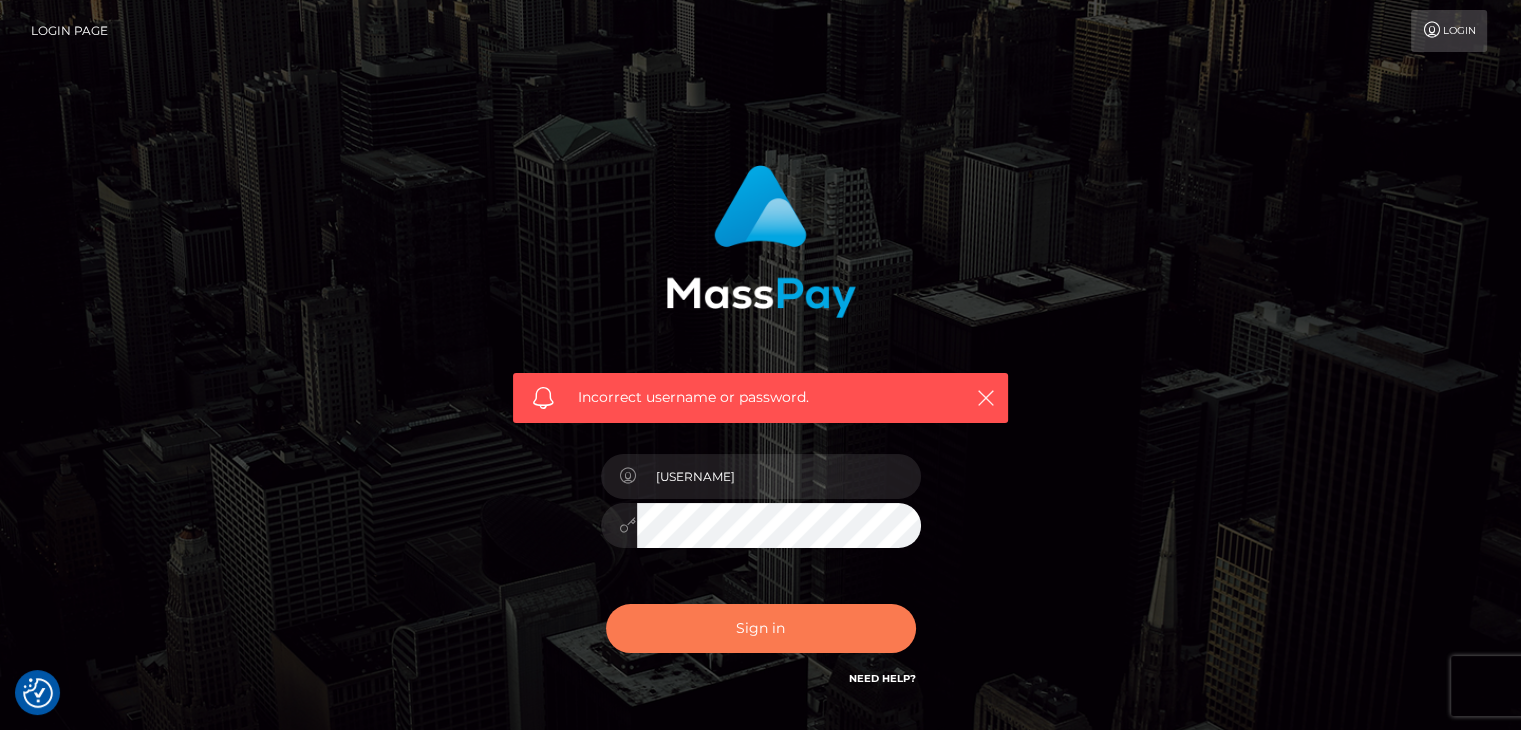 click on "Sign in" at bounding box center [761, 628] 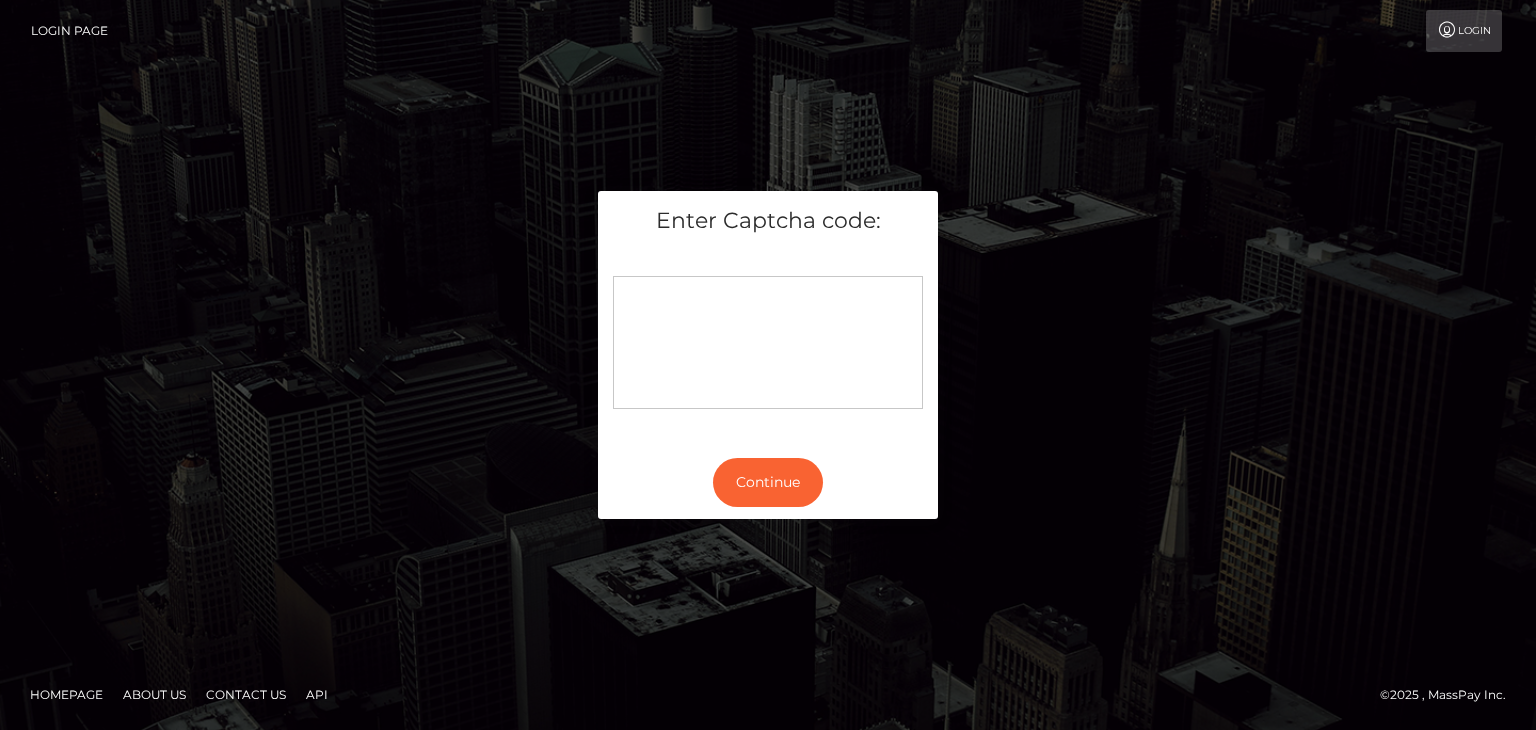 scroll, scrollTop: 0, scrollLeft: 0, axis: both 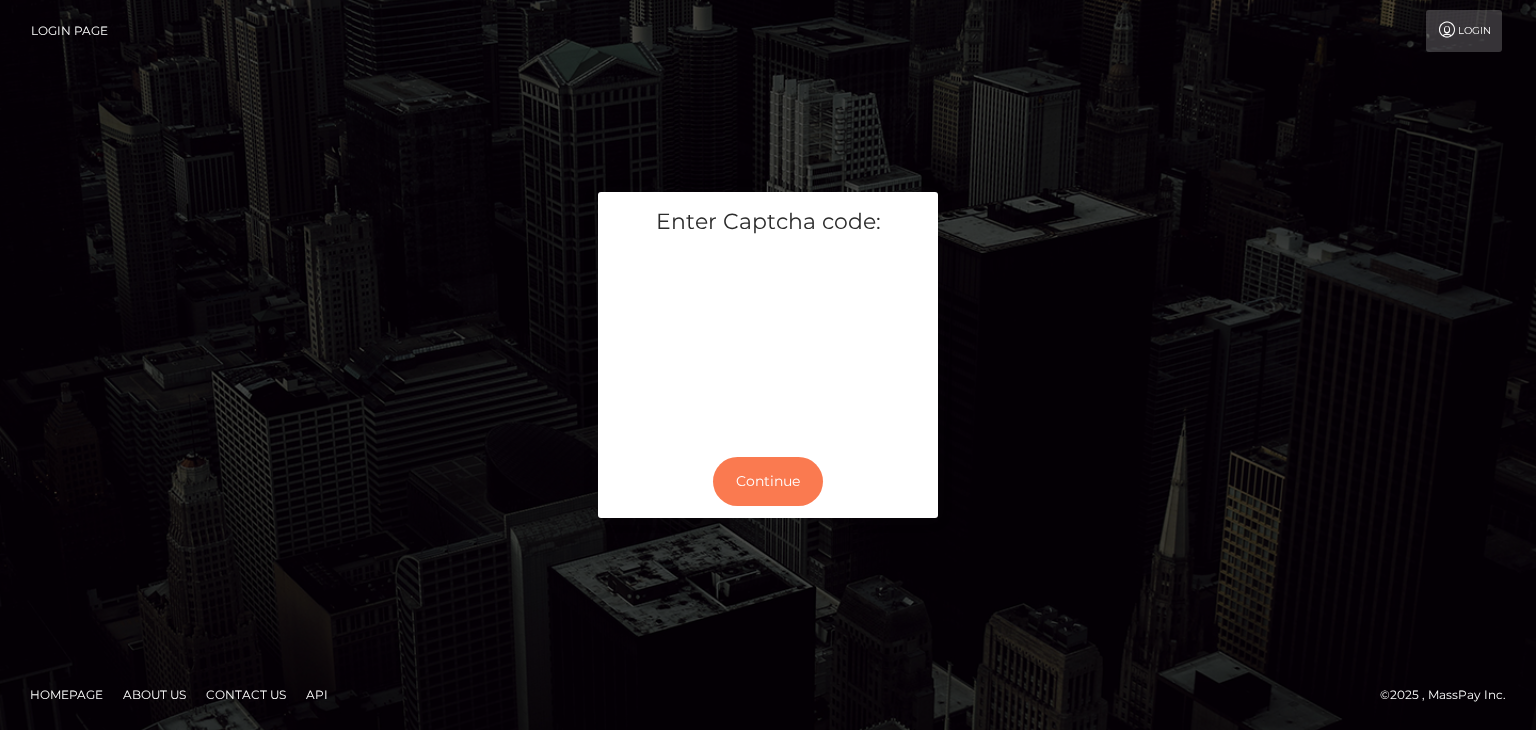 drag, startPoint x: 760, startPoint y: 482, endPoint x: 1132, endPoint y: 293, distance: 417.2589 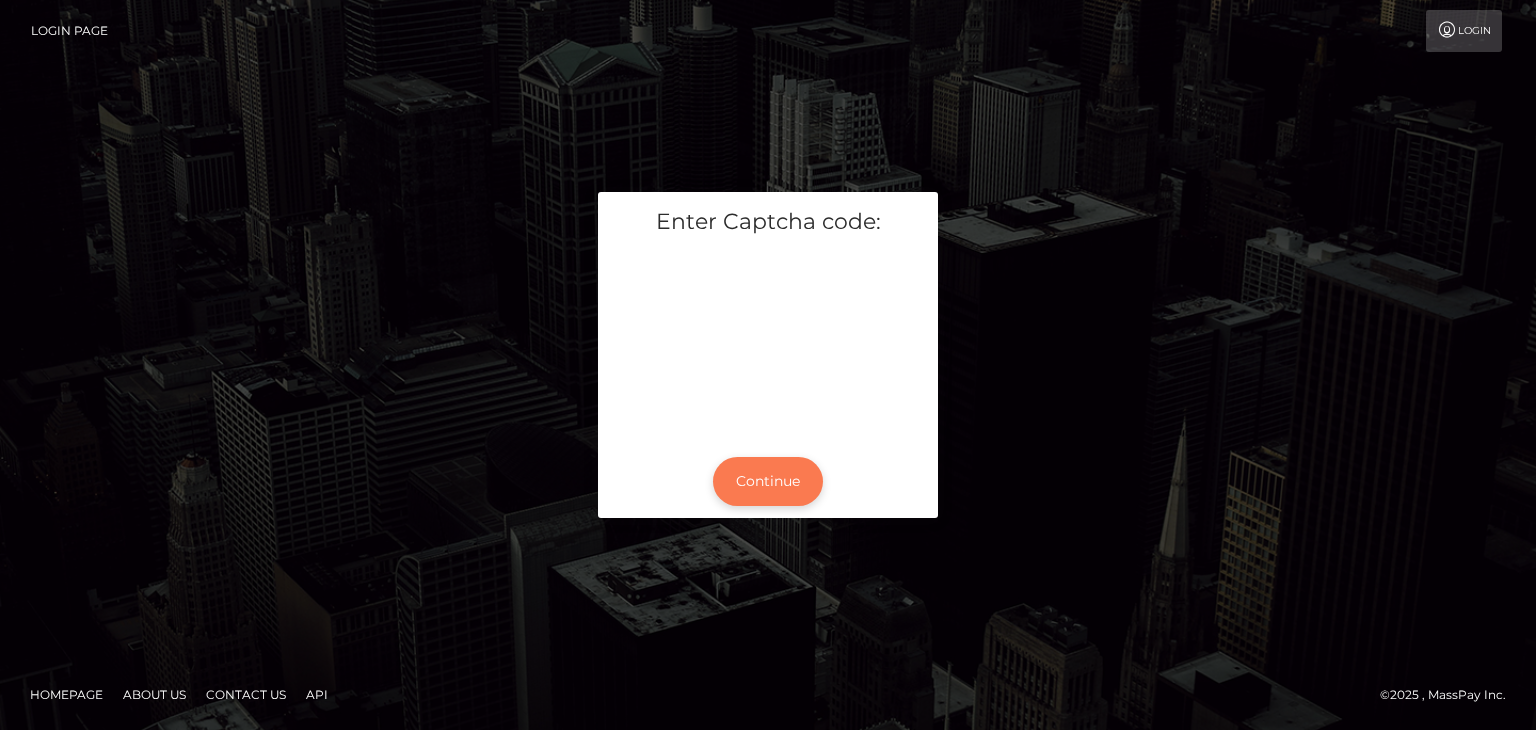 click on "Continue" at bounding box center [768, 481] 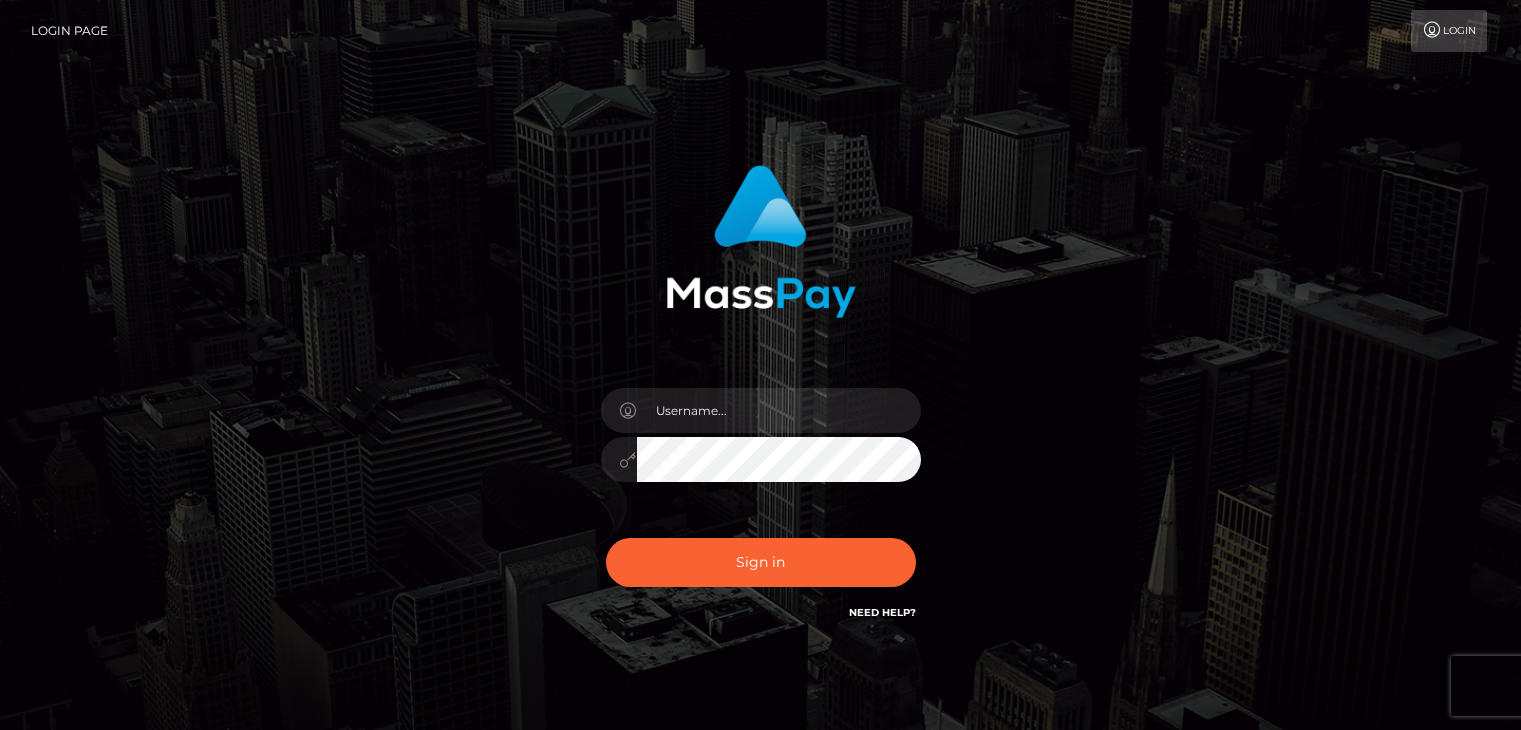 scroll, scrollTop: 0, scrollLeft: 0, axis: both 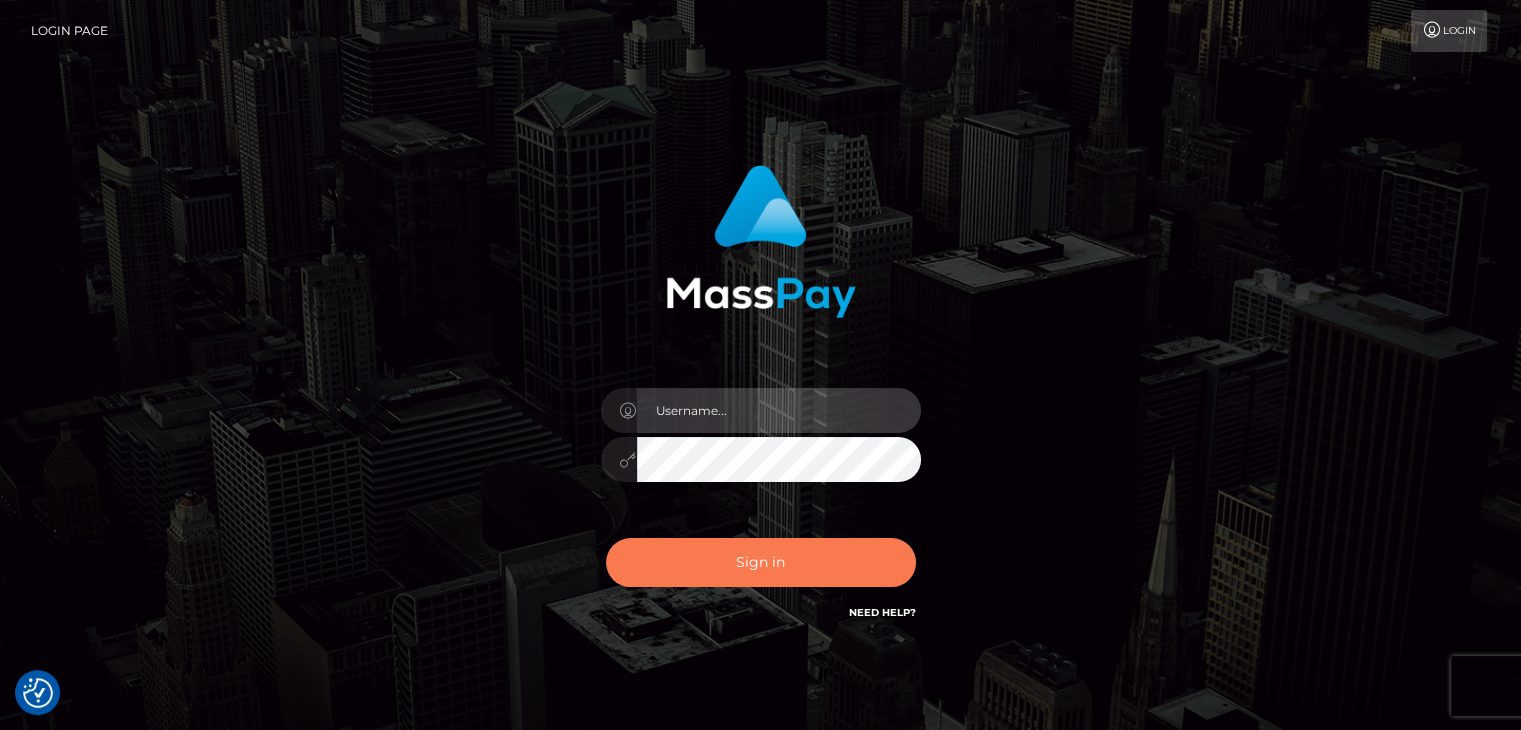 type on "Lawrence.megabonanza" 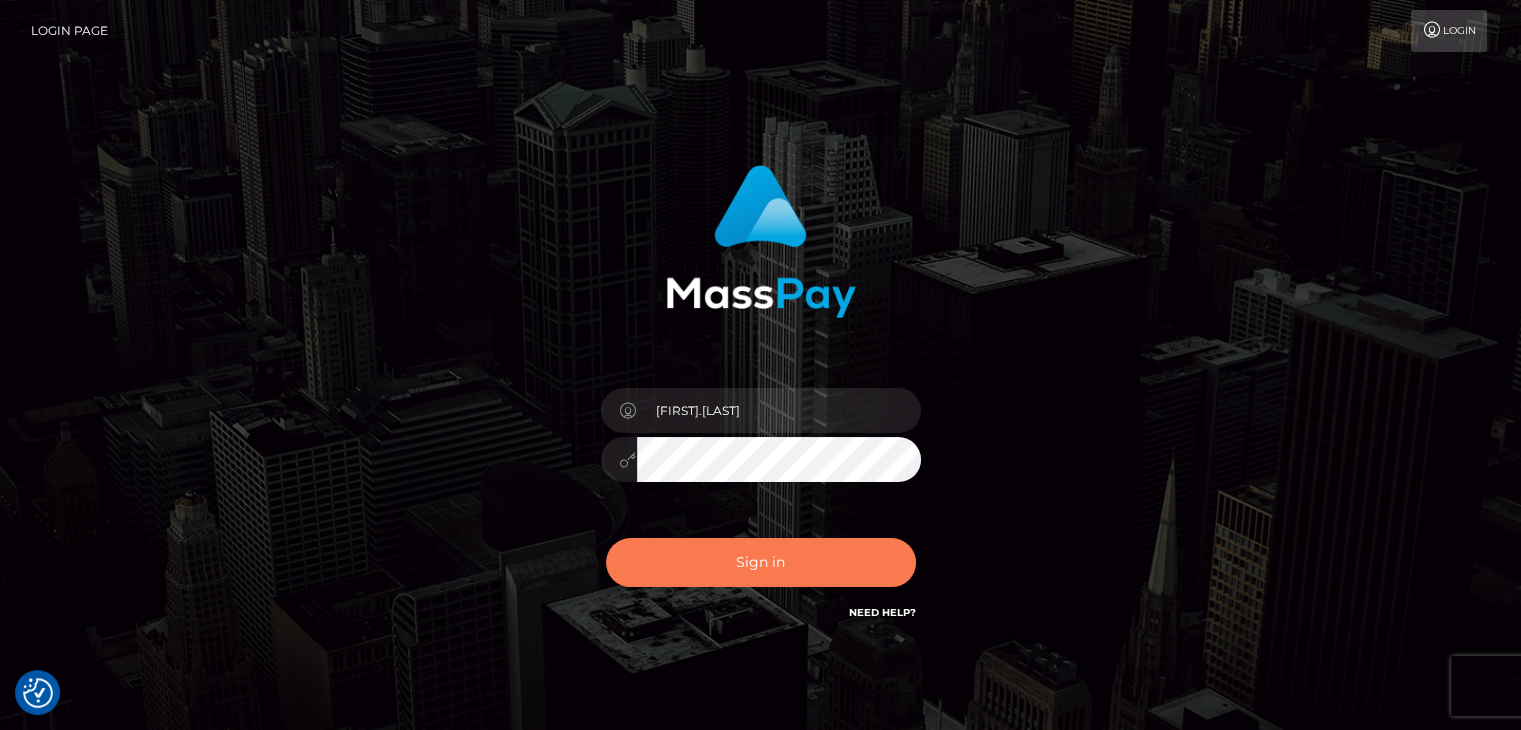 click on "Sign in" at bounding box center [761, 562] 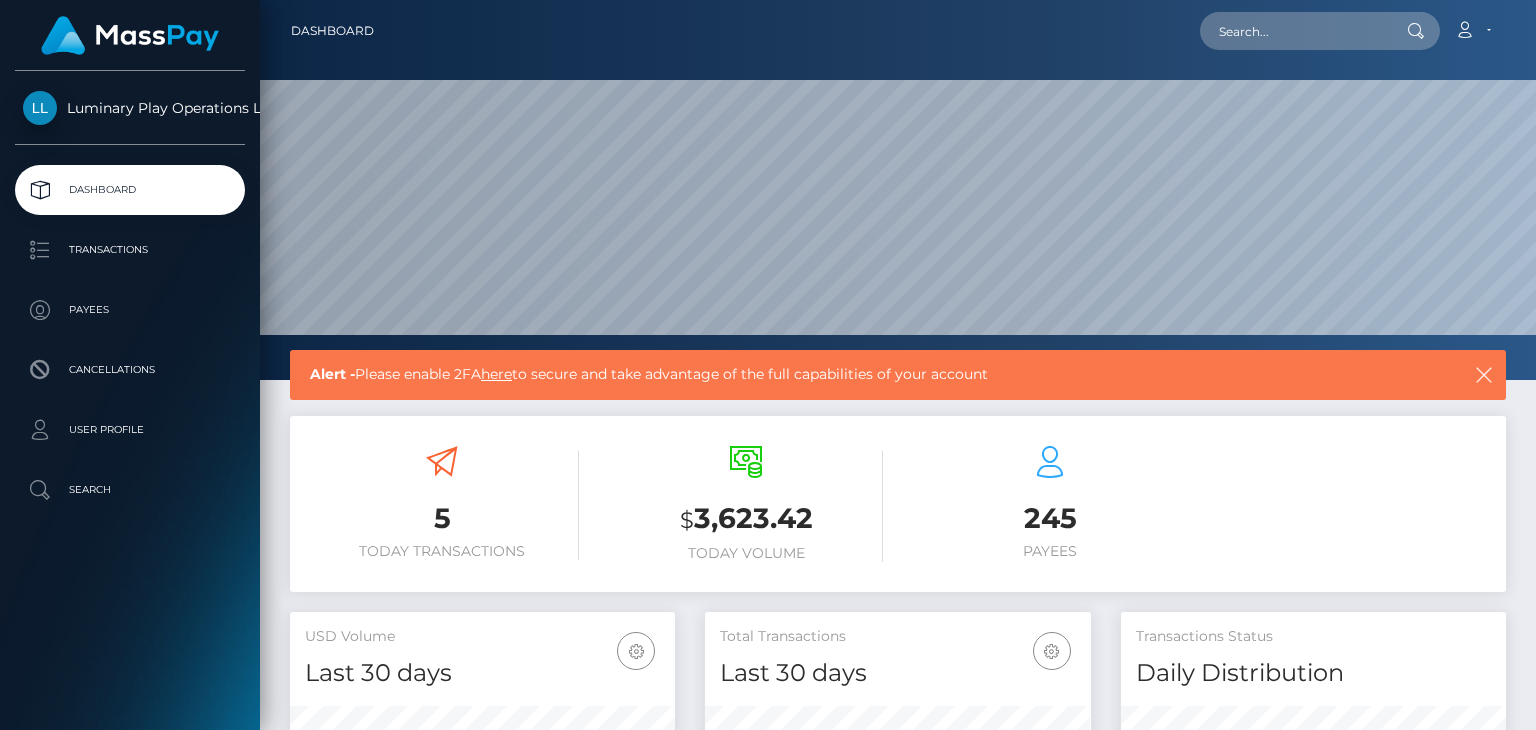 scroll, scrollTop: 0, scrollLeft: 0, axis: both 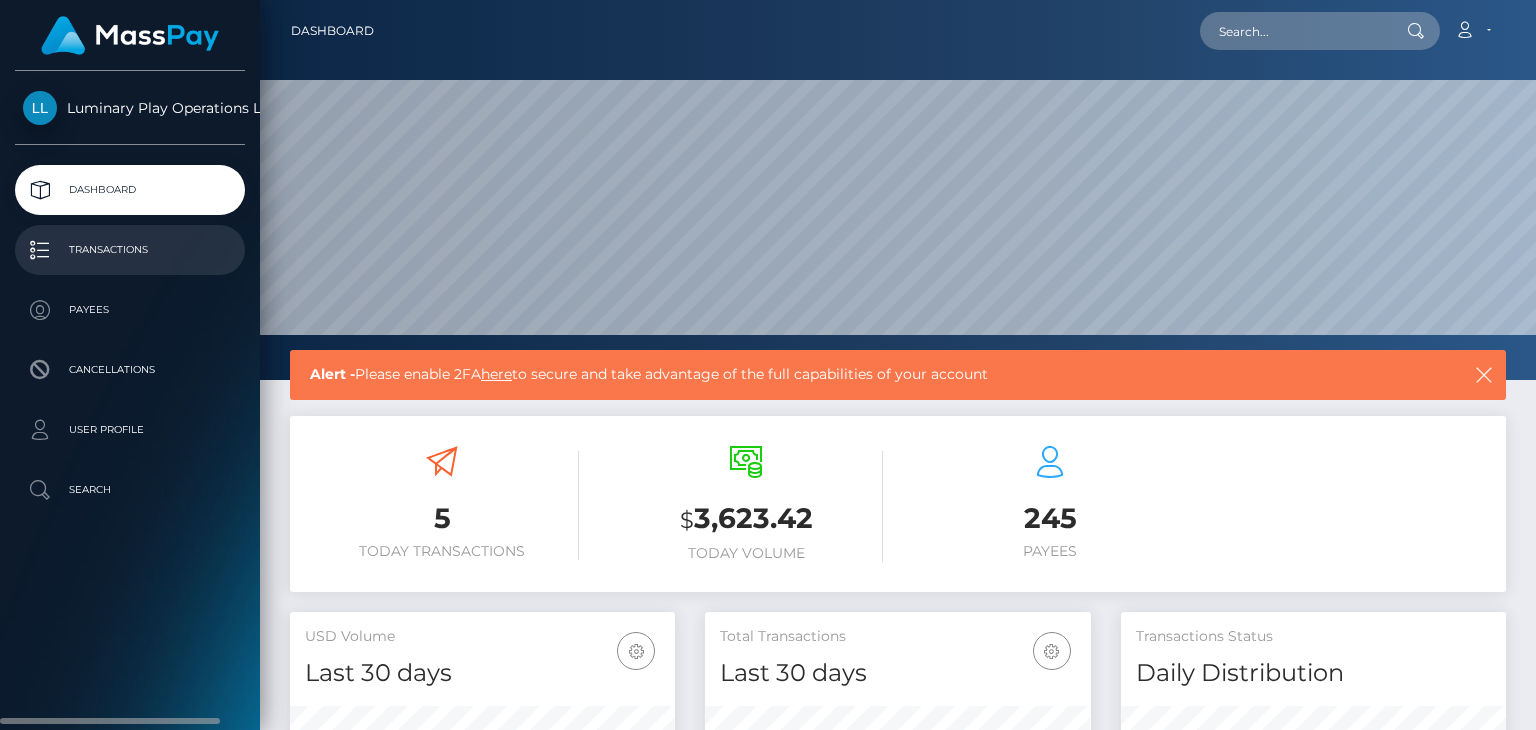 click on "Transactions" at bounding box center (130, 250) 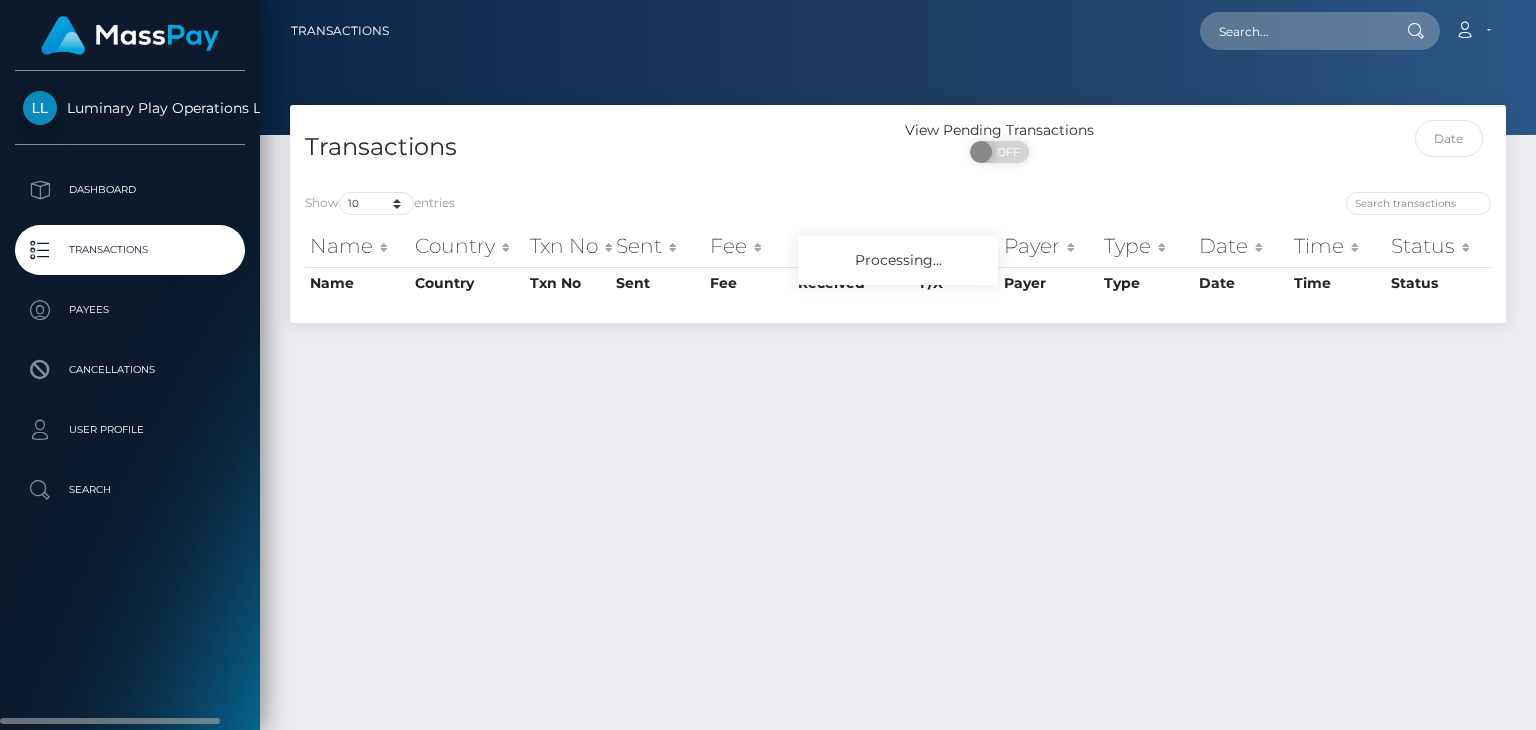 scroll, scrollTop: 0, scrollLeft: 0, axis: both 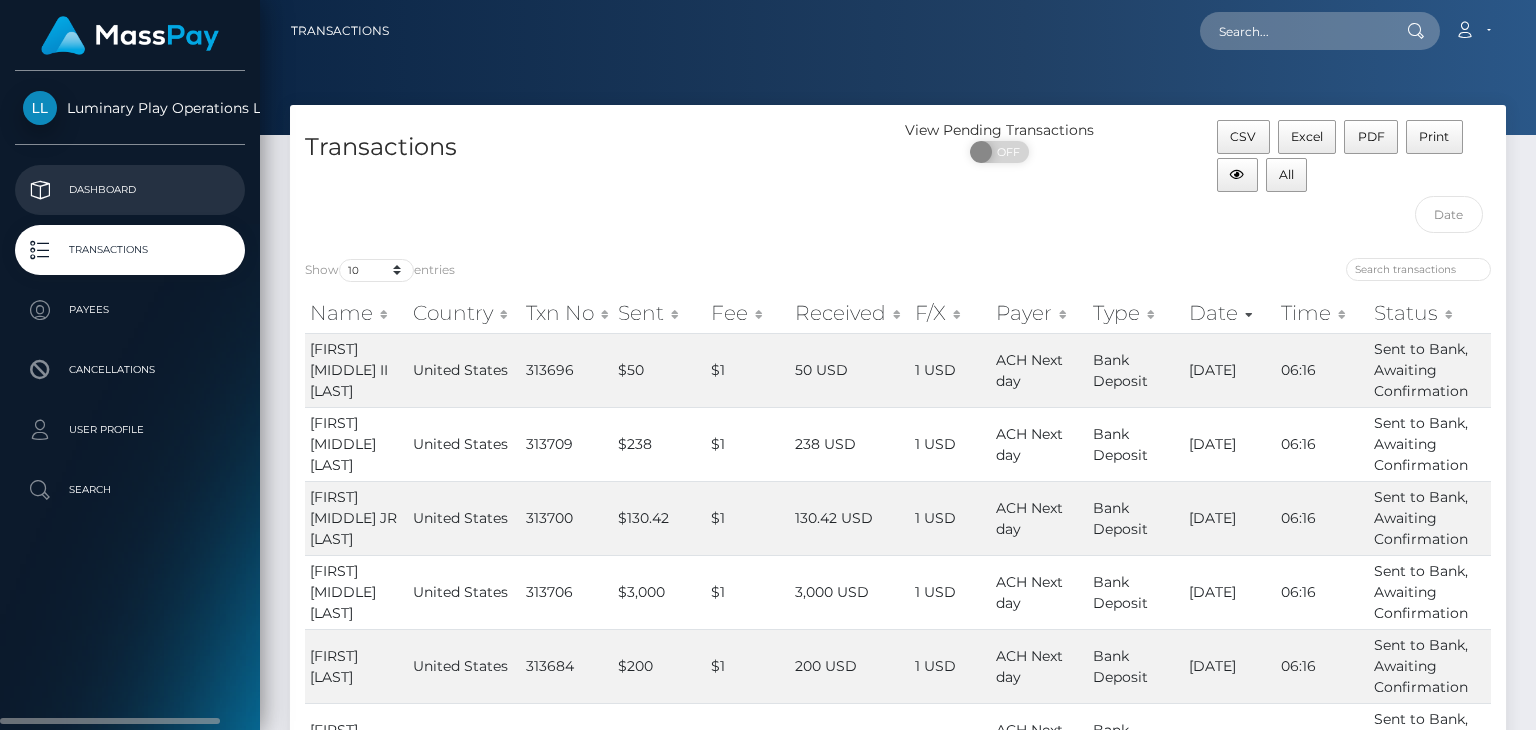 click on "Dashboard" at bounding box center [130, 190] 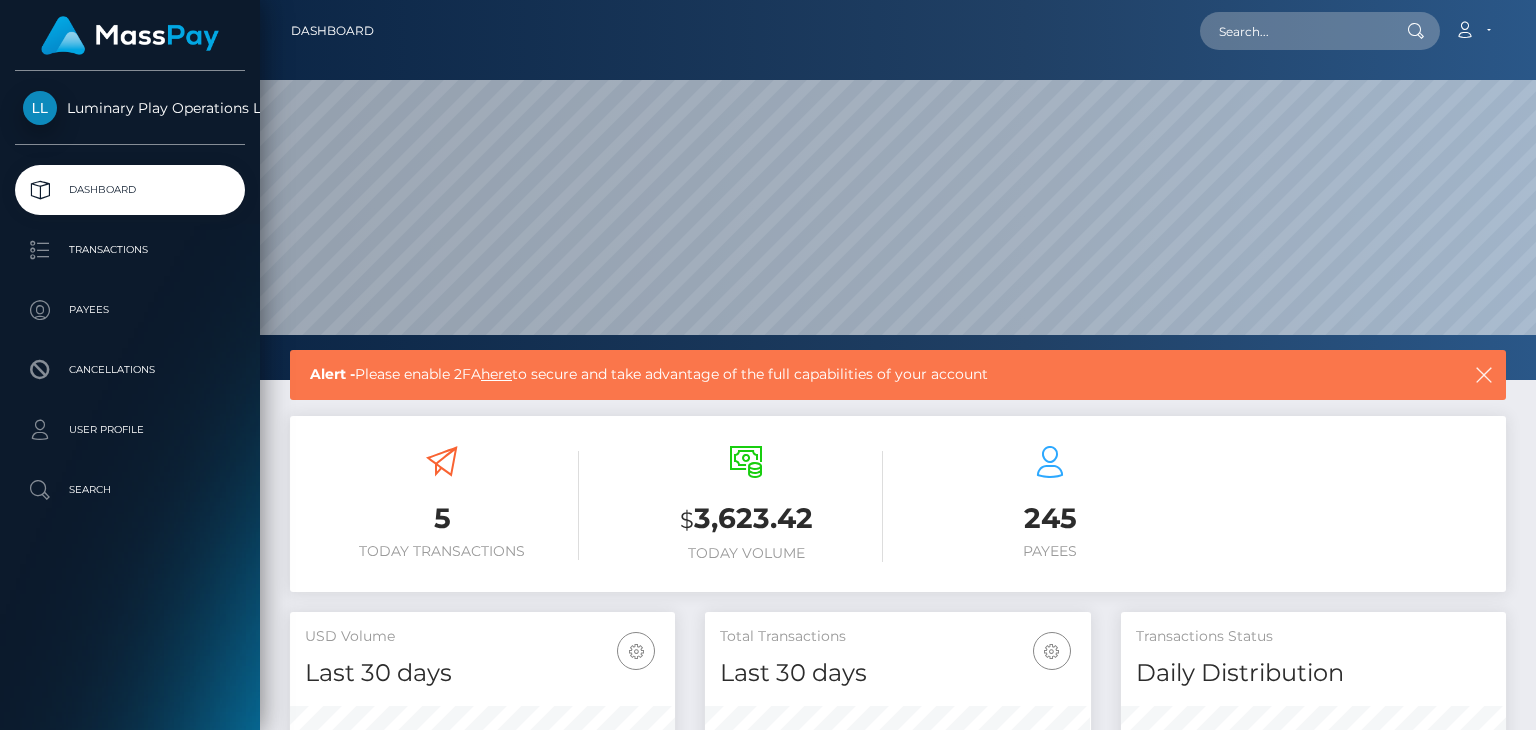 scroll, scrollTop: 0, scrollLeft: 0, axis: both 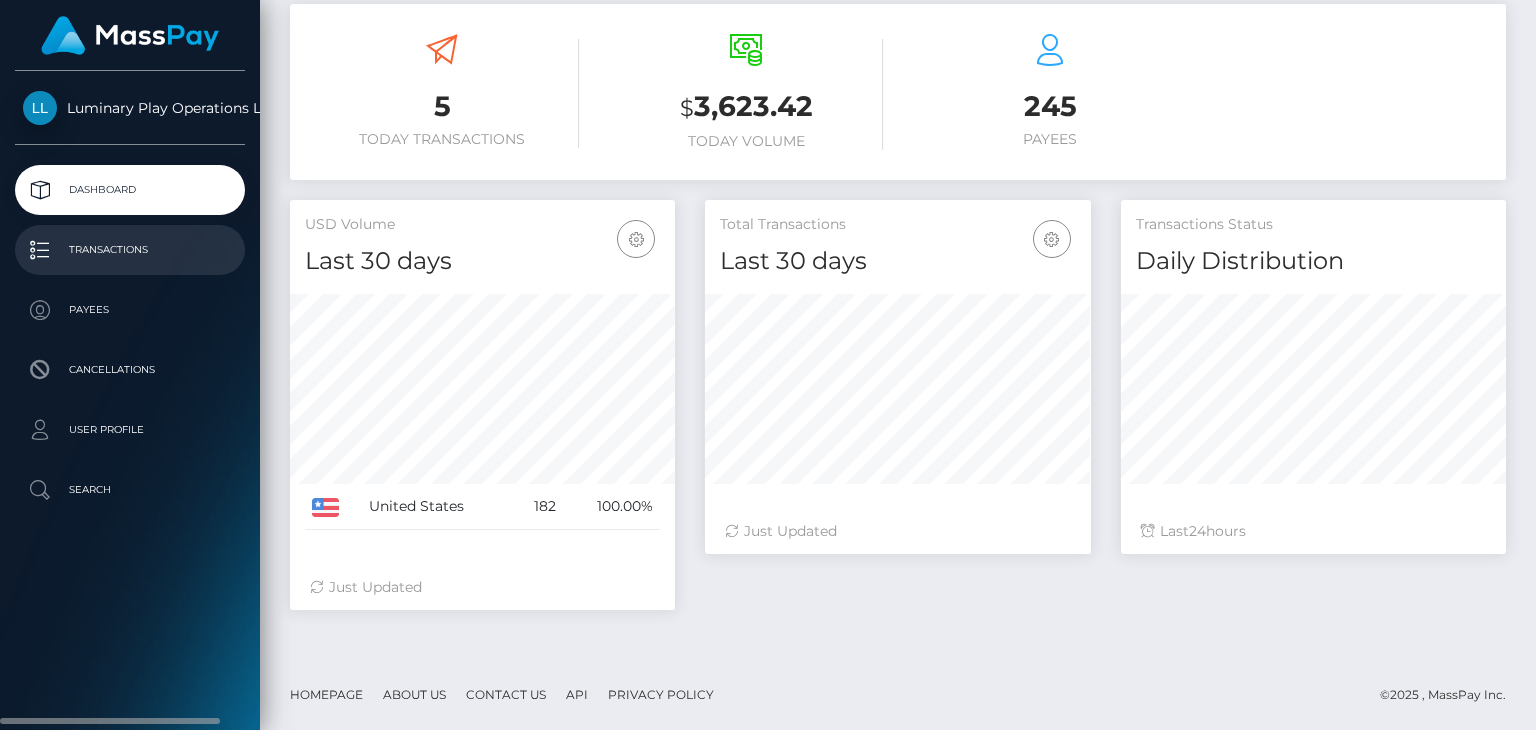 click on "Transactions" at bounding box center (130, 250) 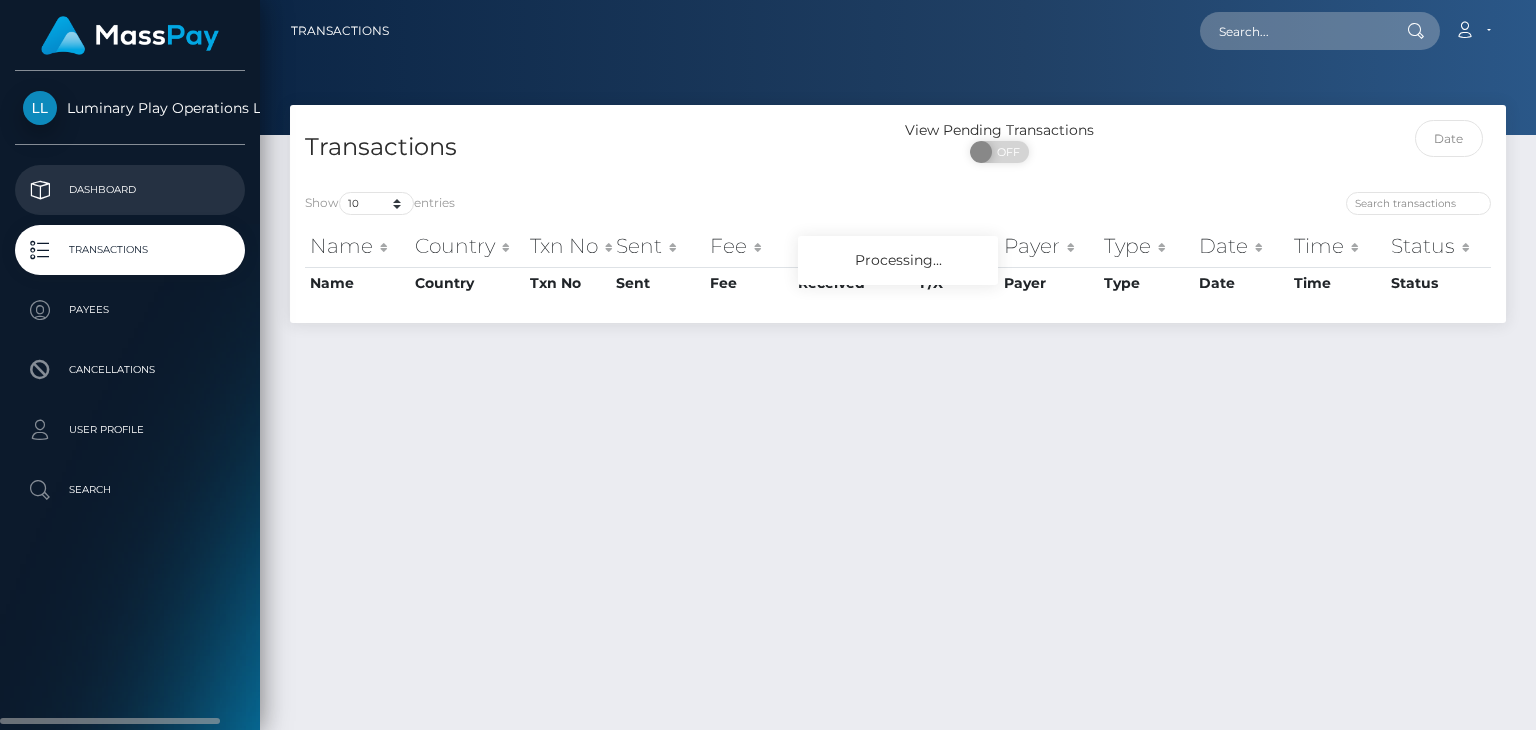 scroll, scrollTop: 0, scrollLeft: 0, axis: both 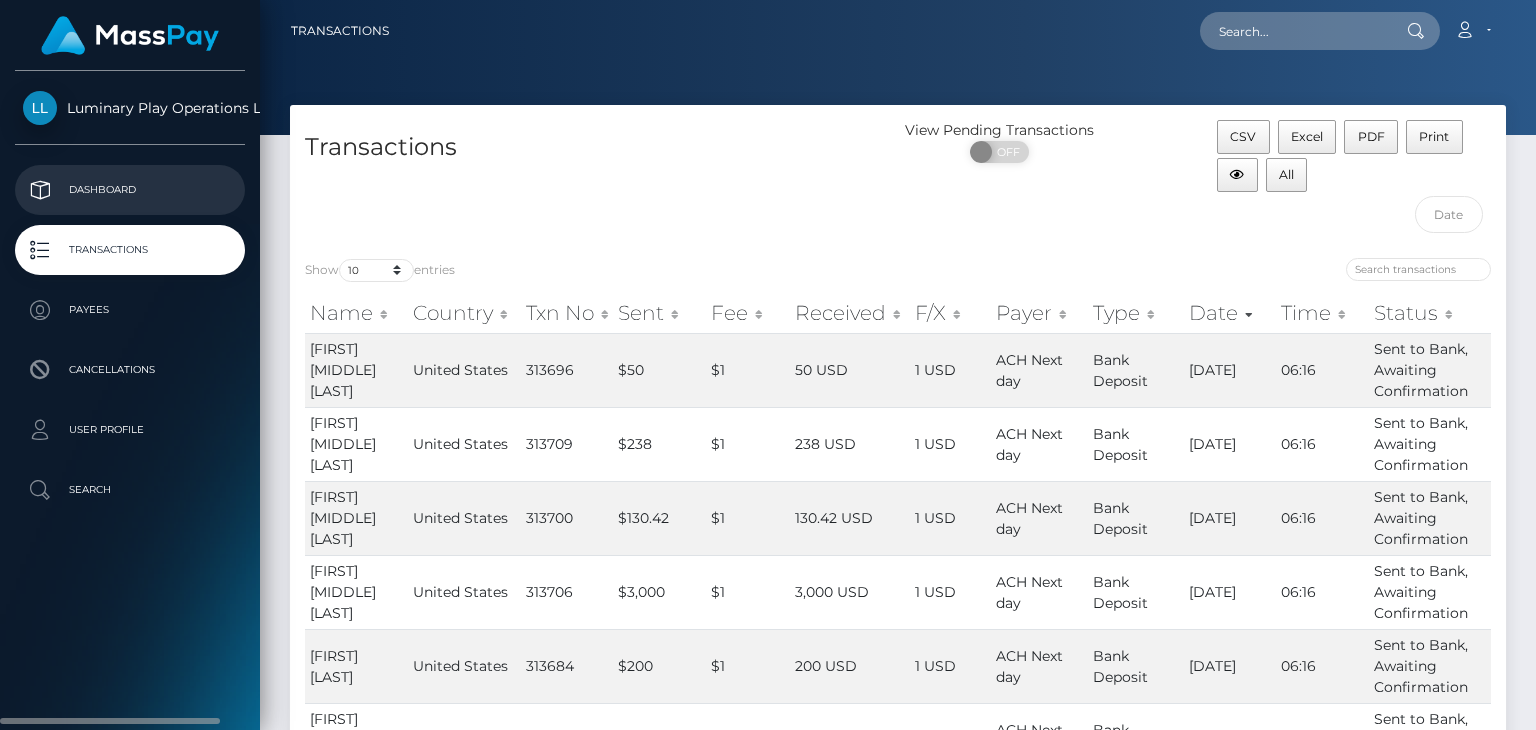 click on "Dashboard" at bounding box center [130, 190] 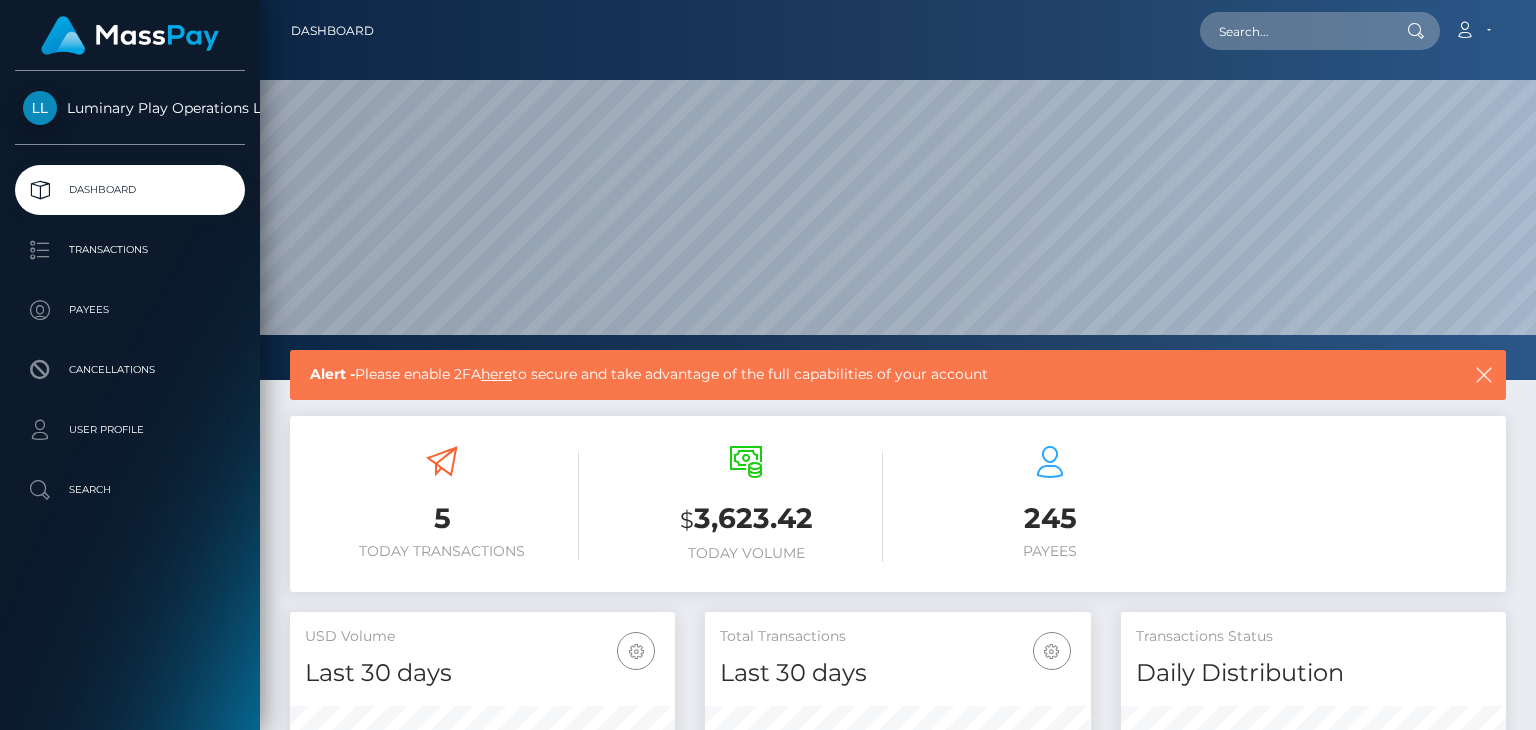scroll, scrollTop: 0, scrollLeft: 0, axis: both 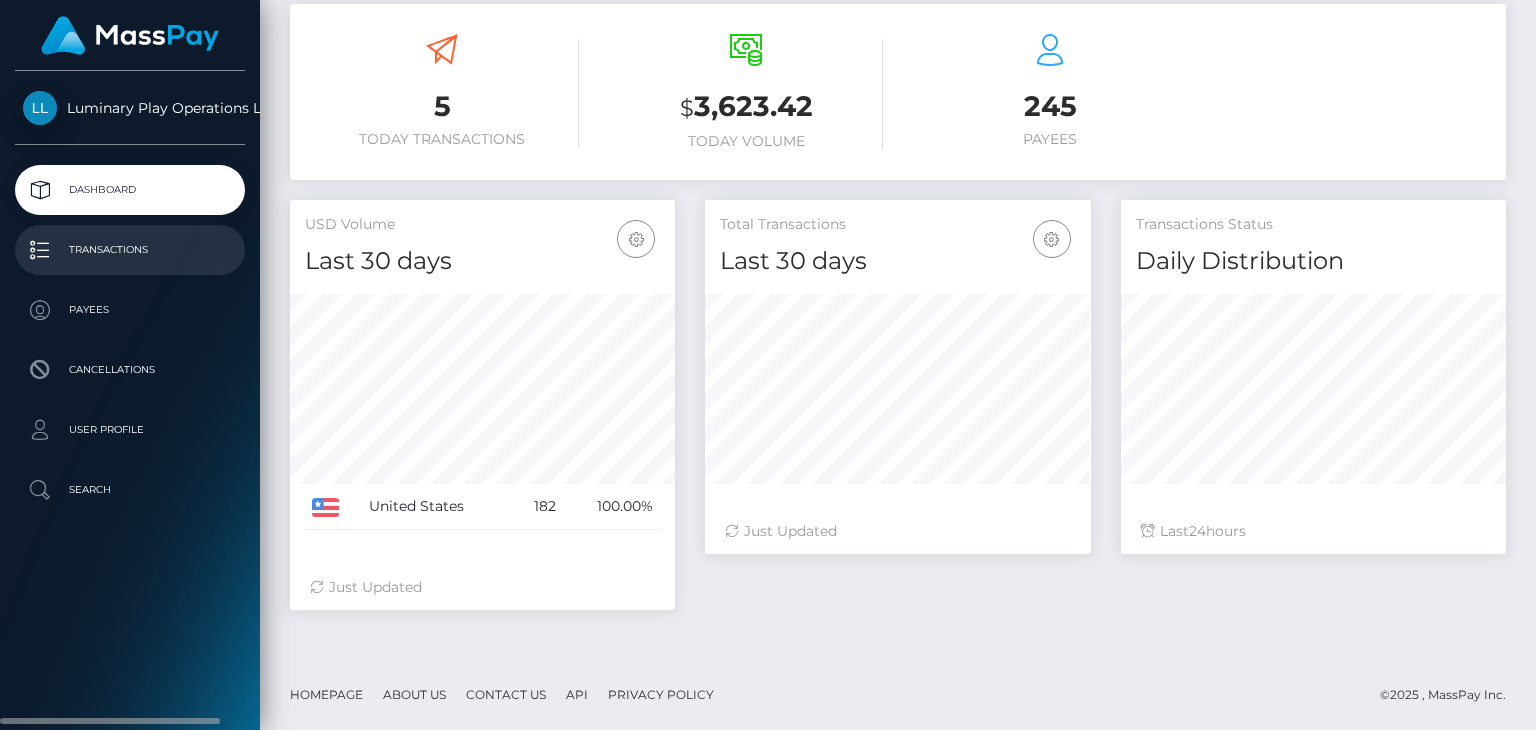 click on "Transactions" at bounding box center [130, 250] 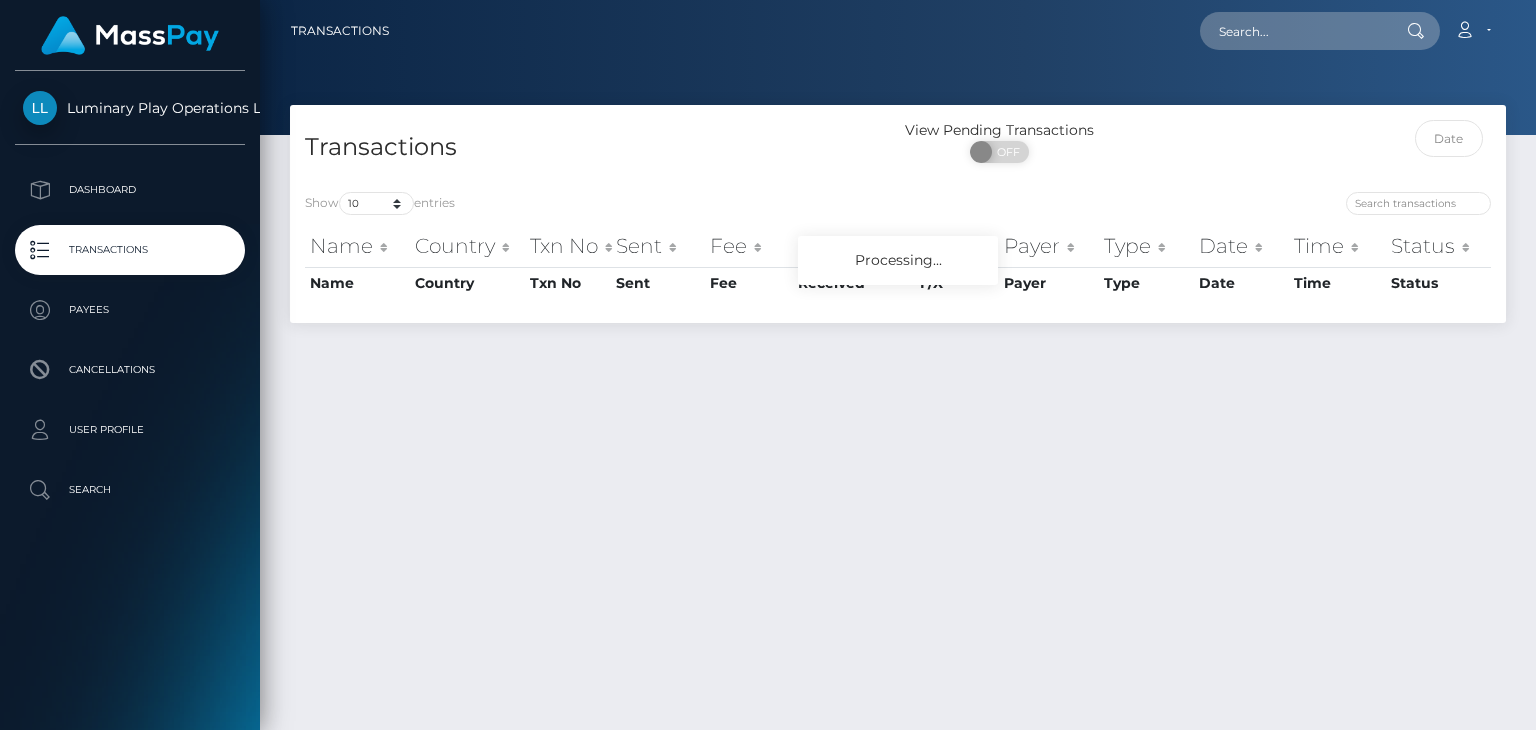 scroll, scrollTop: 0, scrollLeft: 0, axis: both 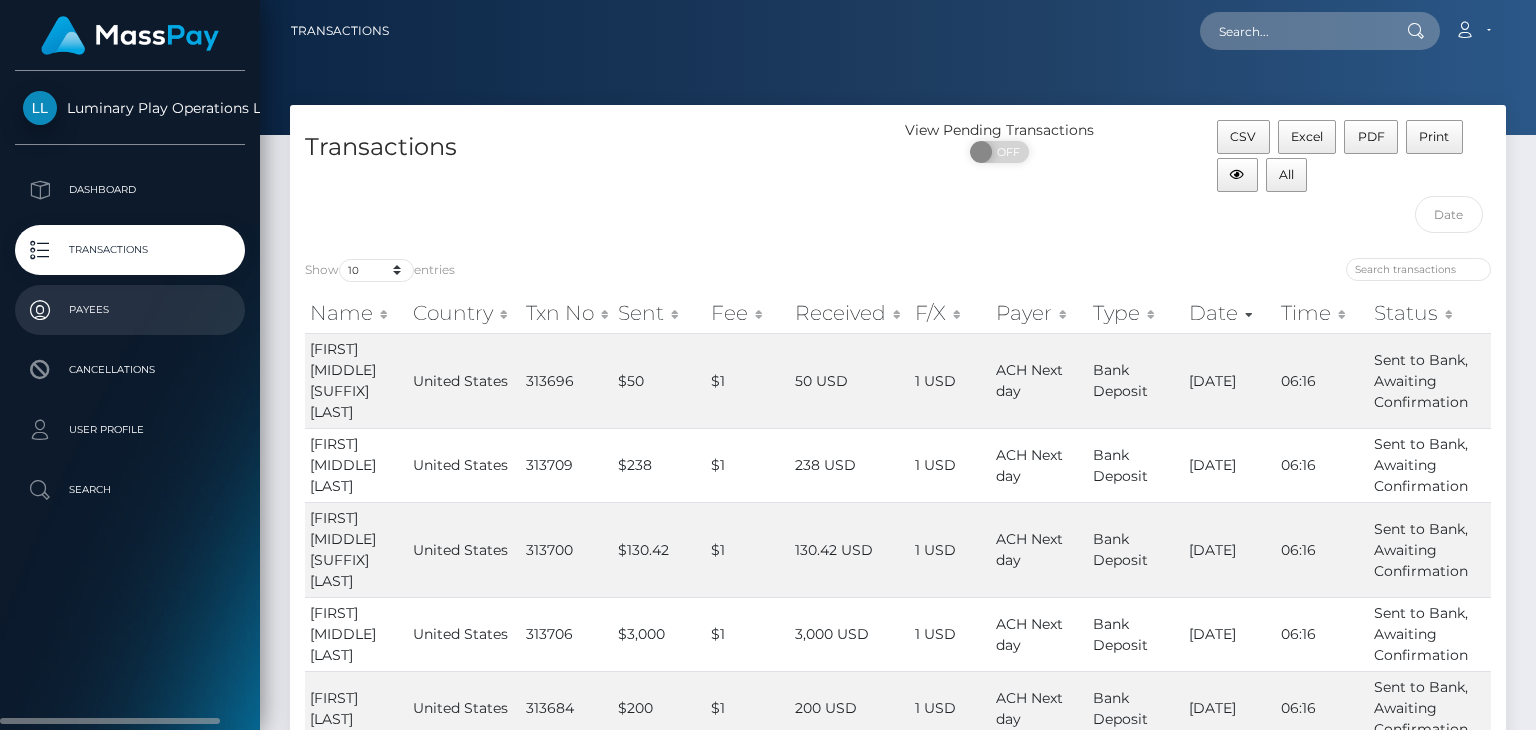click on "Payees" at bounding box center [130, 310] 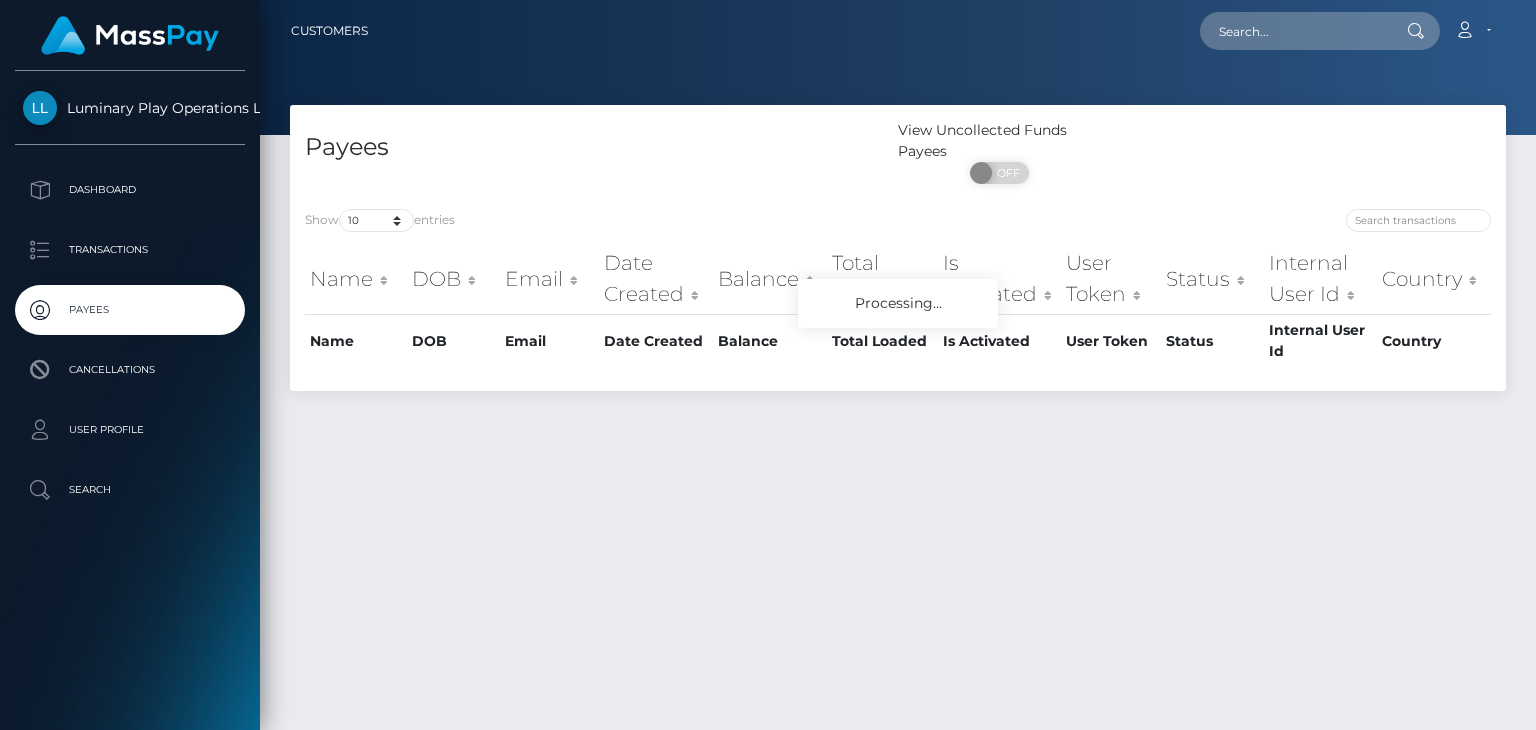 scroll, scrollTop: 0, scrollLeft: 0, axis: both 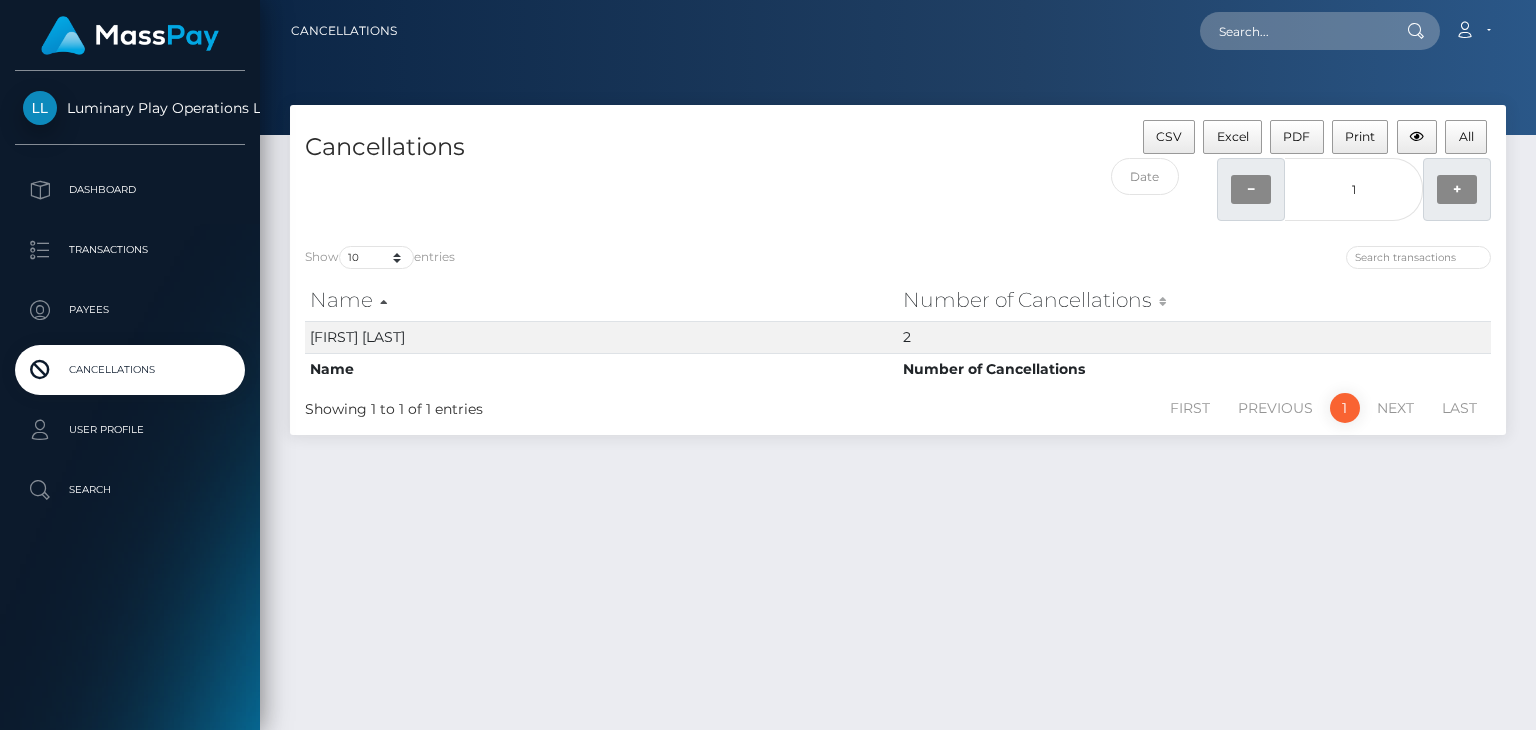 click on "User Profile" at bounding box center [130, 430] 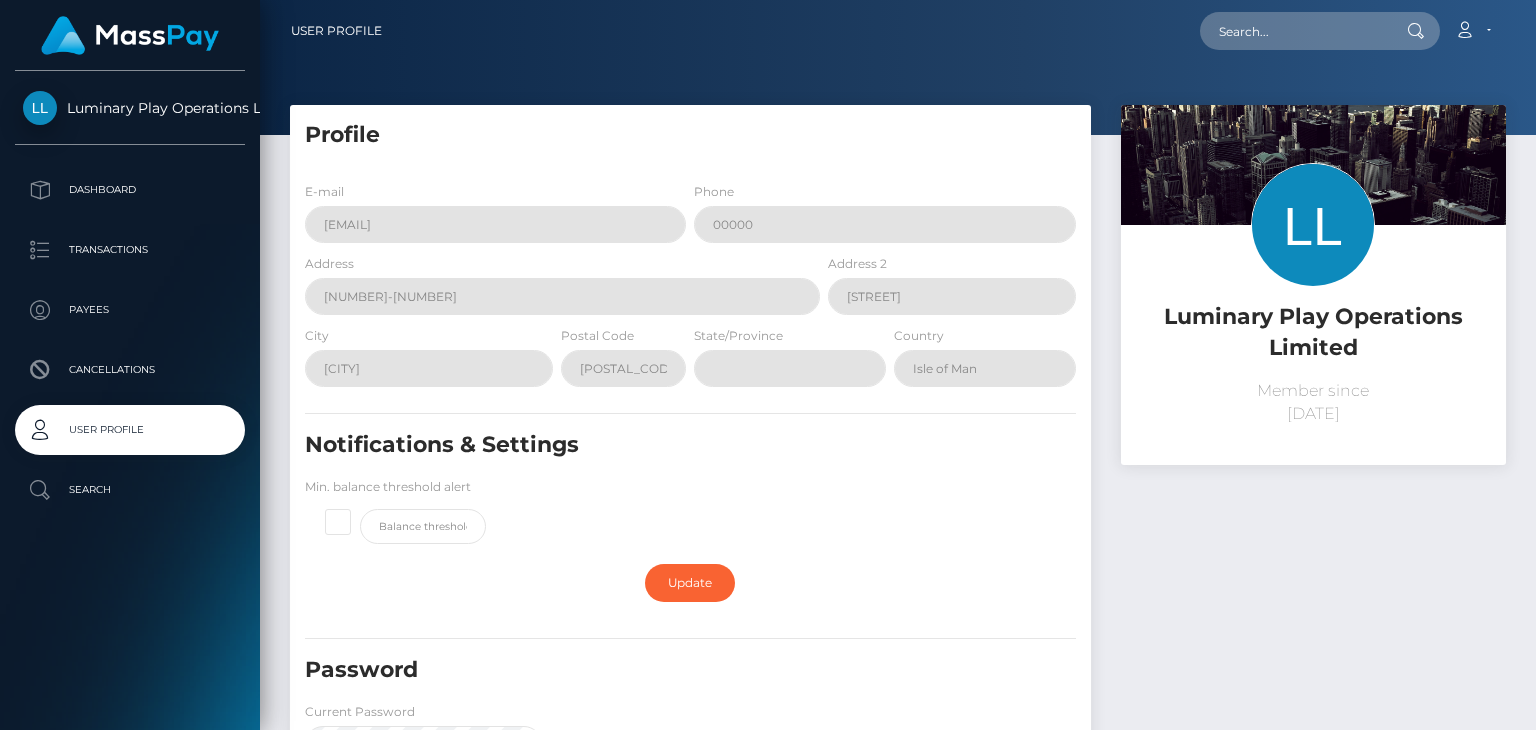 scroll, scrollTop: 0, scrollLeft: 0, axis: both 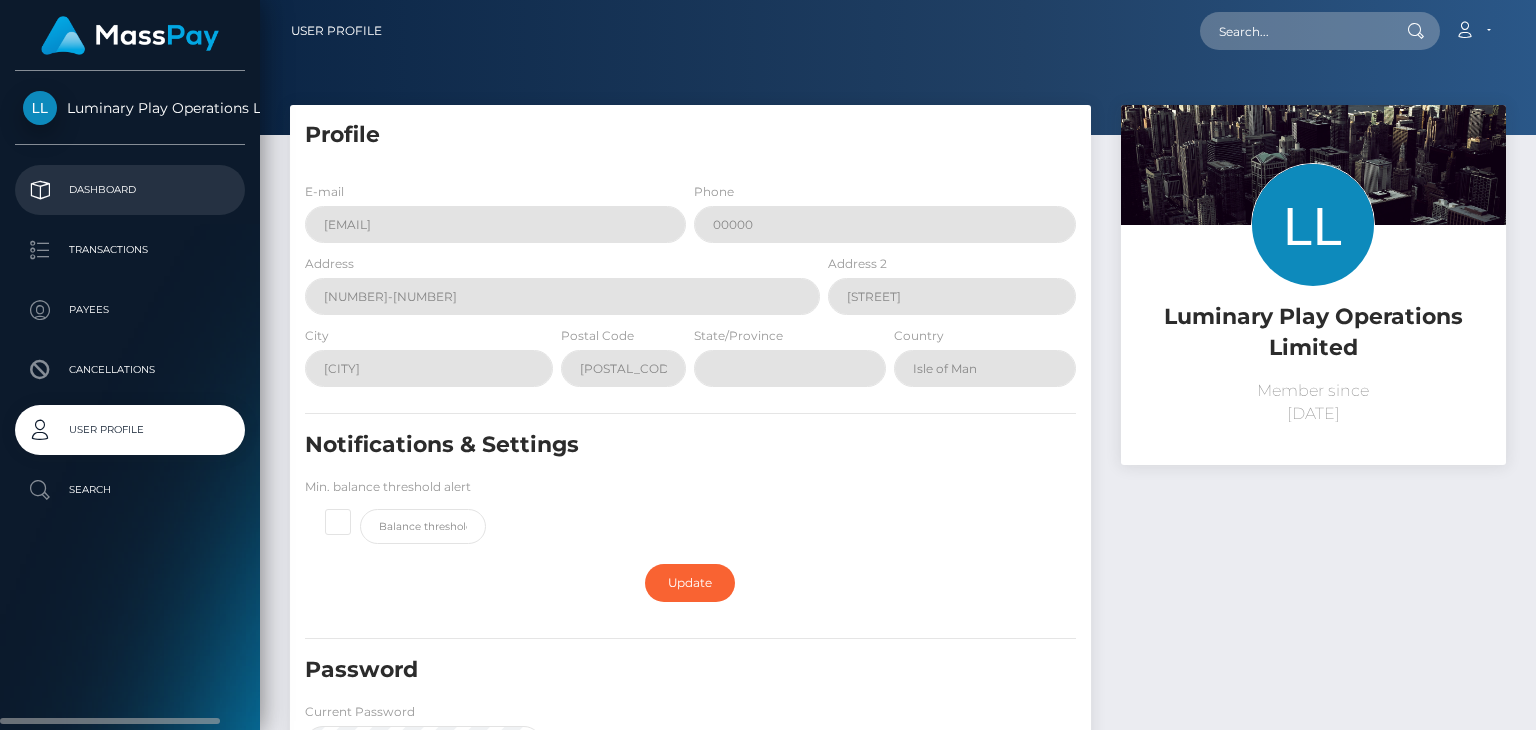 click on "Dashboard" at bounding box center (130, 190) 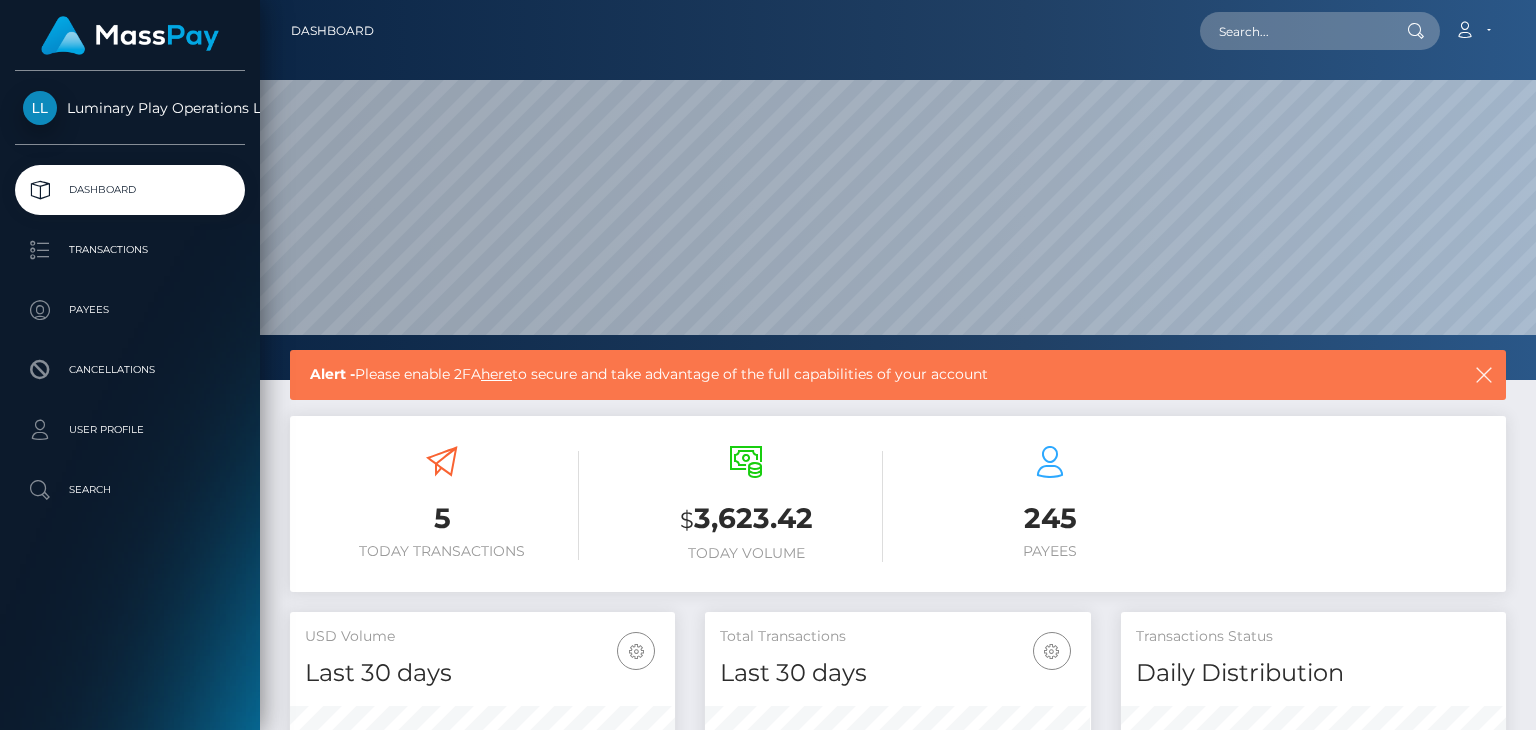 scroll, scrollTop: 0, scrollLeft: 0, axis: both 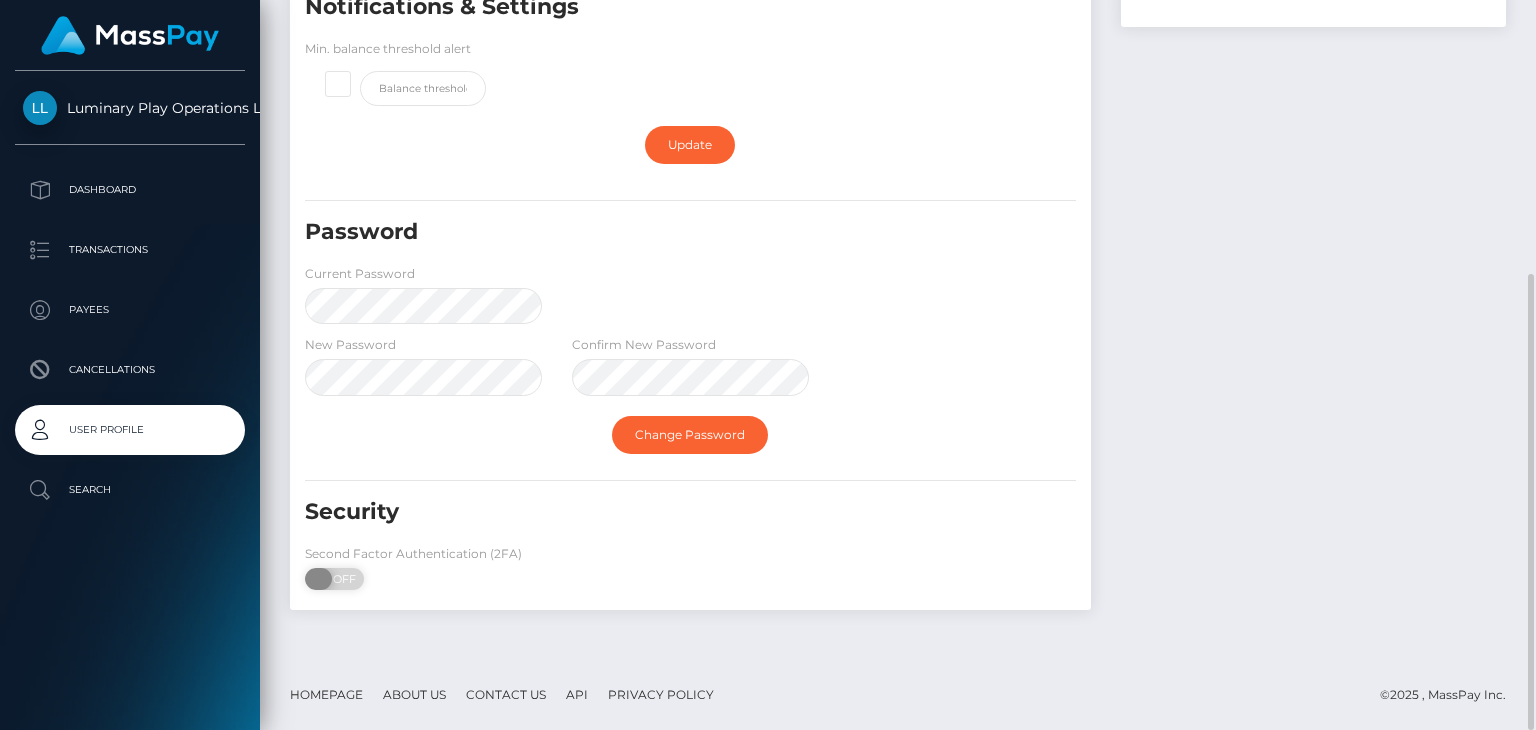 click on "OFF" at bounding box center (341, 579) 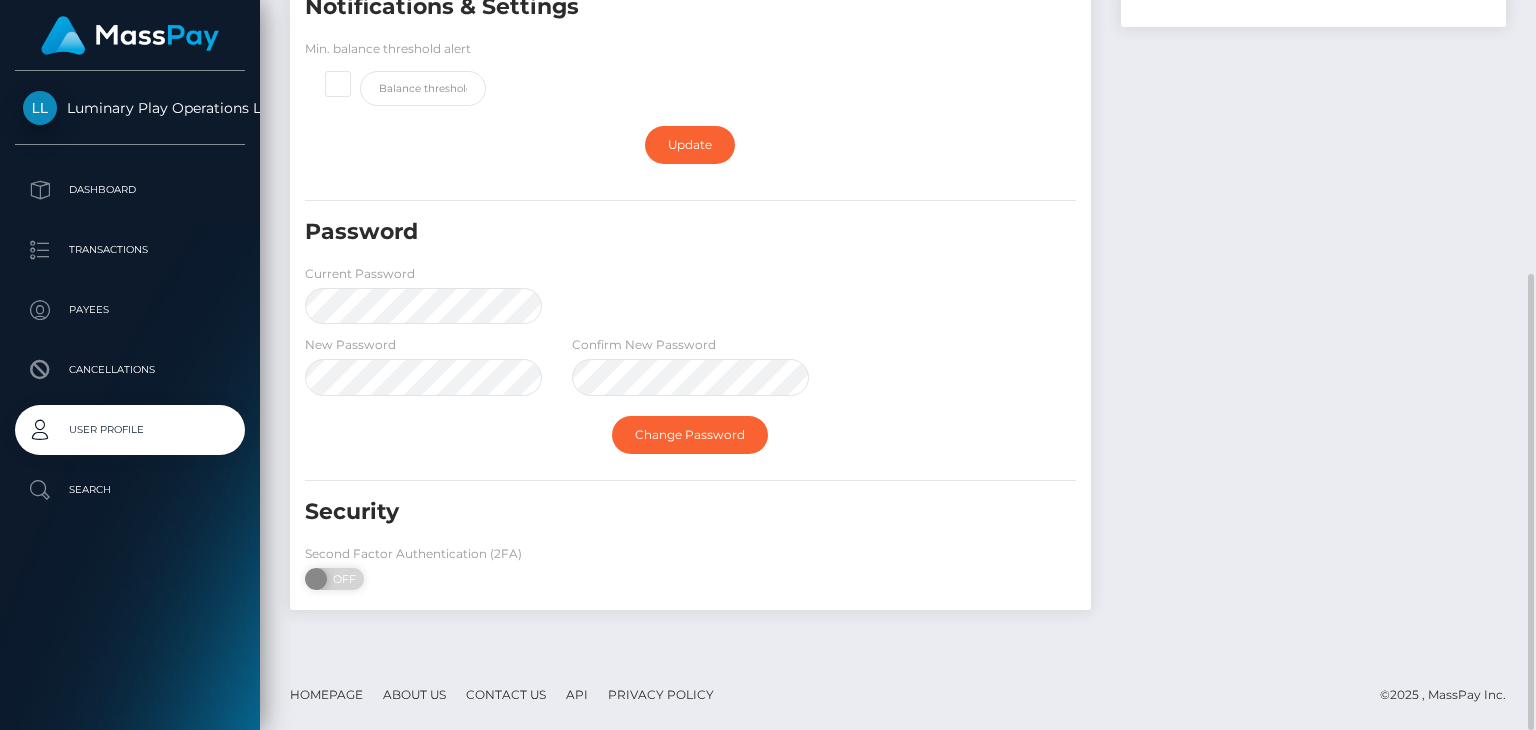 checkbox on "true" 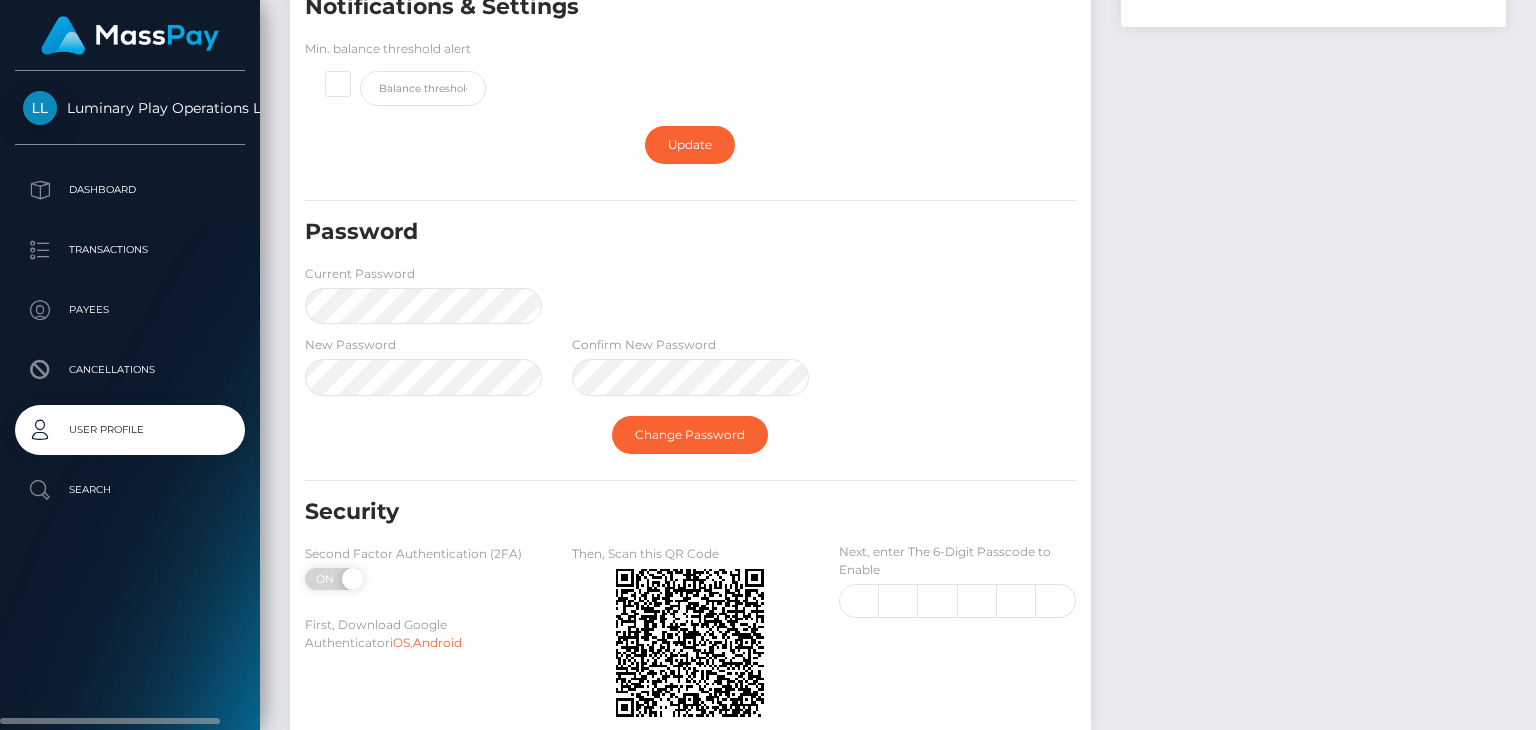 click on "Luminary Play Operations Limited
Dashboard
Transactions
Payees
Cancellations
User Profile Search" at bounding box center (130, 398) 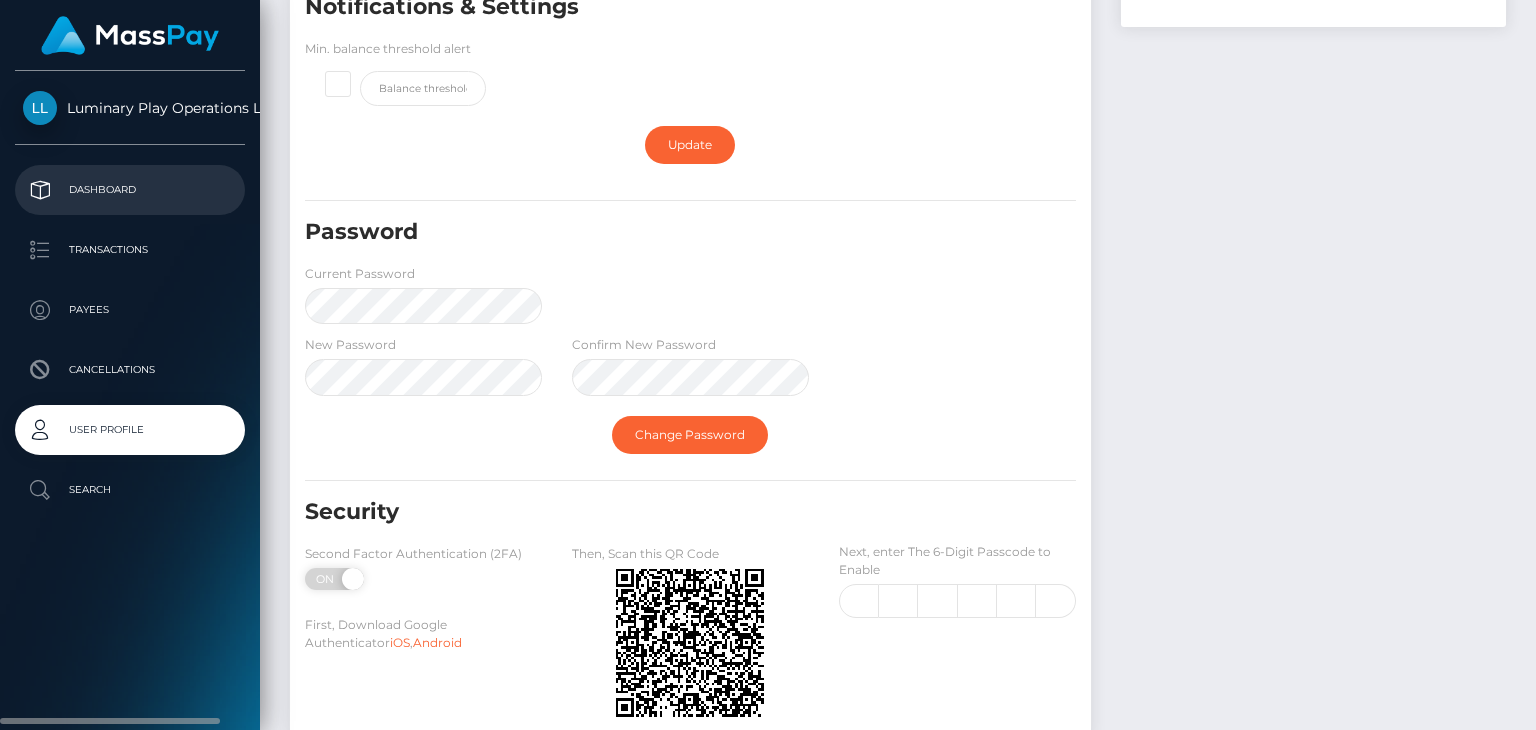 click on "Dashboard" at bounding box center [130, 190] 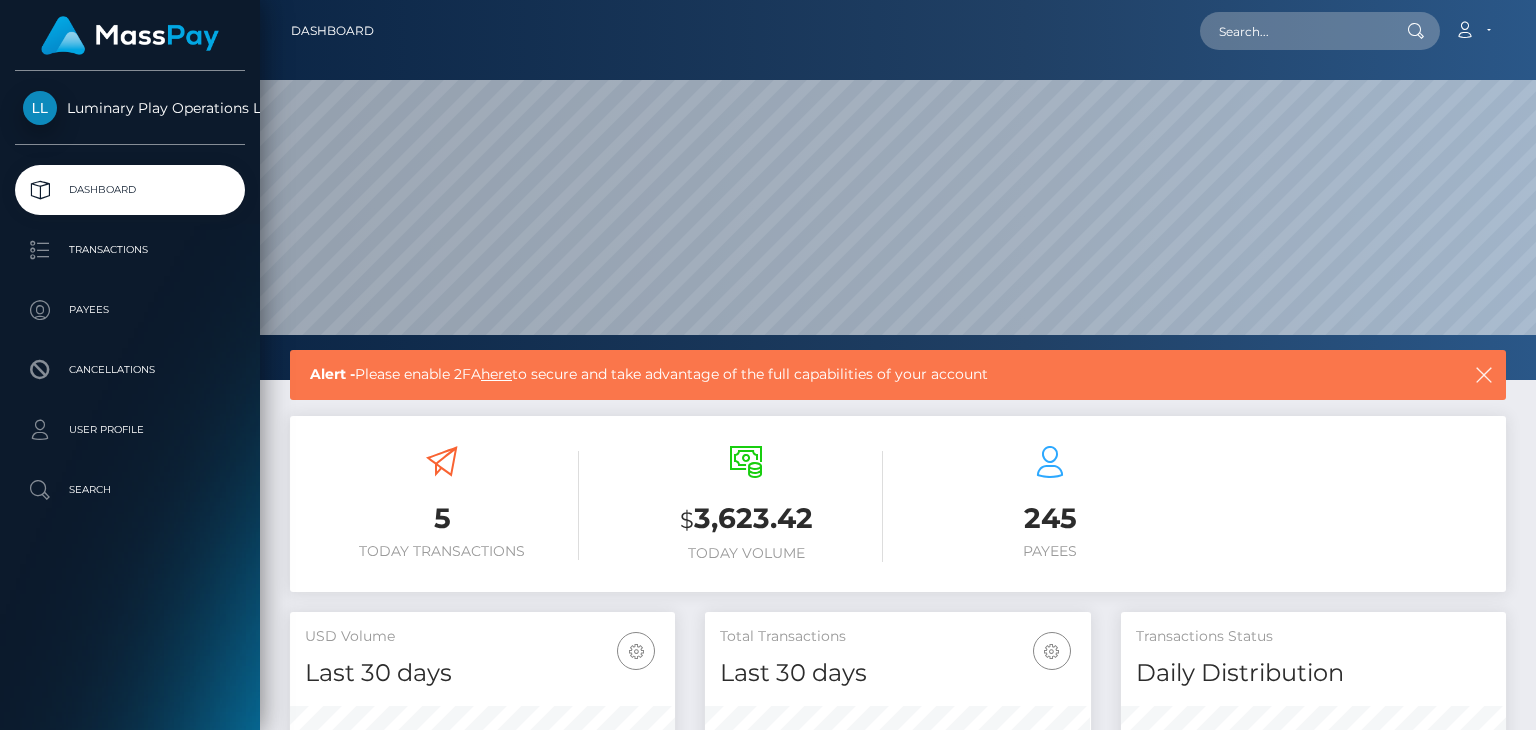 scroll, scrollTop: 0, scrollLeft: 0, axis: both 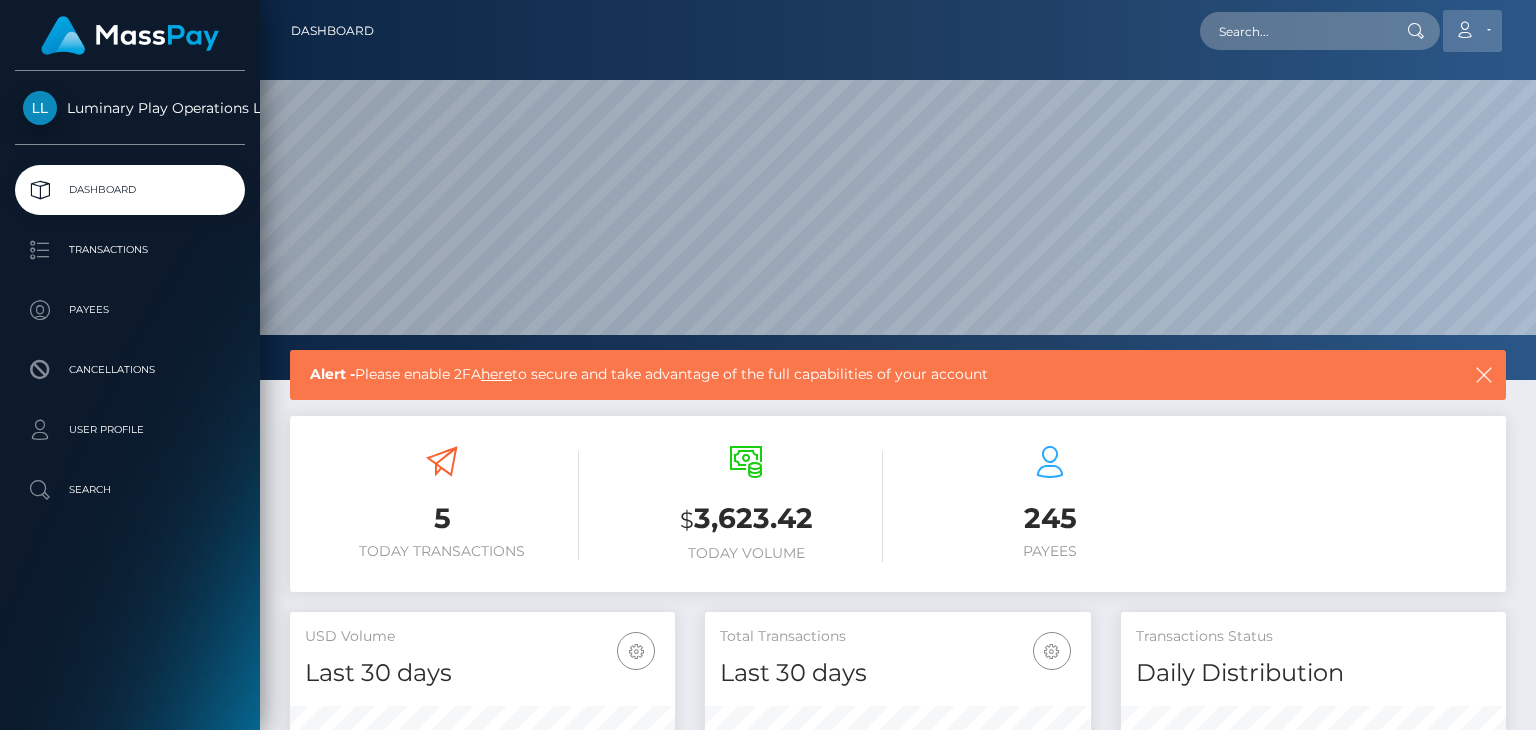 click on "Account" at bounding box center (1472, 31) 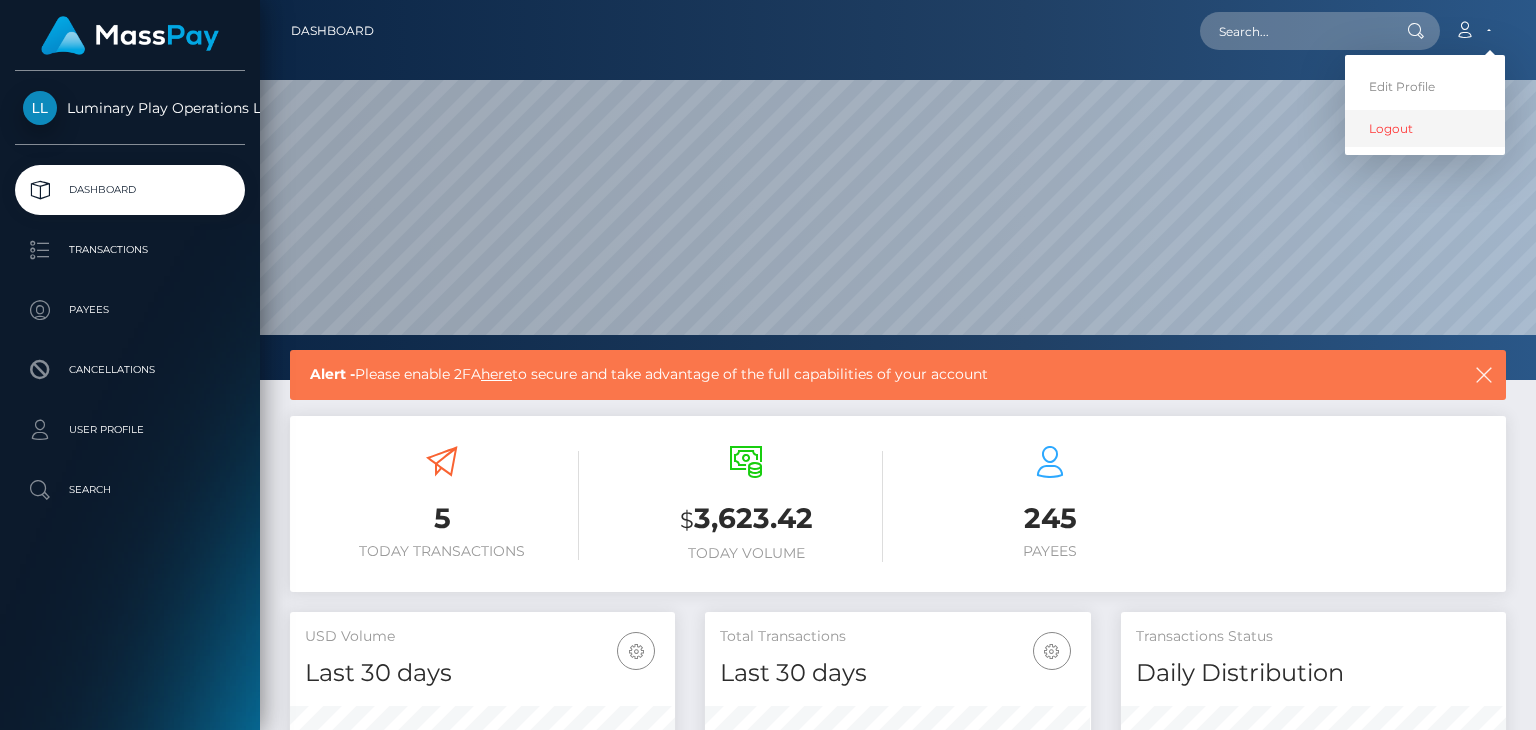 click on "Logout" at bounding box center [1425, 128] 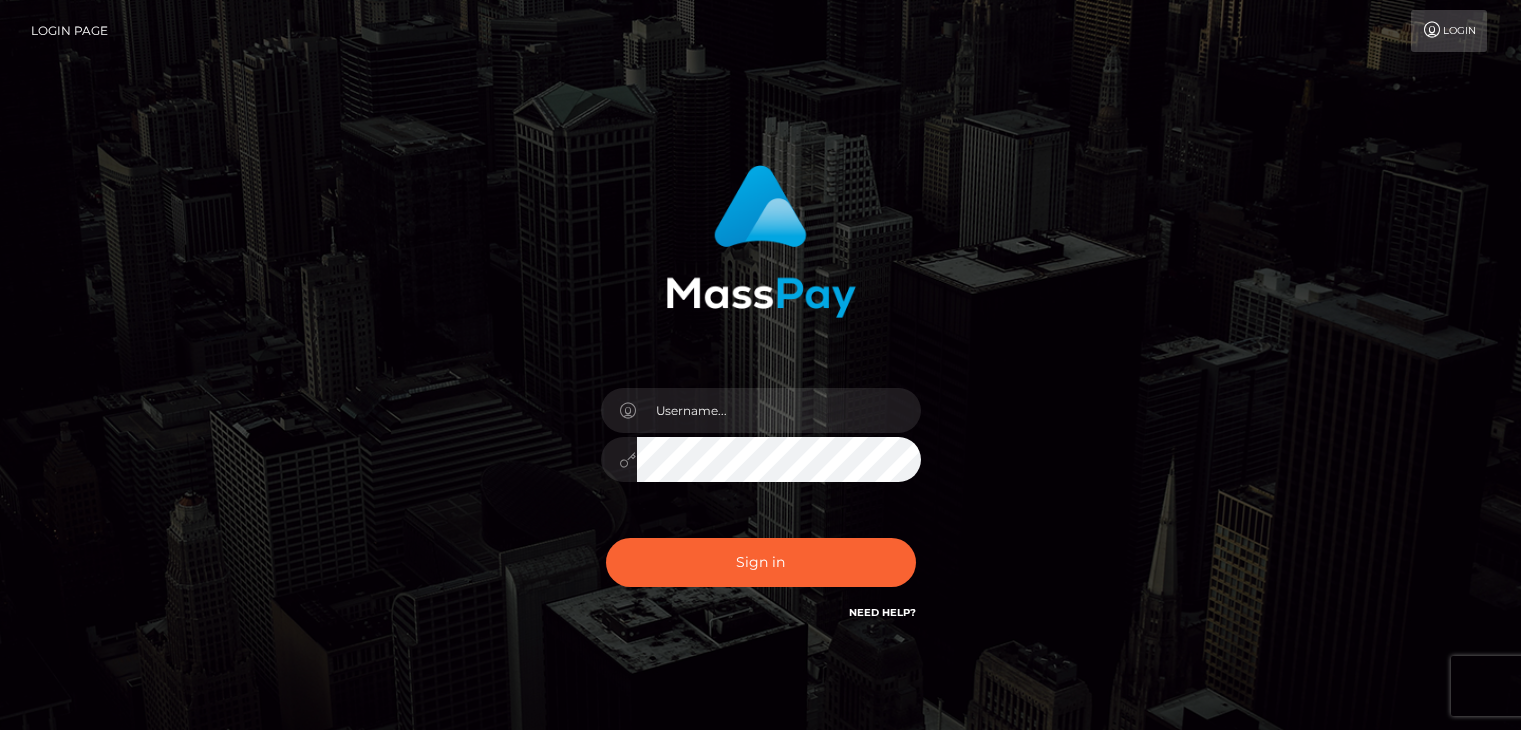 scroll, scrollTop: 0, scrollLeft: 0, axis: both 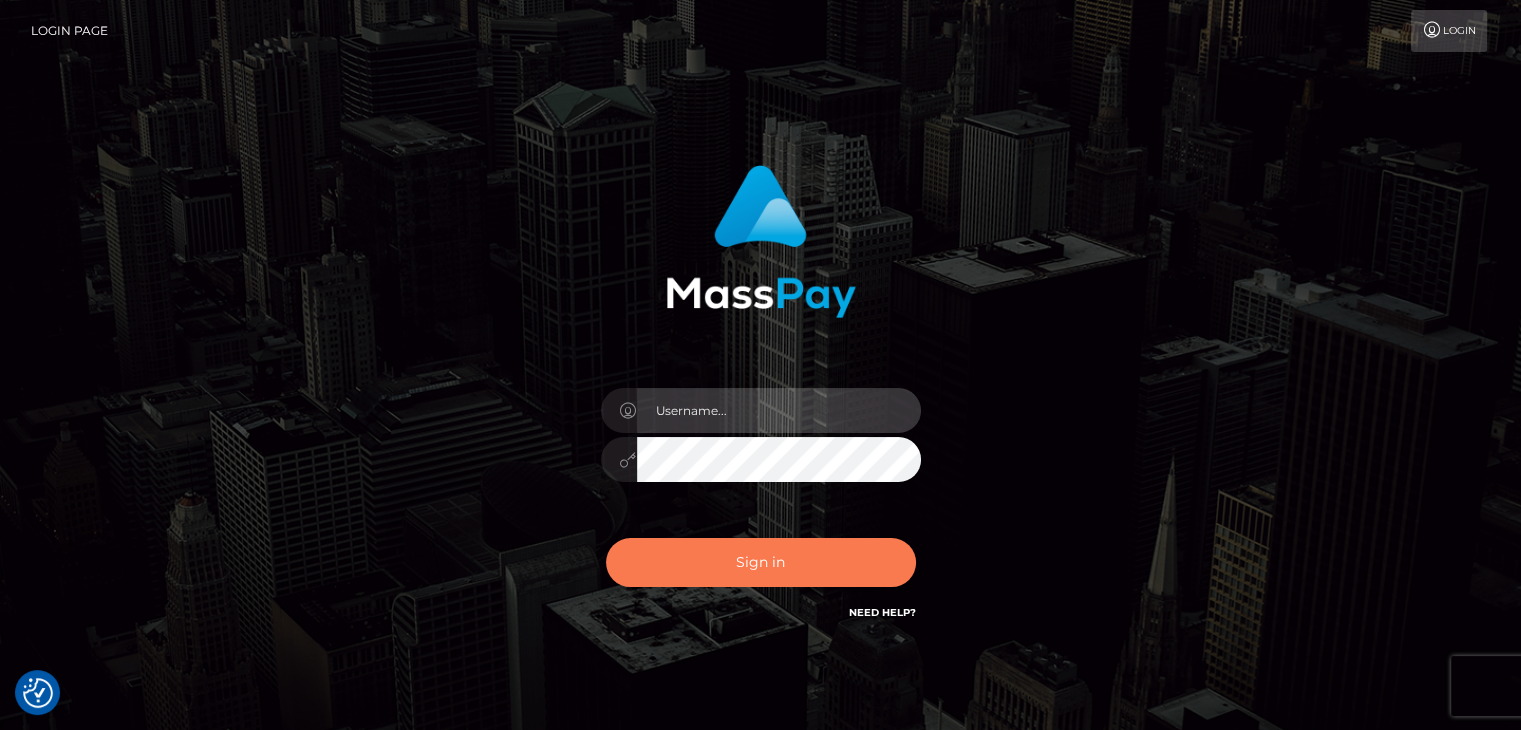 type on "Lawrence.megabonanza" 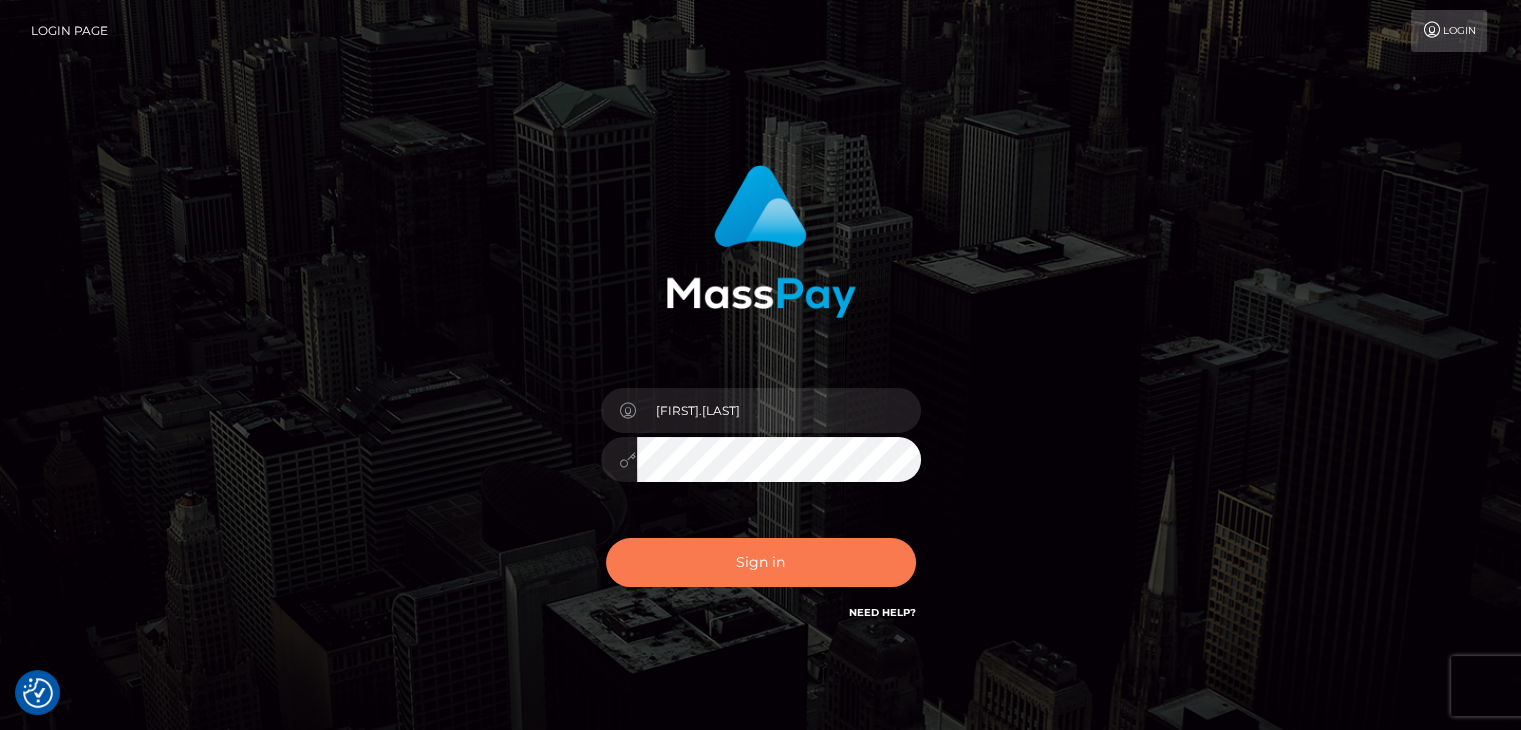 click on "Sign in" at bounding box center [761, 562] 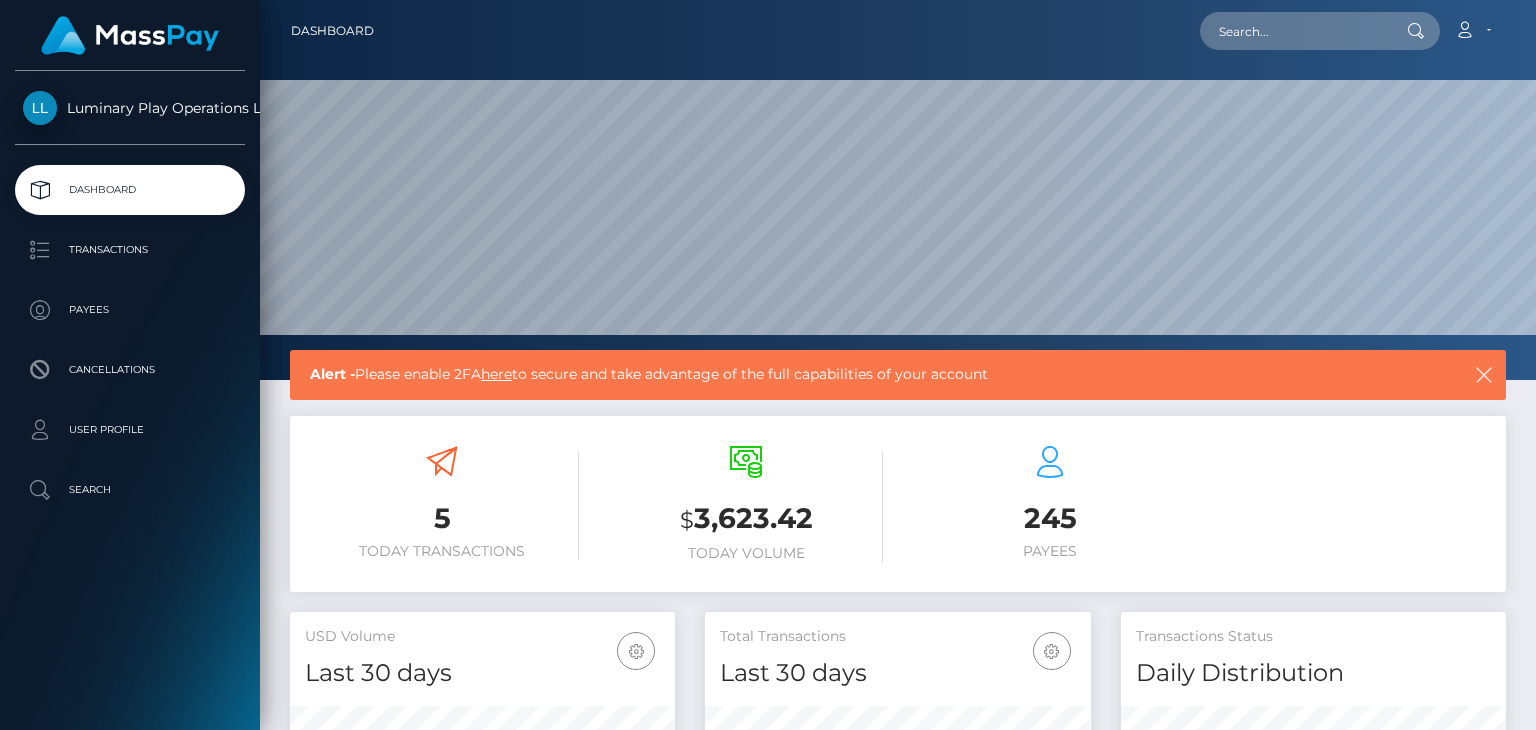 scroll, scrollTop: 0, scrollLeft: 0, axis: both 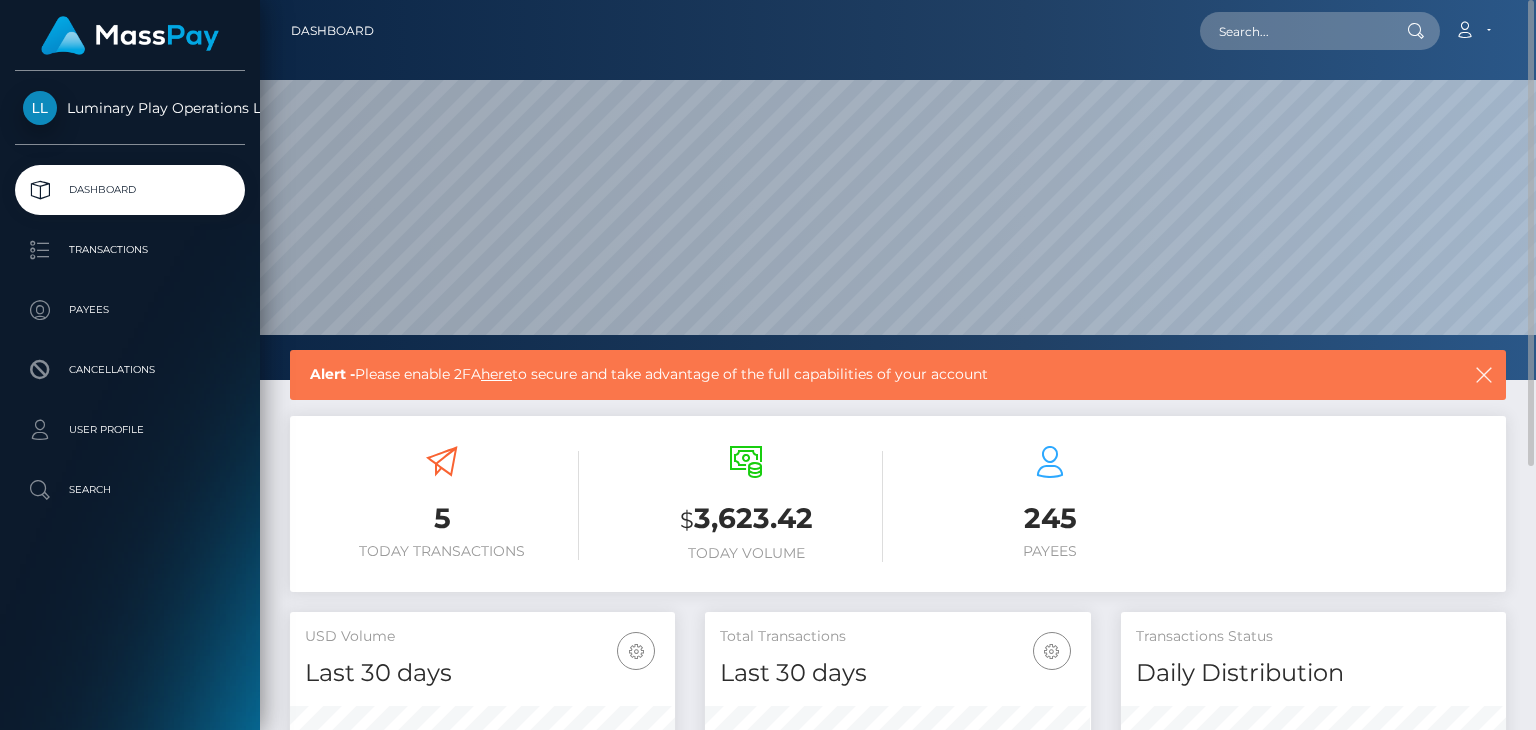 click on "here" at bounding box center (496, 374) 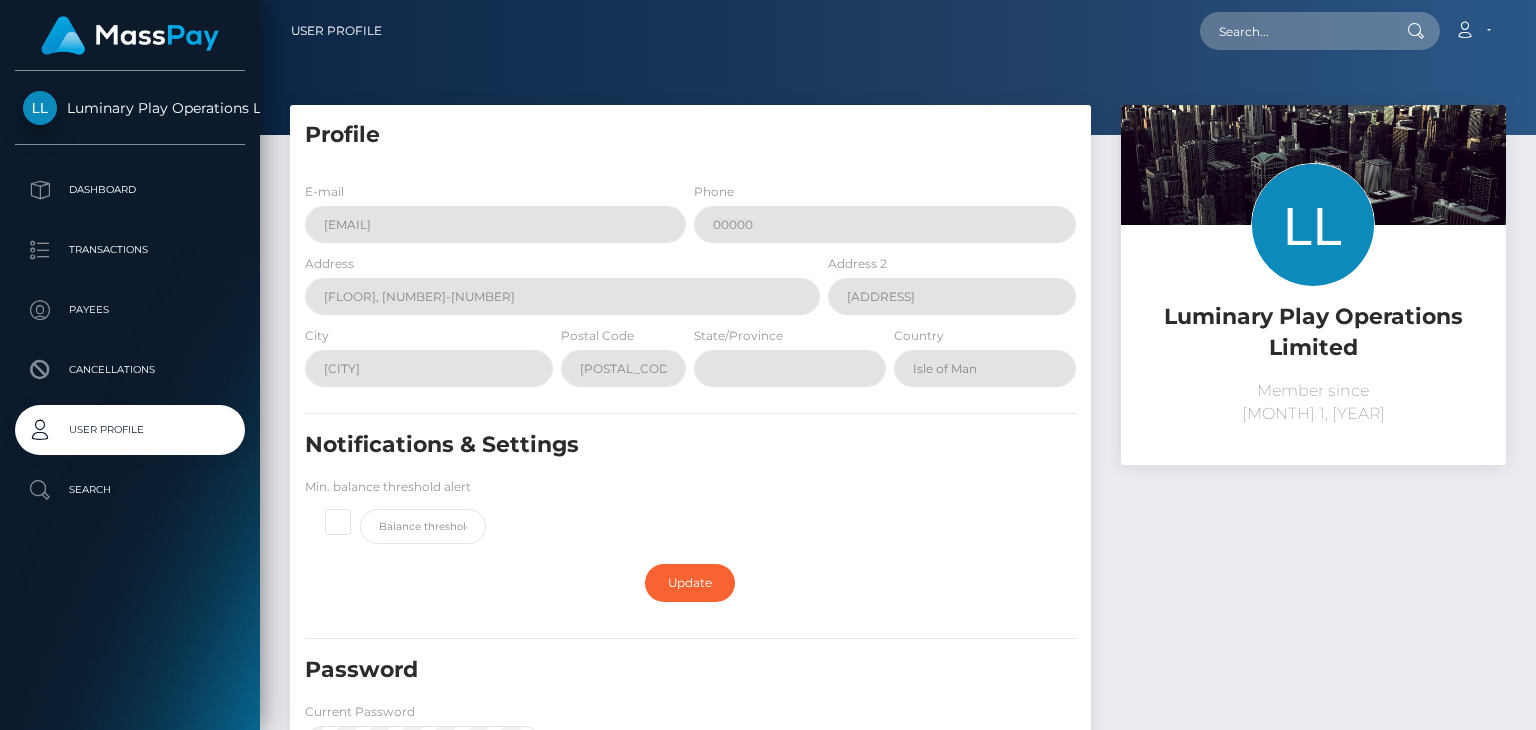scroll, scrollTop: 0, scrollLeft: 0, axis: both 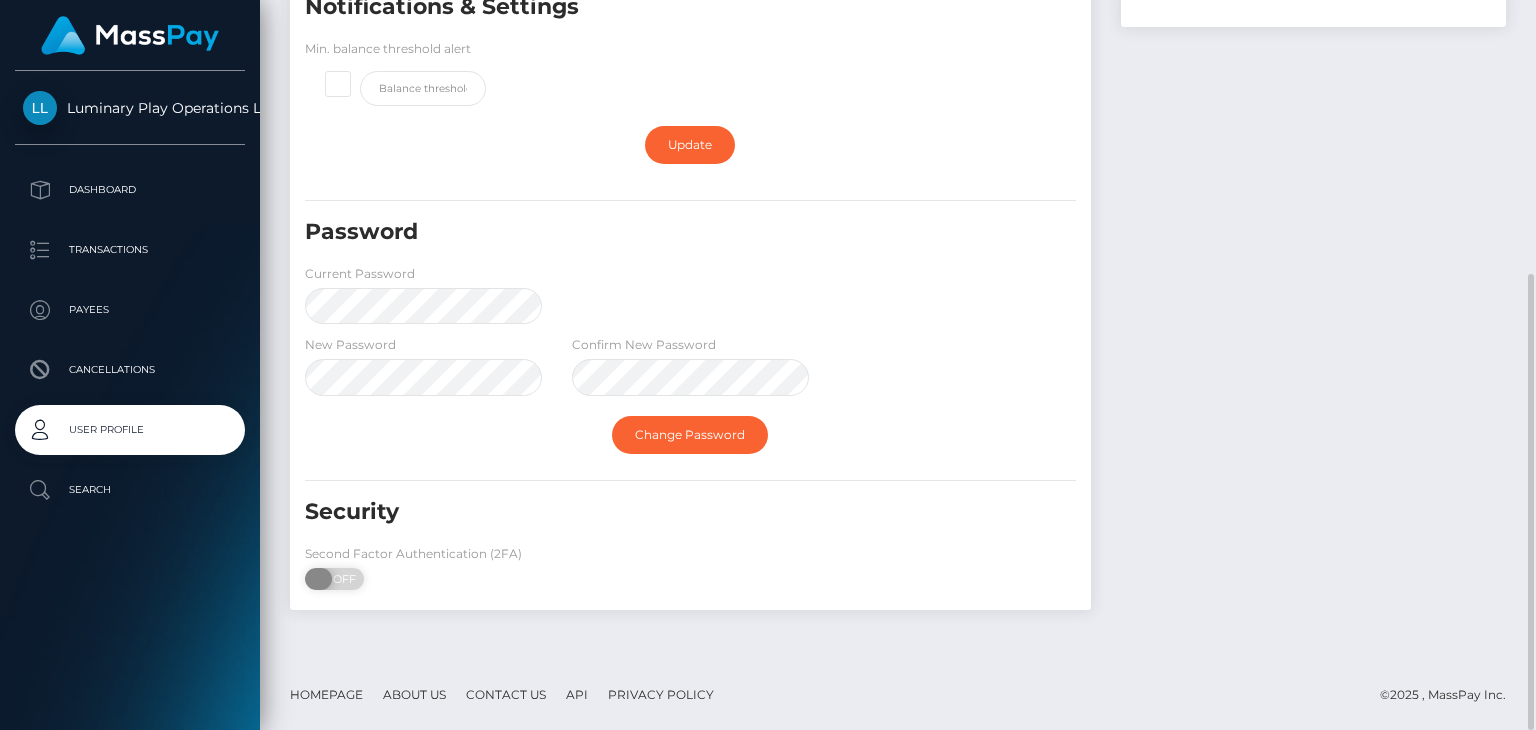 click on "OFF" at bounding box center (341, 579) 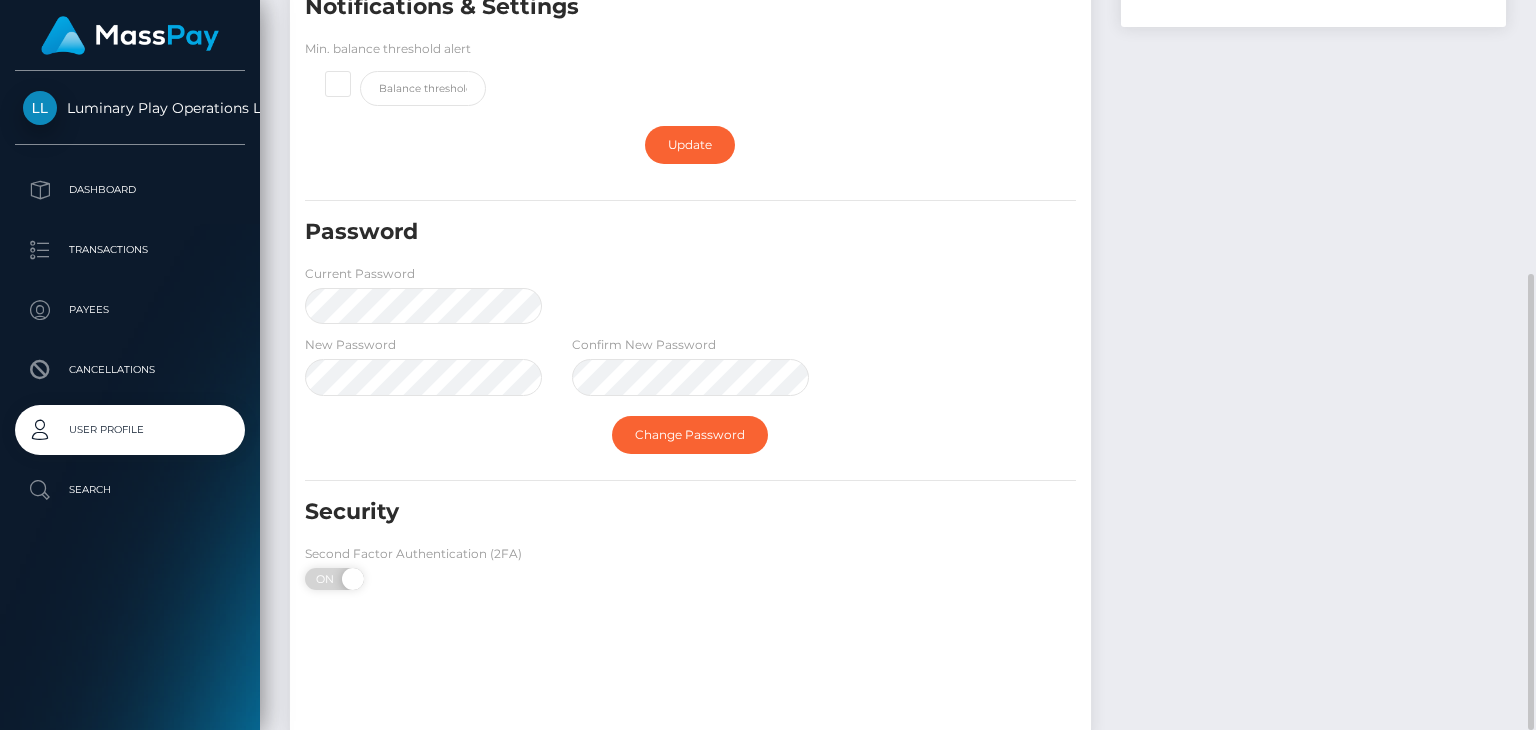 checkbox on "true" 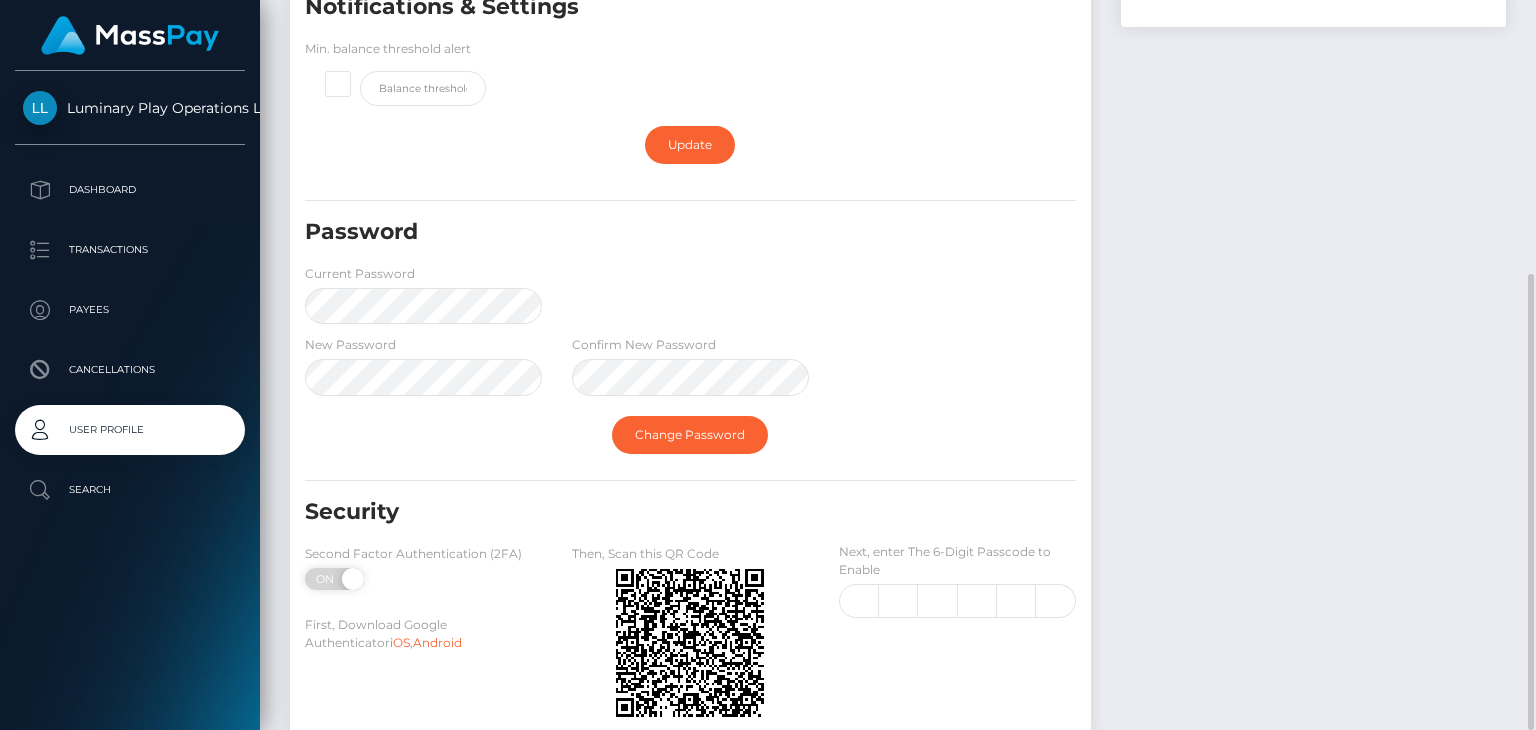 scroll, scrollTop: 566, scrollLeft: 0, axis: vertical 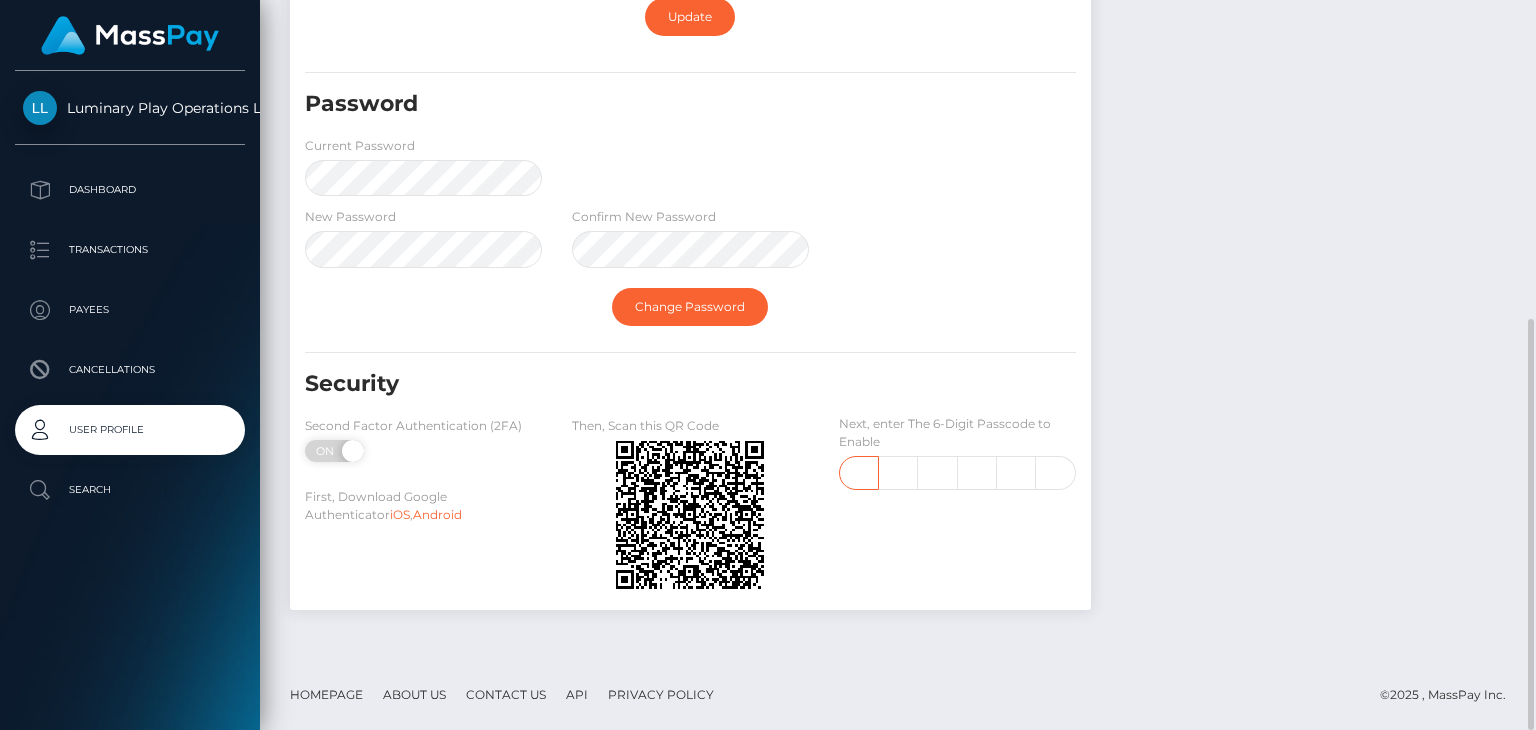 click at bounding box center [859, 473] 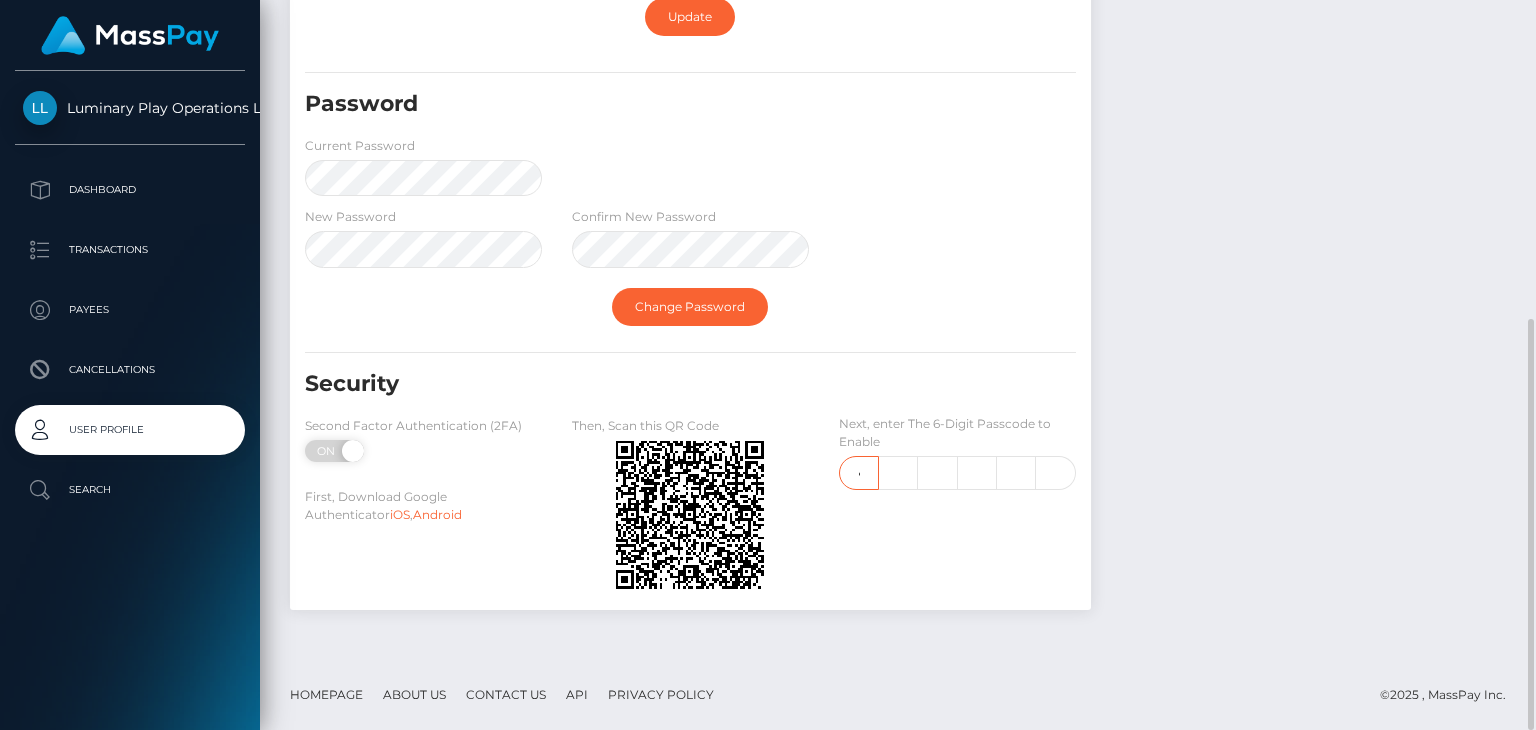 scroll, scrollTop: 0, scrollLeft: 2, axis: horizontal 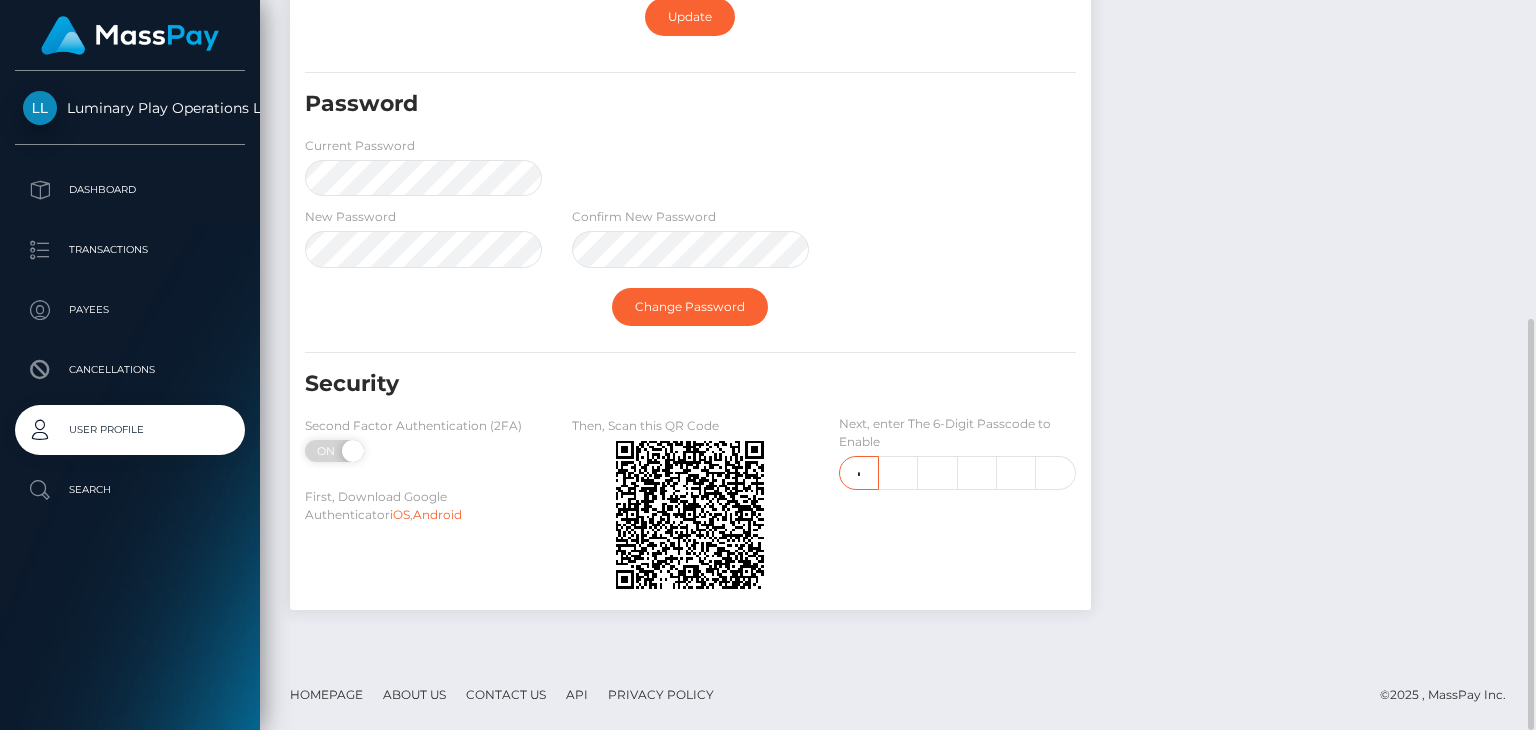 type on "5" 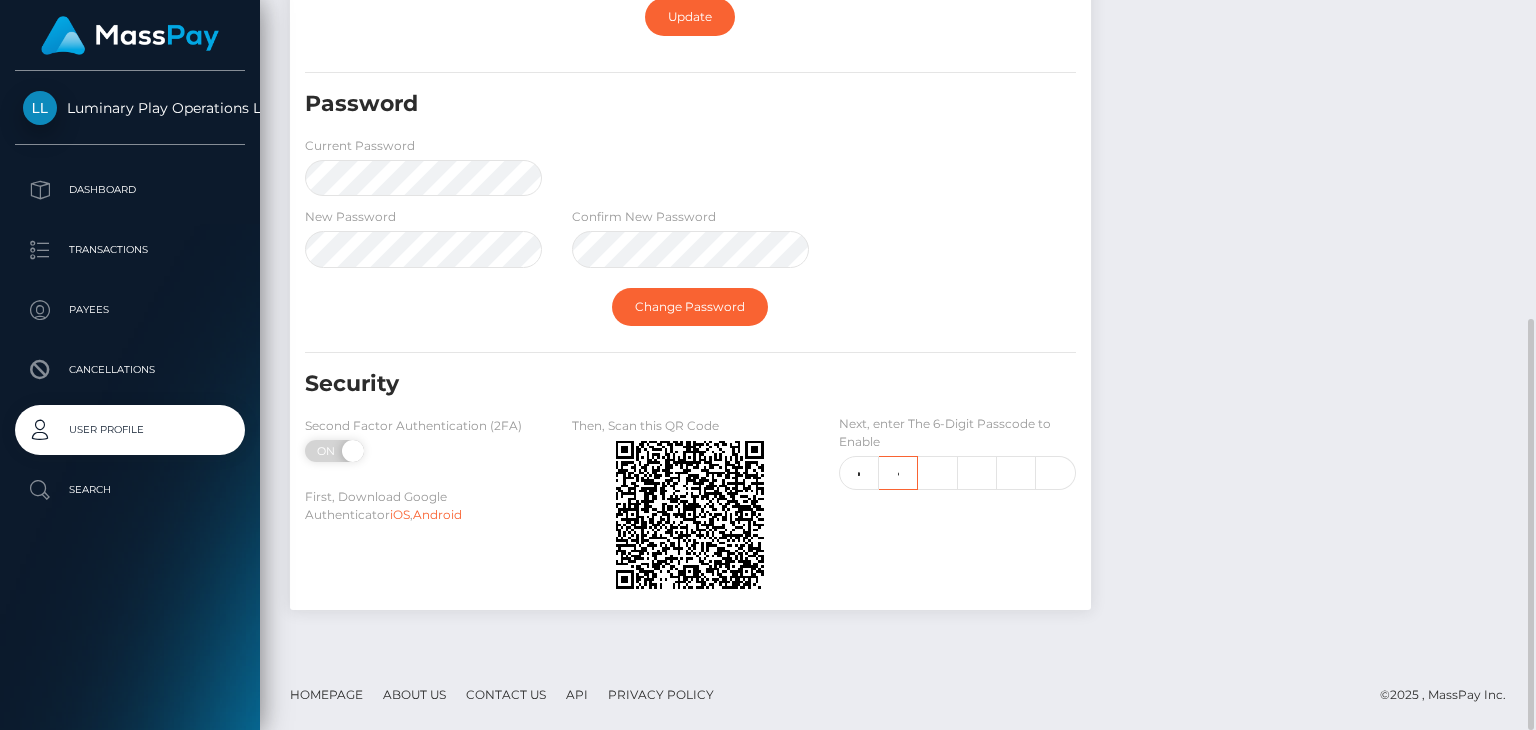 scroll, scrollTop: 0, scrollLeft: 0, axis: both 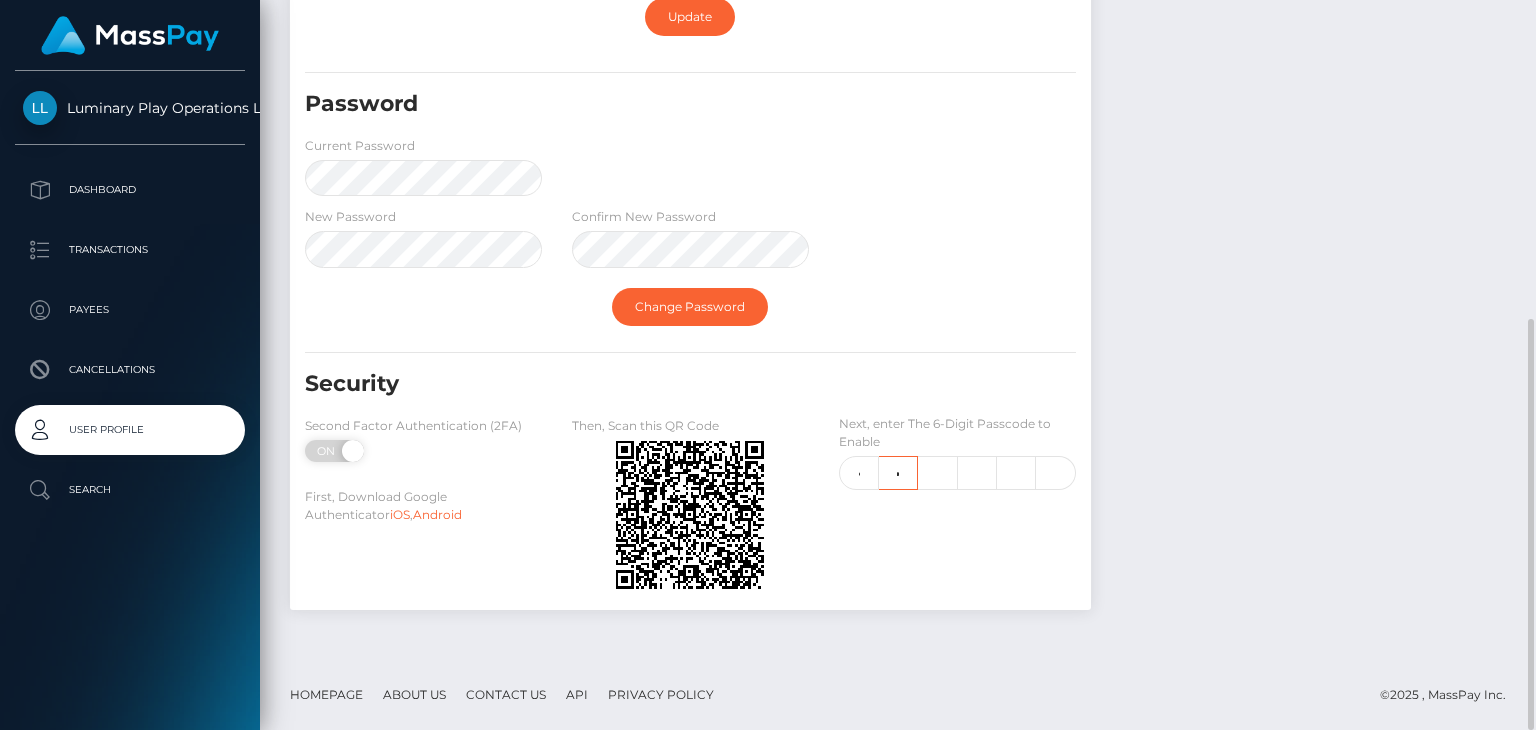 type on "0" 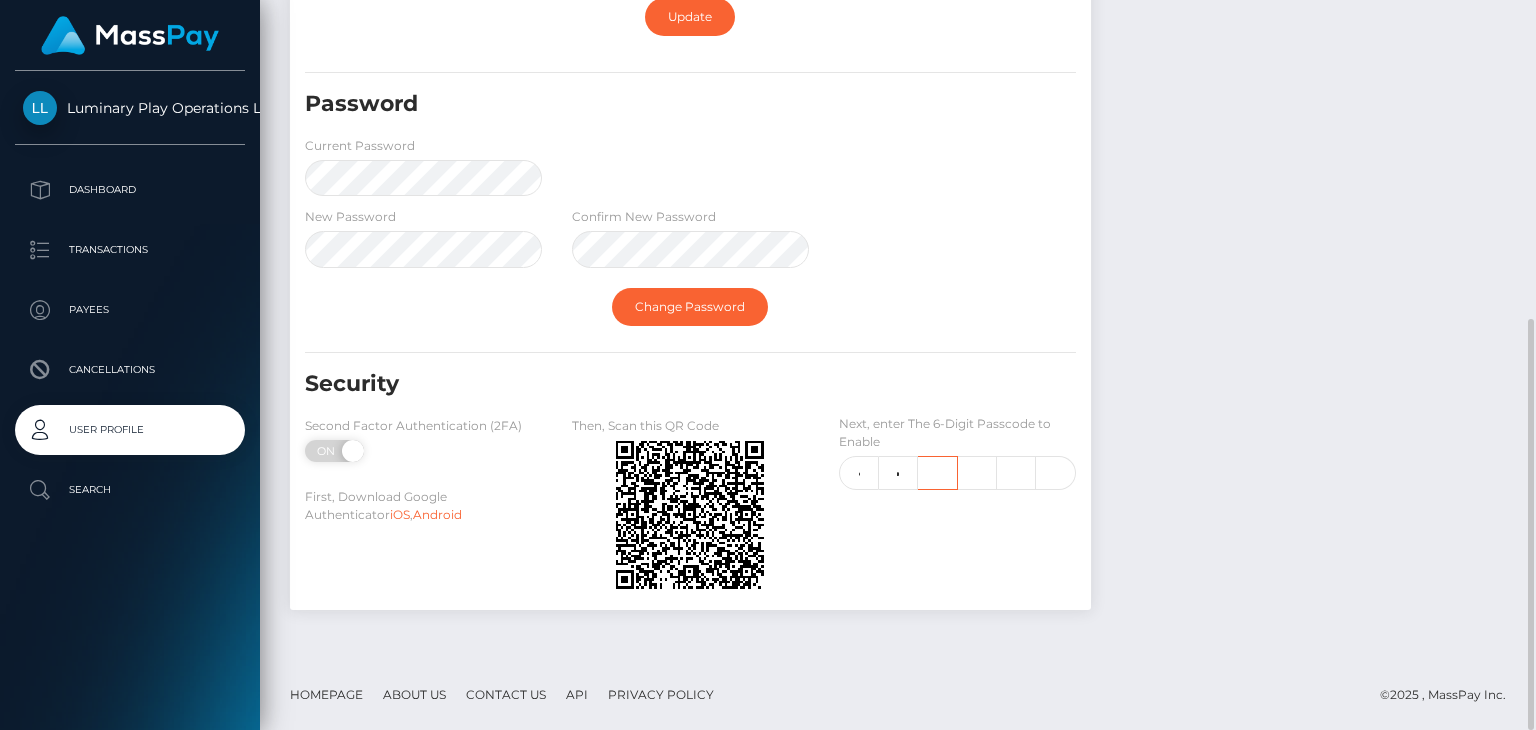 scroll, scrollTop: 0, scrollLeft: 0, axis: both 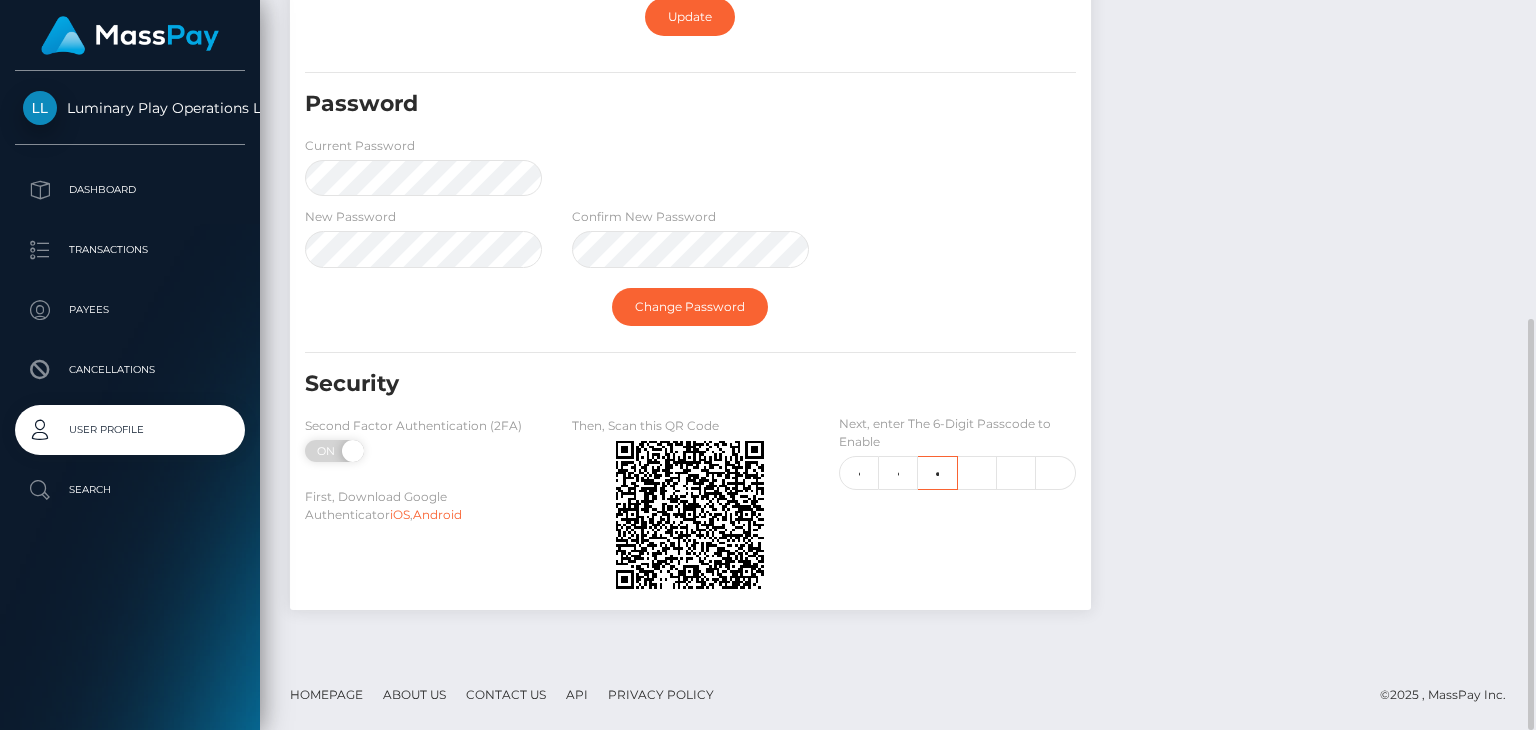 type on "7" 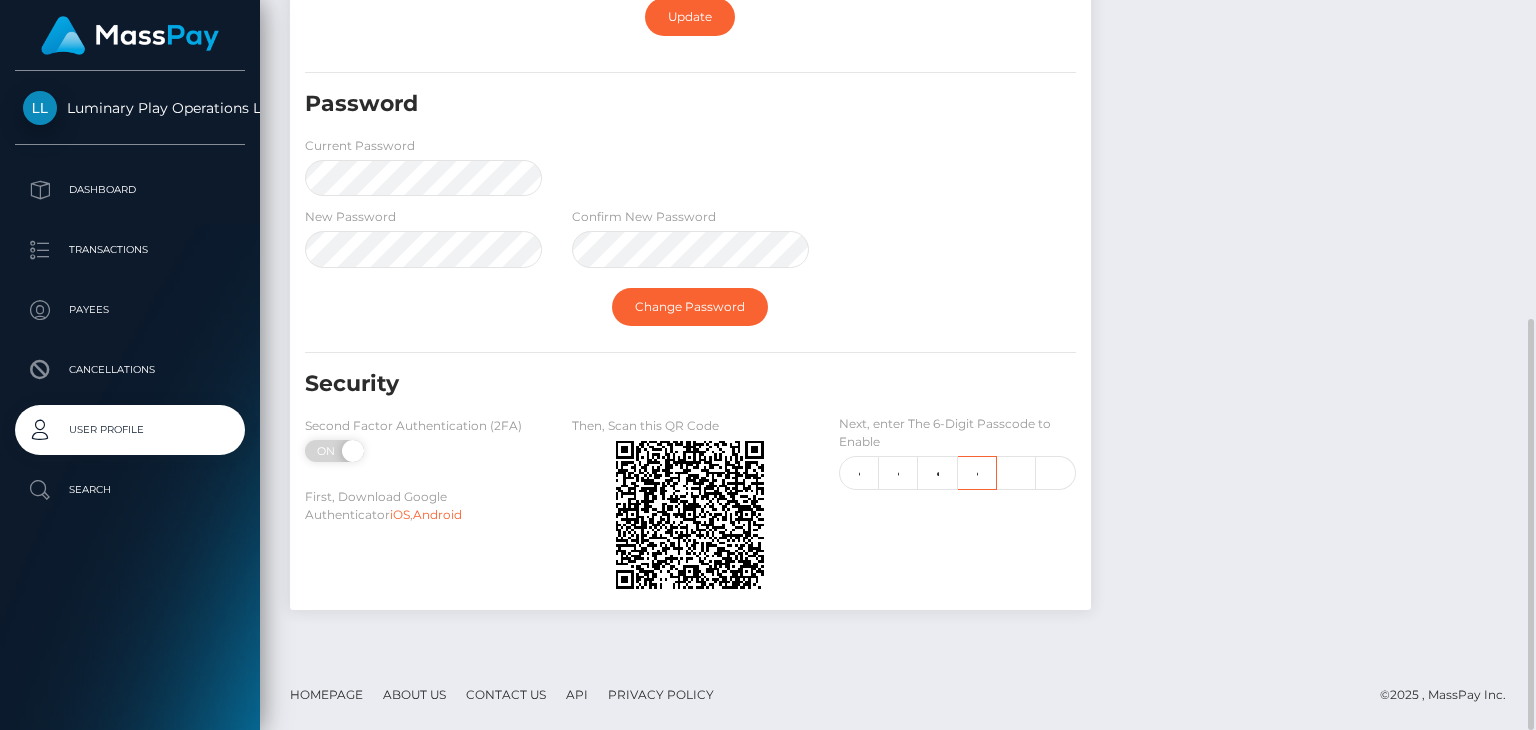 scroll, scrollTop: 0, scrollLeft: 1, axis: horizontal 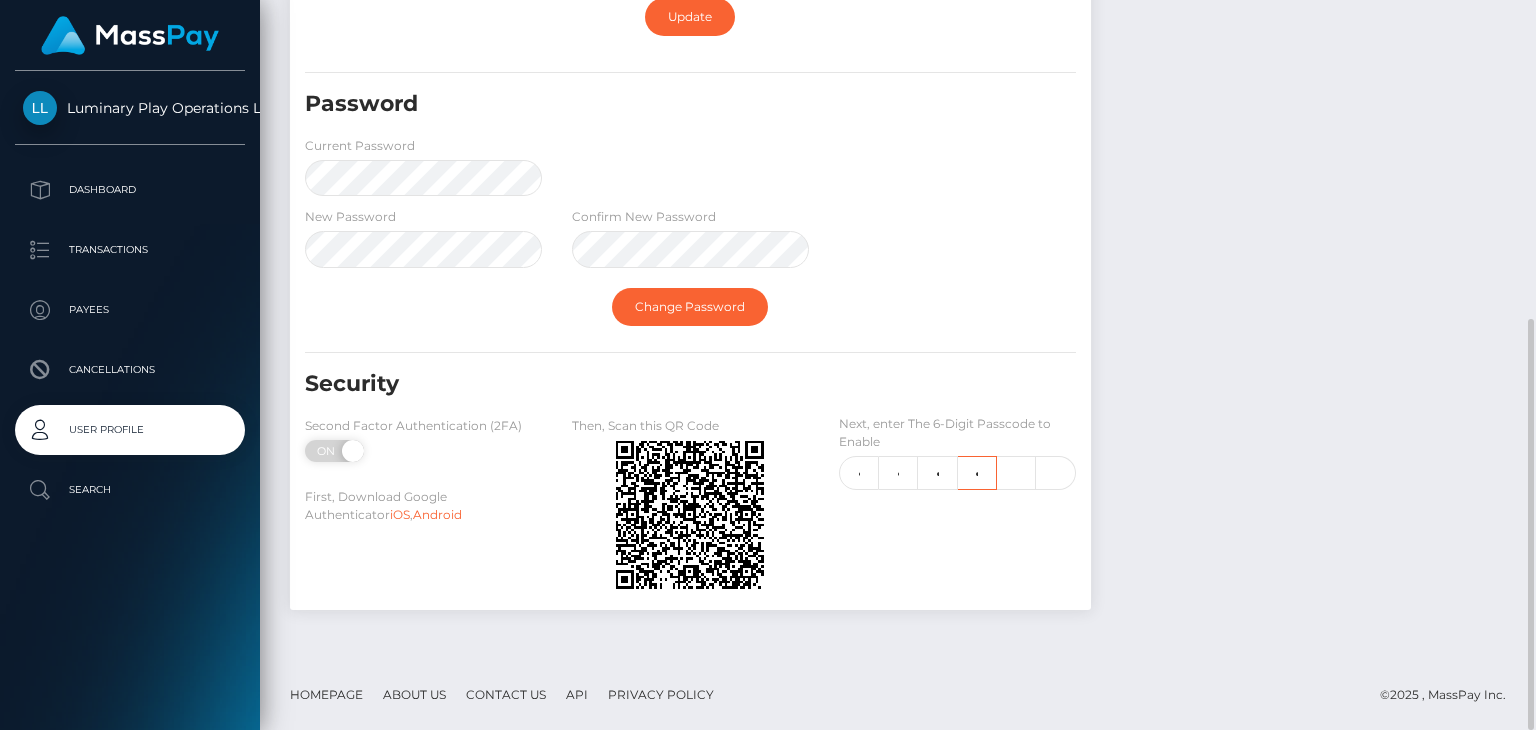 type on "1" 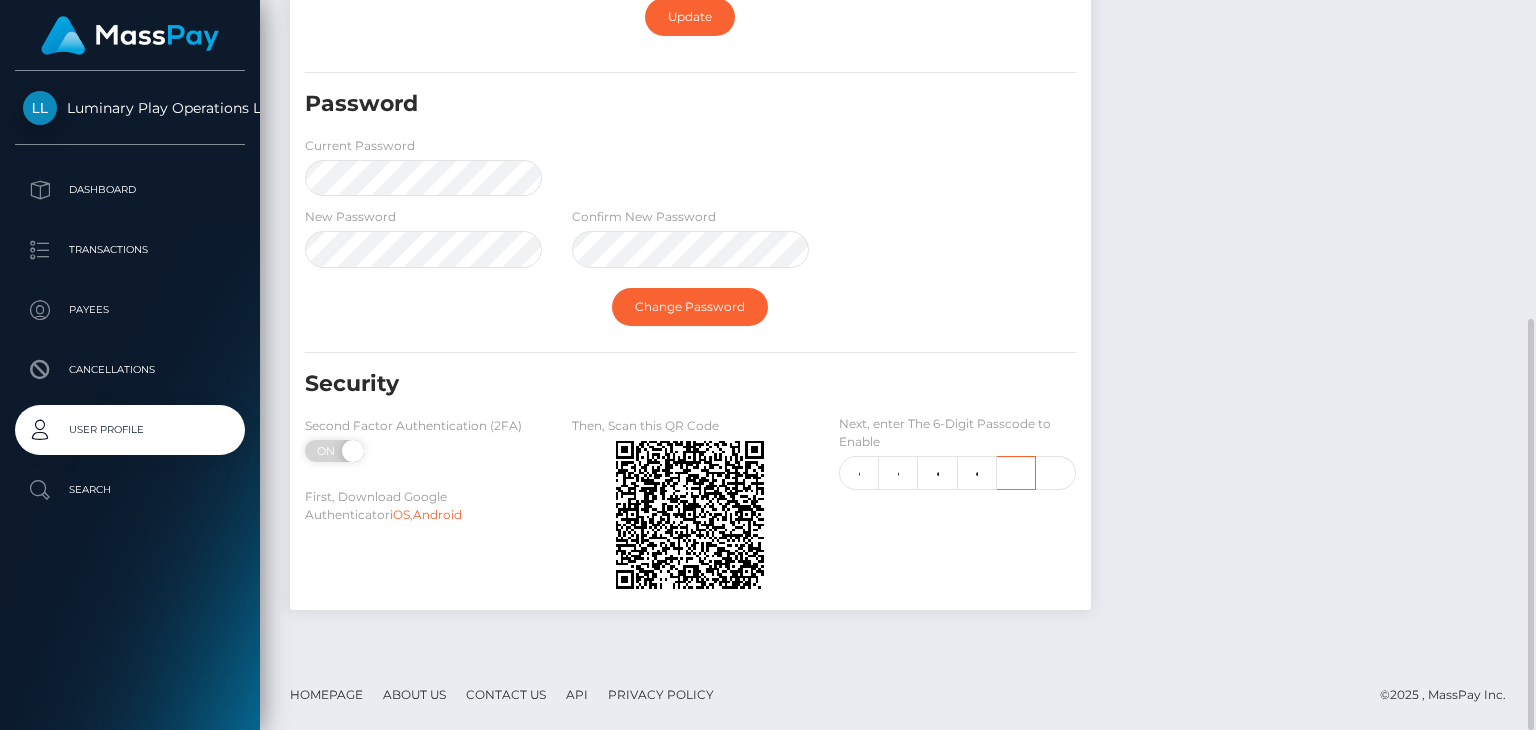 scroll, scrollTop: 0, scrollLeft: 0, axis: both 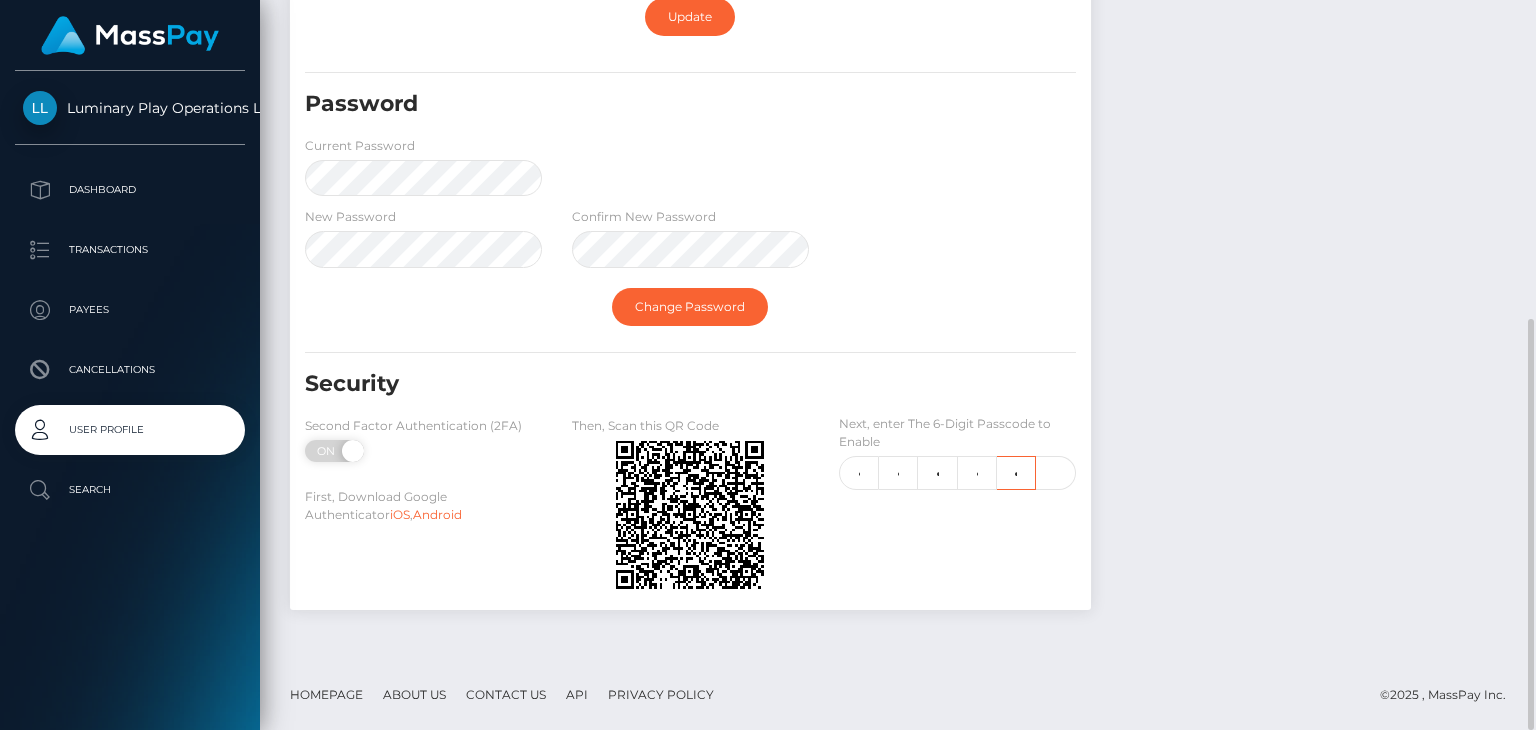 type on "5" 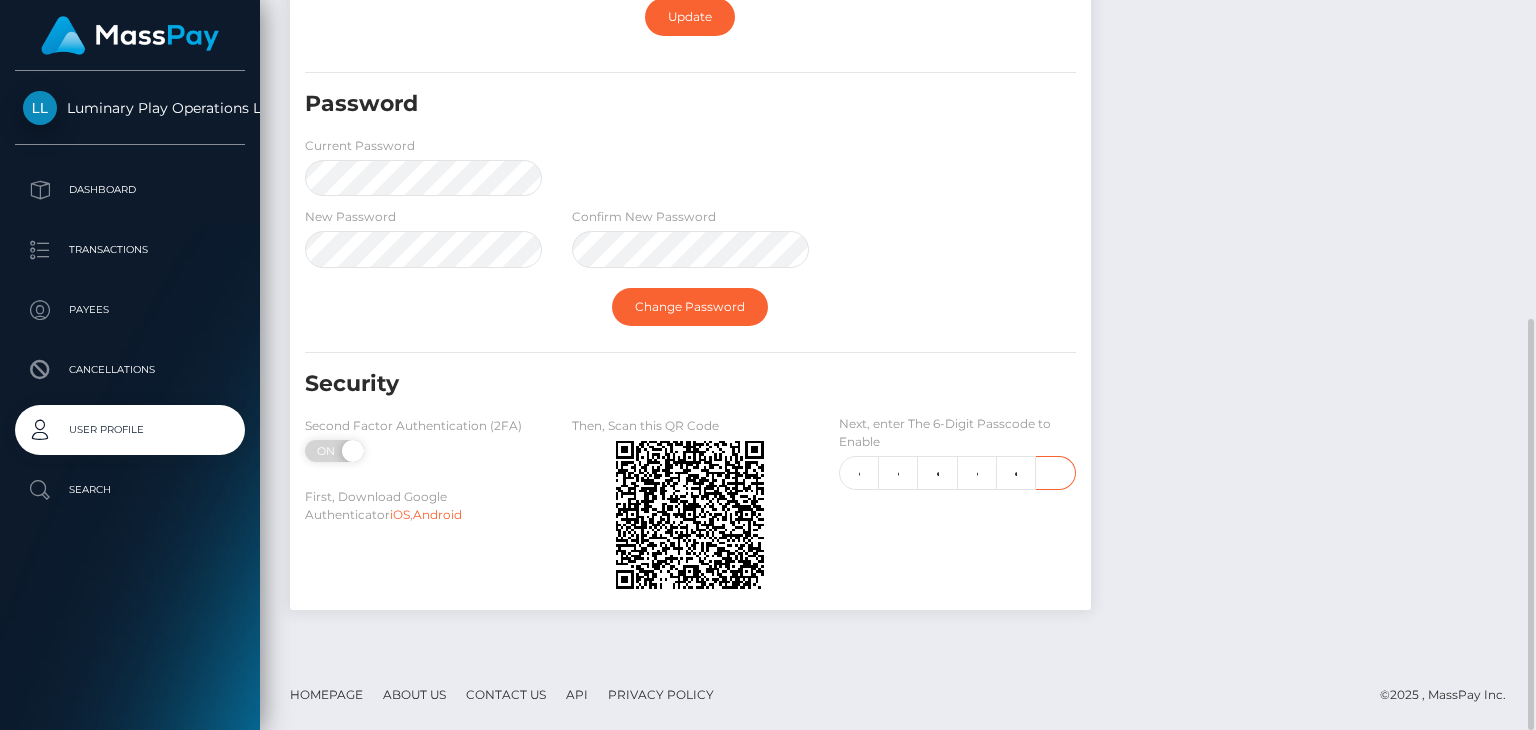scroll, scrollTop: 0, scrollLeft: 0, axis: both 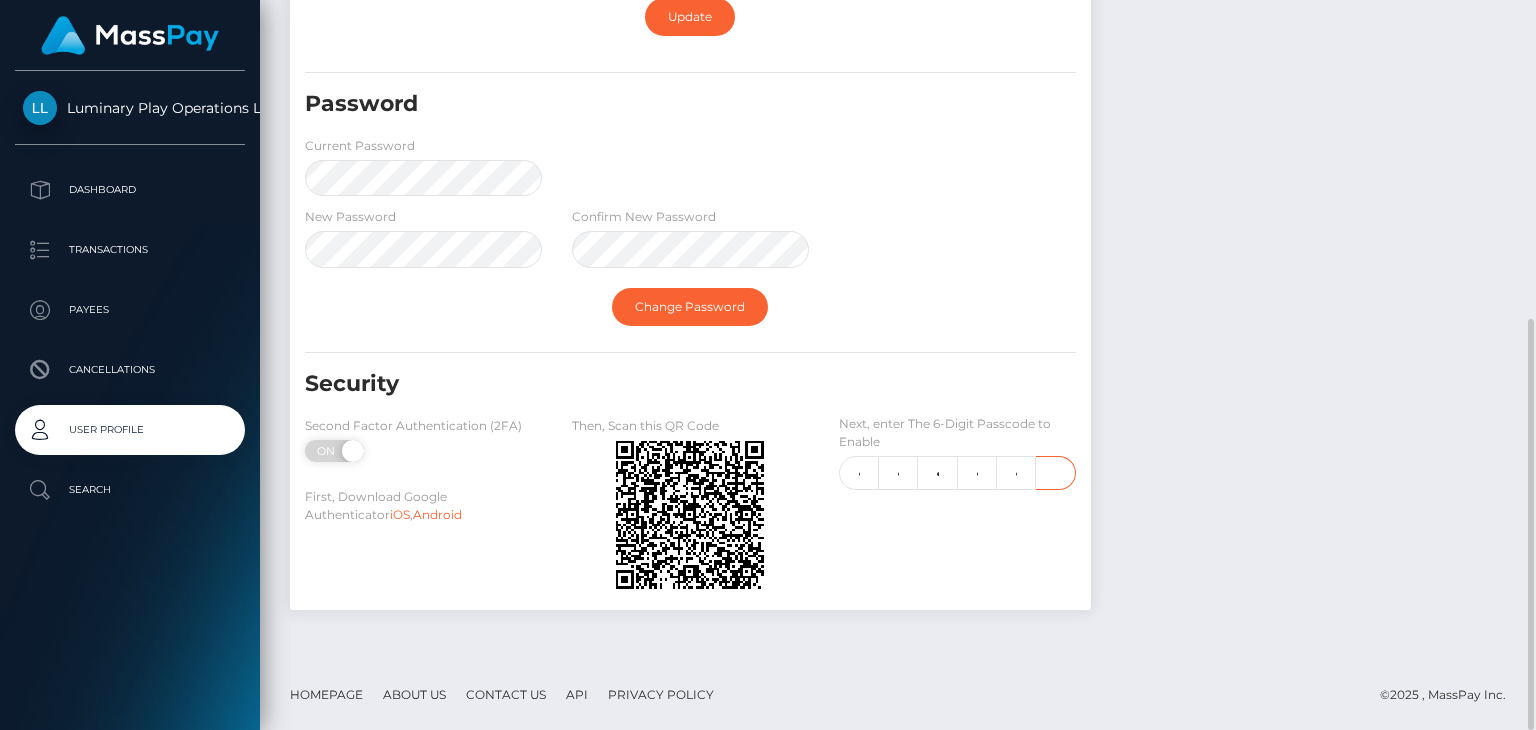 type on "5" 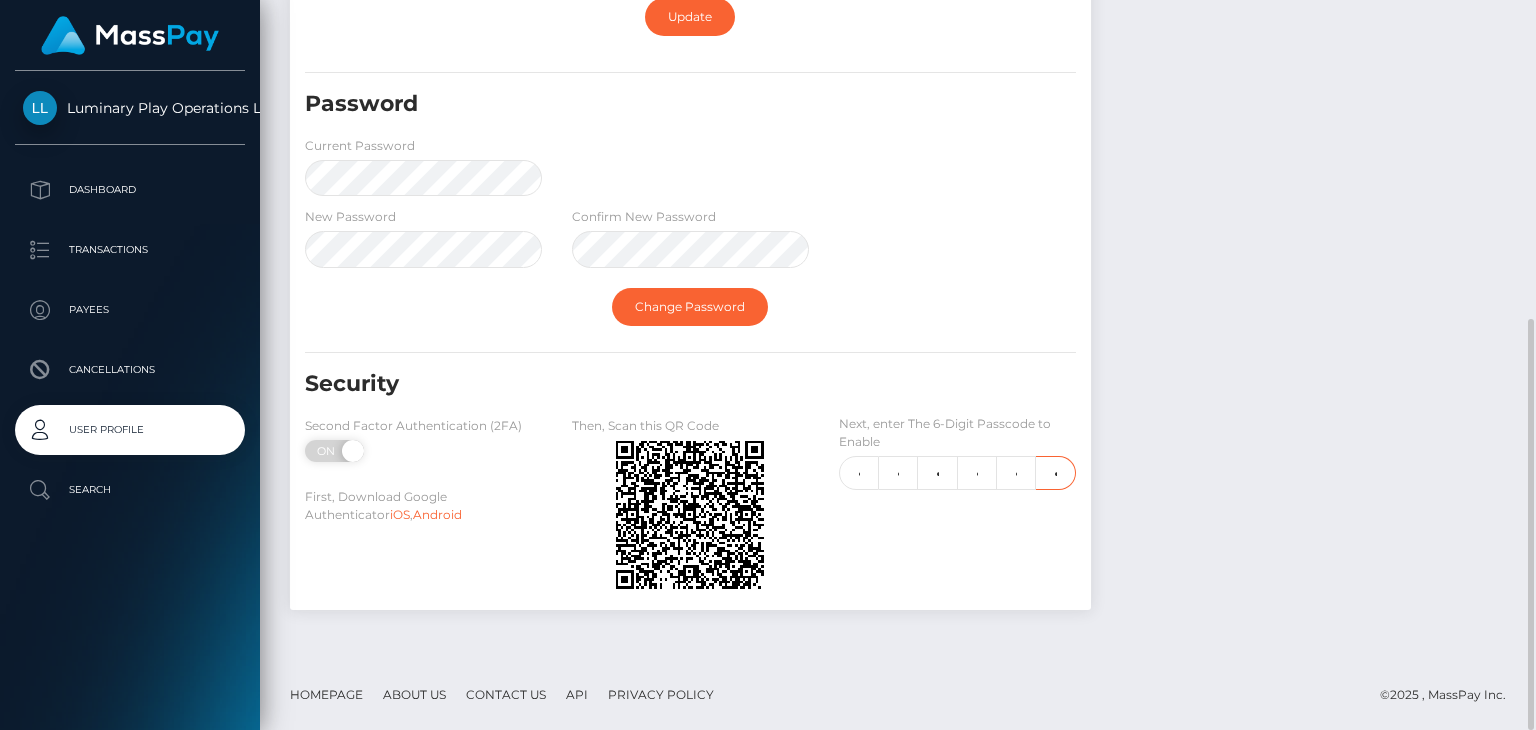 scroll, scrollTop: 0, scrollLeft: 2, axis: horizontal 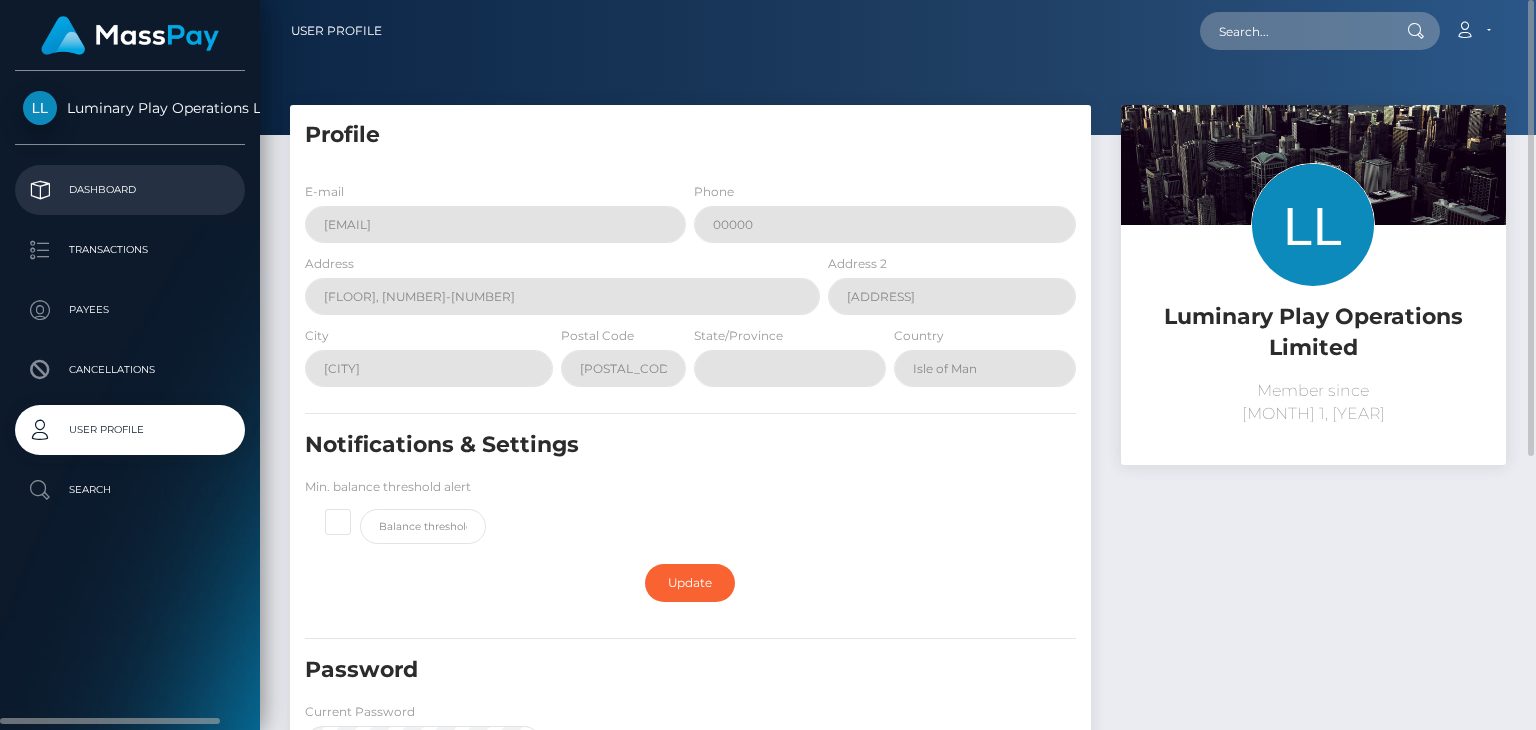 click on "Dashboard" at bounding box center (130, 190) 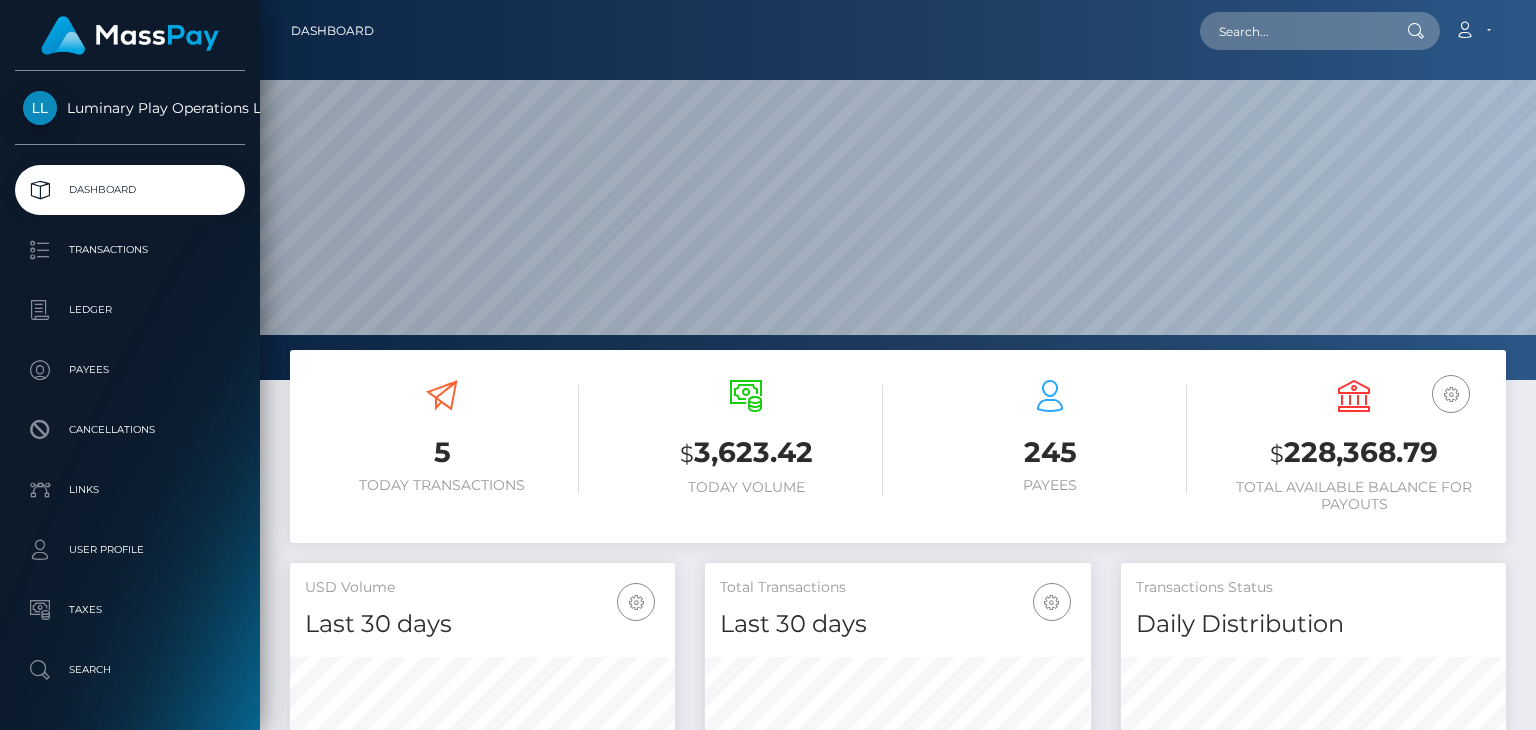 scroll, scrollTop: 0, scrollLeft: 0, axis: both 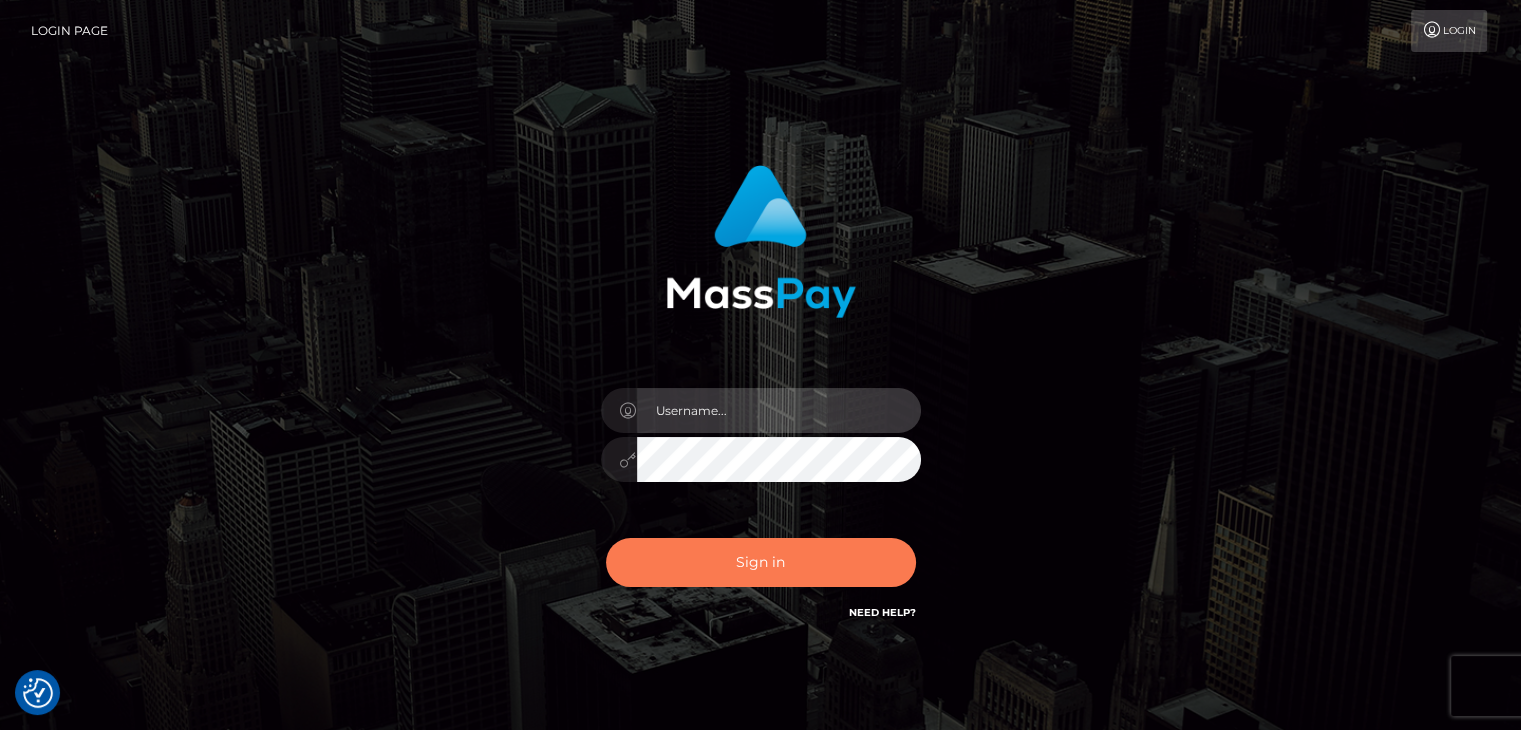 type on "Lawrence.megabonanza" 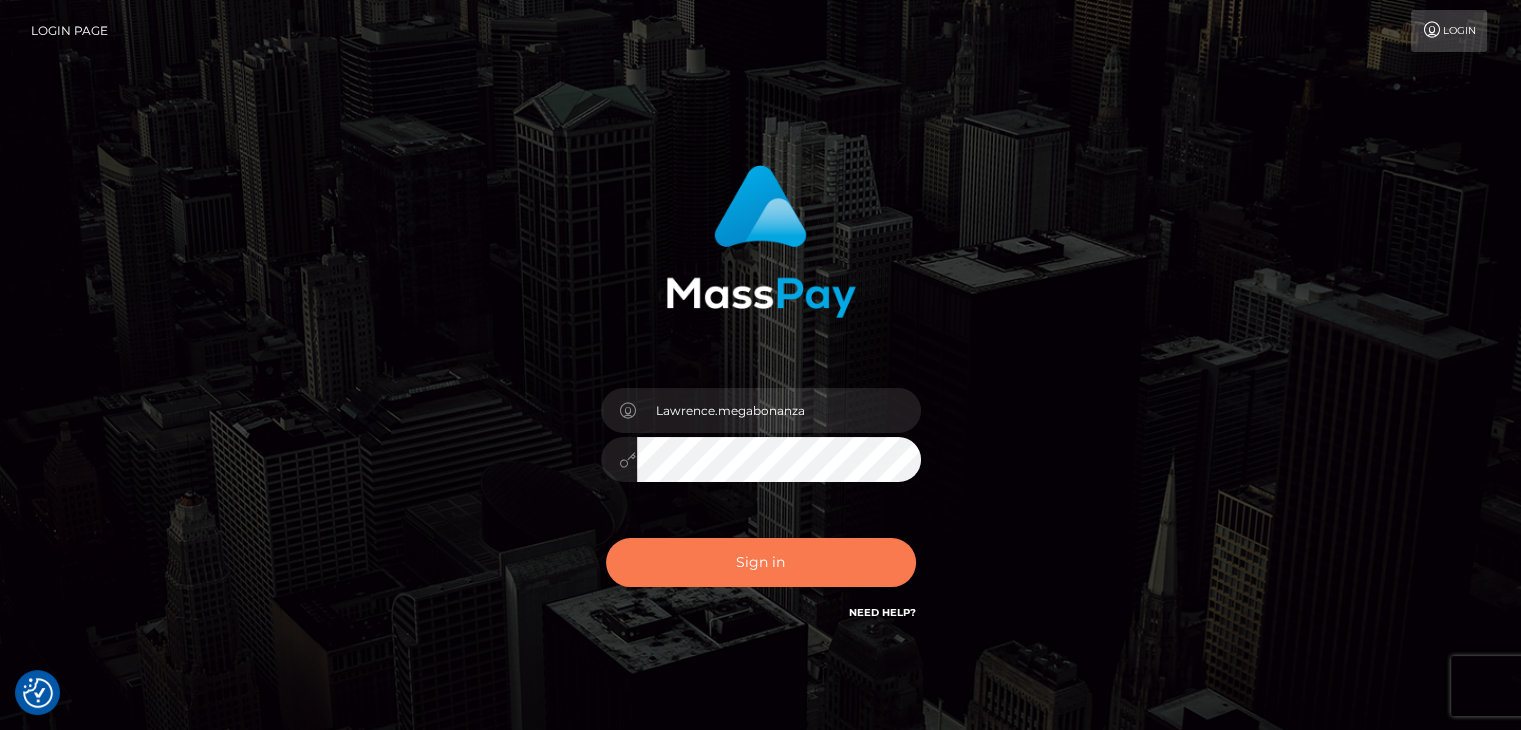 click on "Sign in" at bounding box center [761, 562] 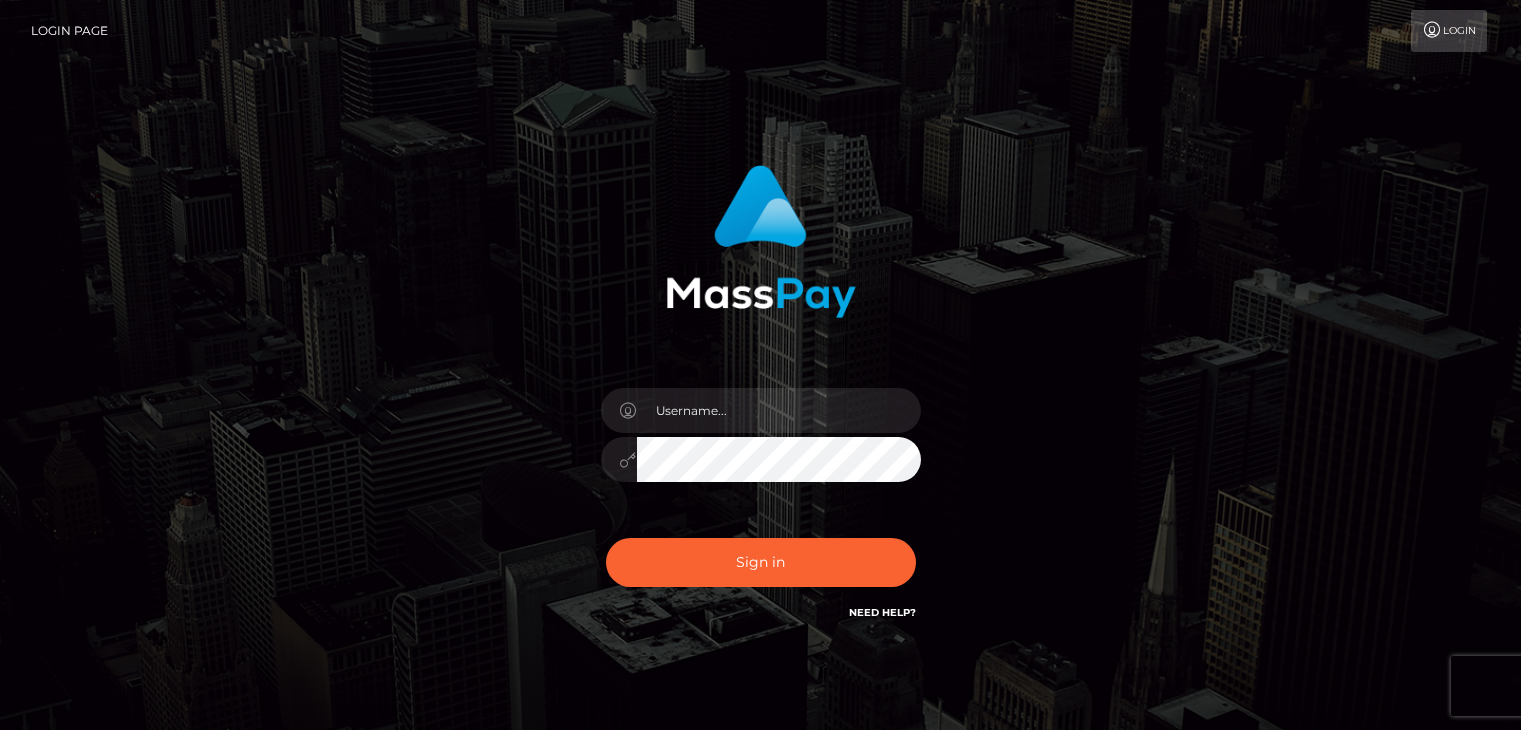 scroll, scrollTop: 0, scrollLeft: 0, axis: both 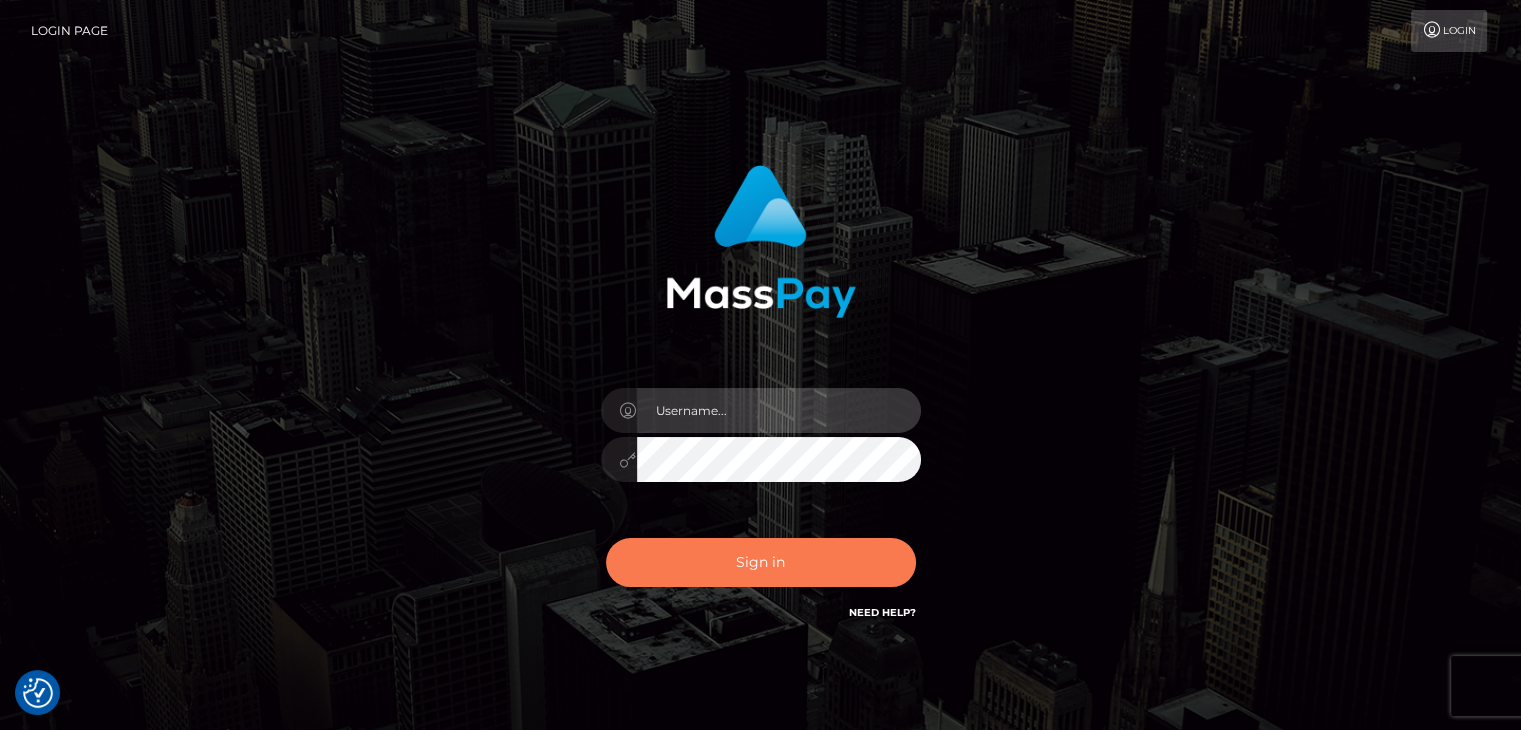type on "Lawrence.megabonanza" 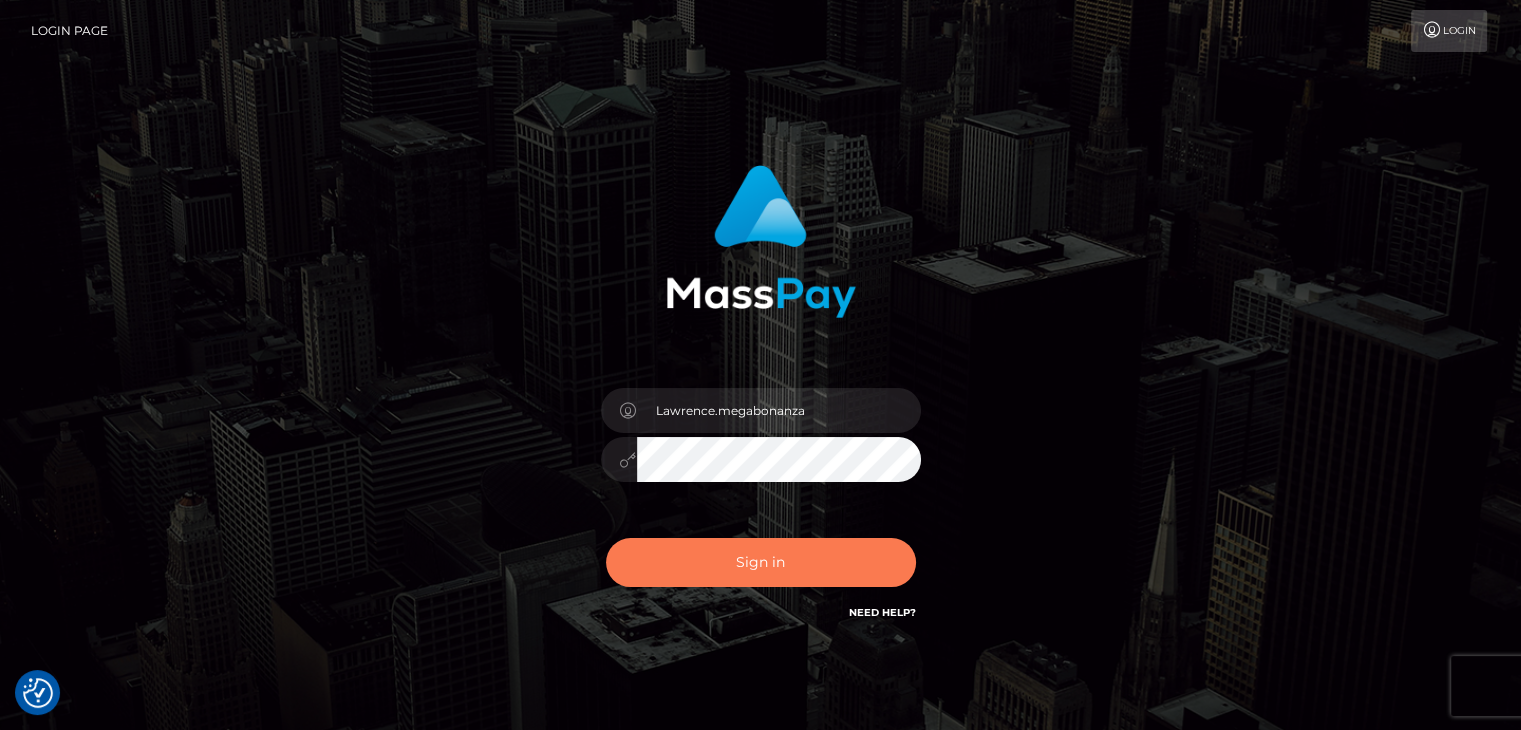 click on "Sign in" at bounding box center (761, 562) 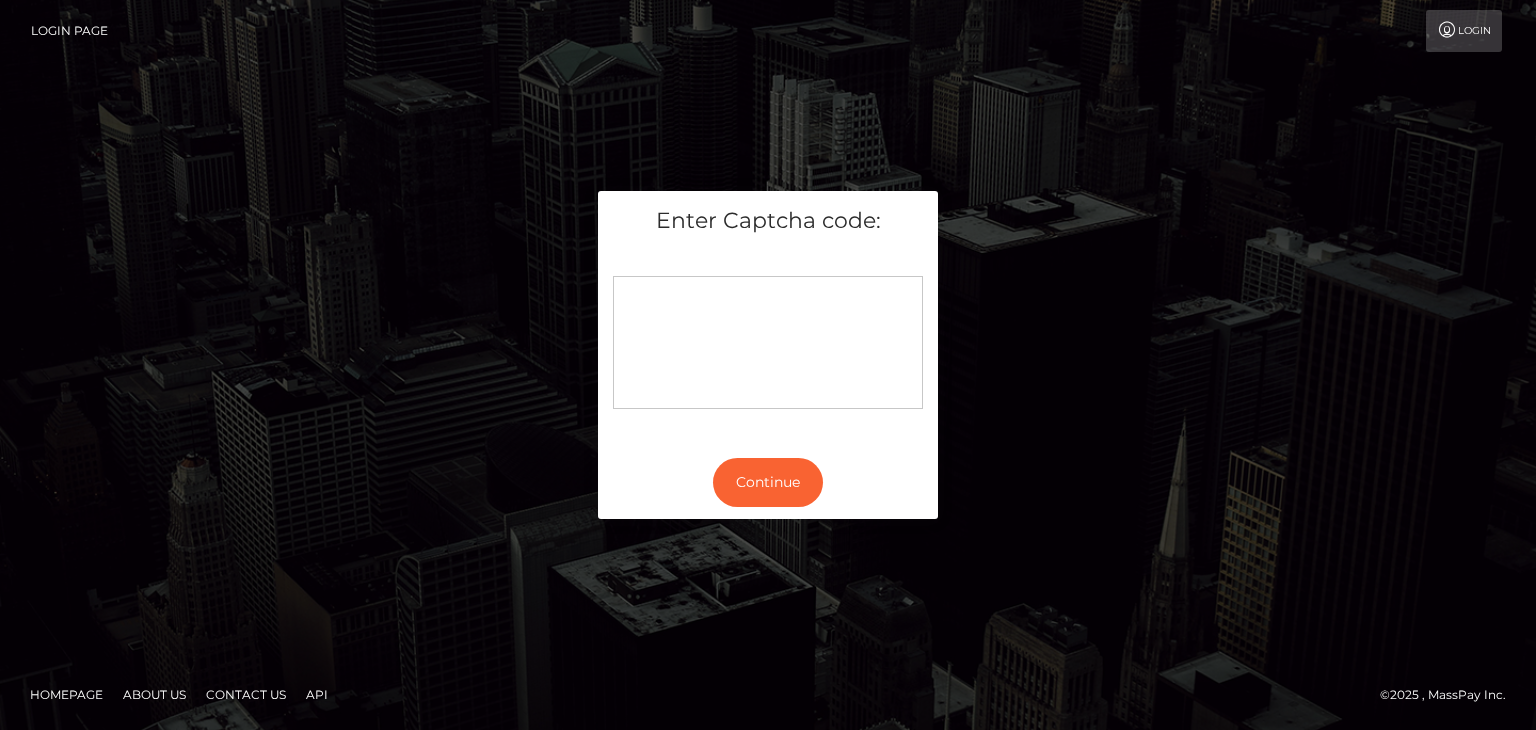 scroll, scrollTop: 0, scrollLeft: 0, axis: both 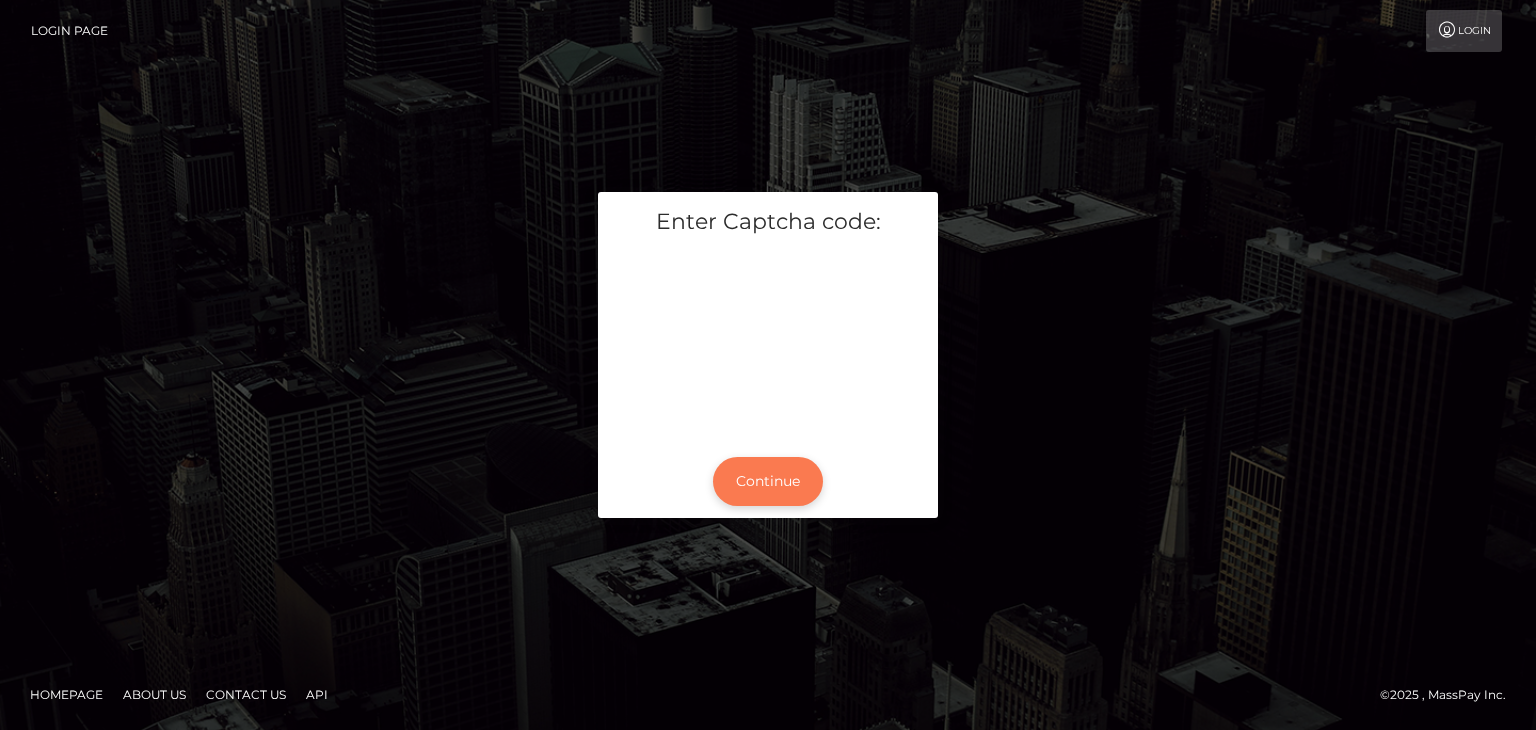 click on "Continue" at bounding box center [768, 481] 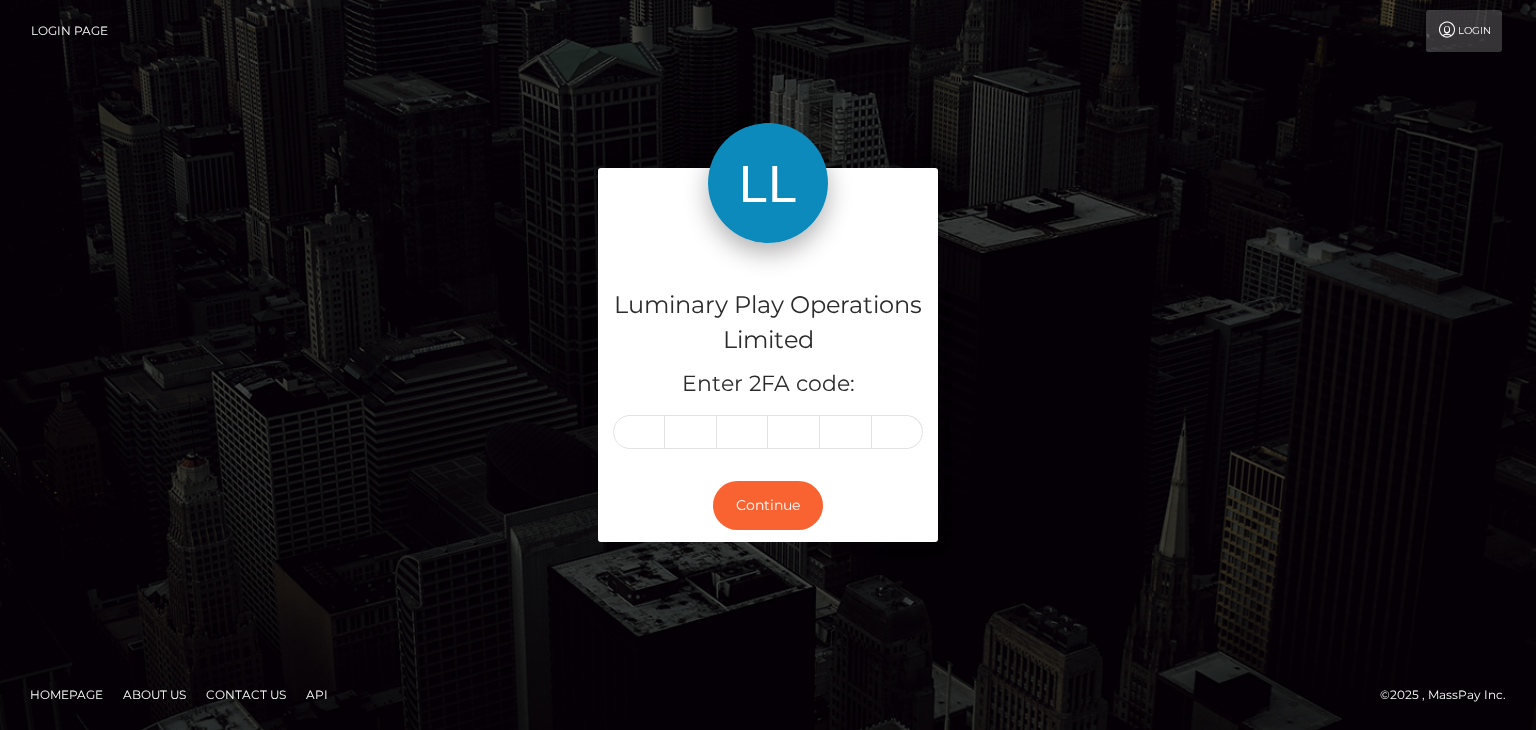 scroll, scrollTop: 0, scrollLeft: 0, axis: both 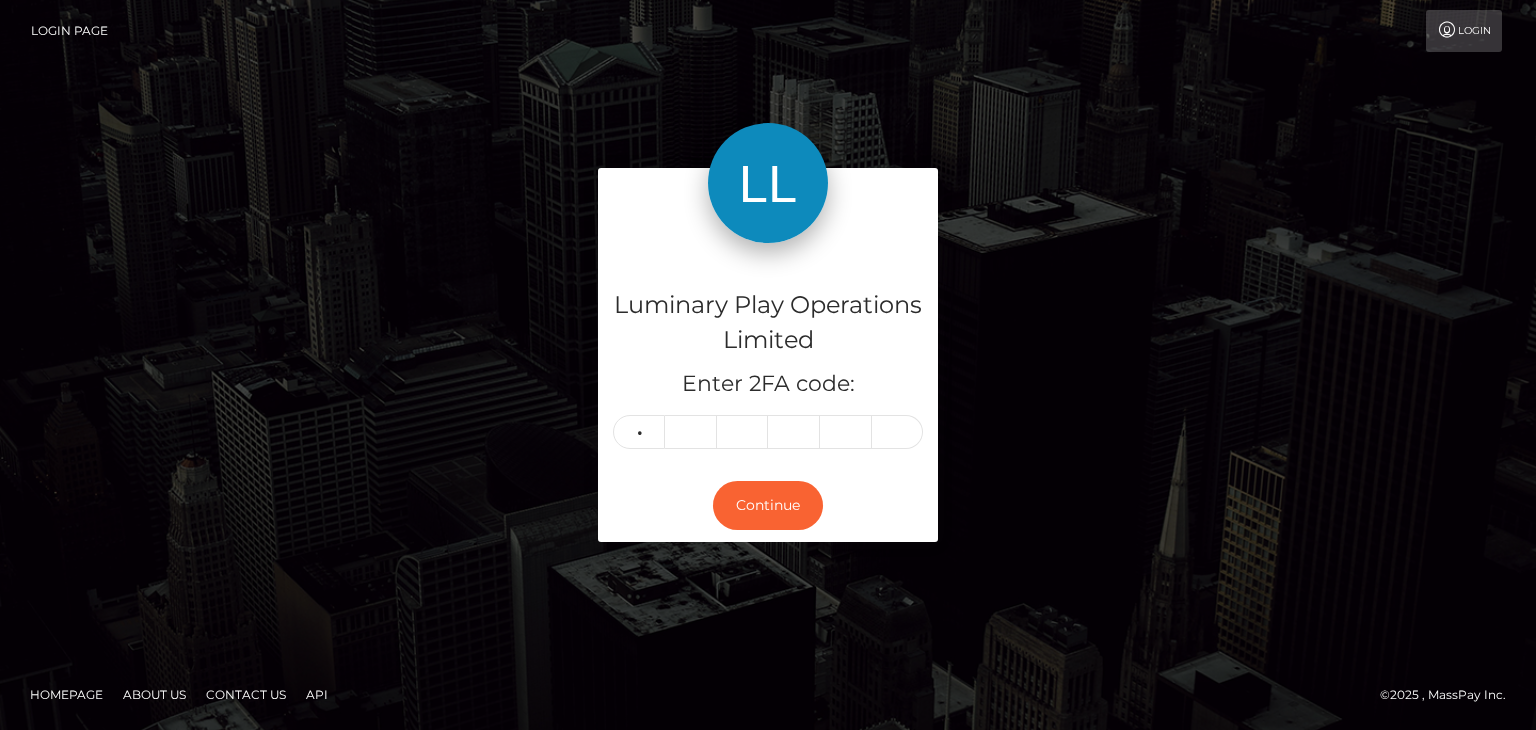 type on "7" 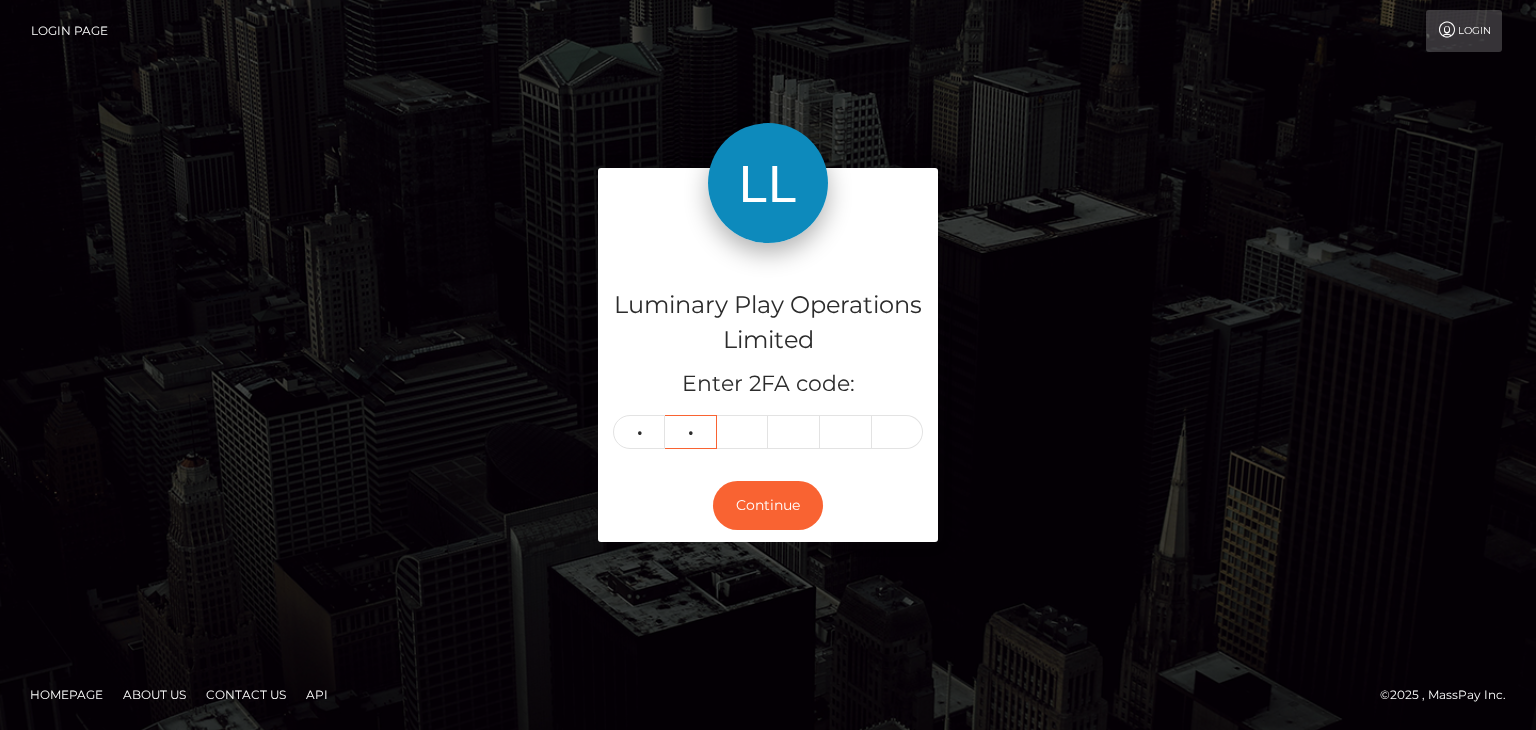 type on "8" 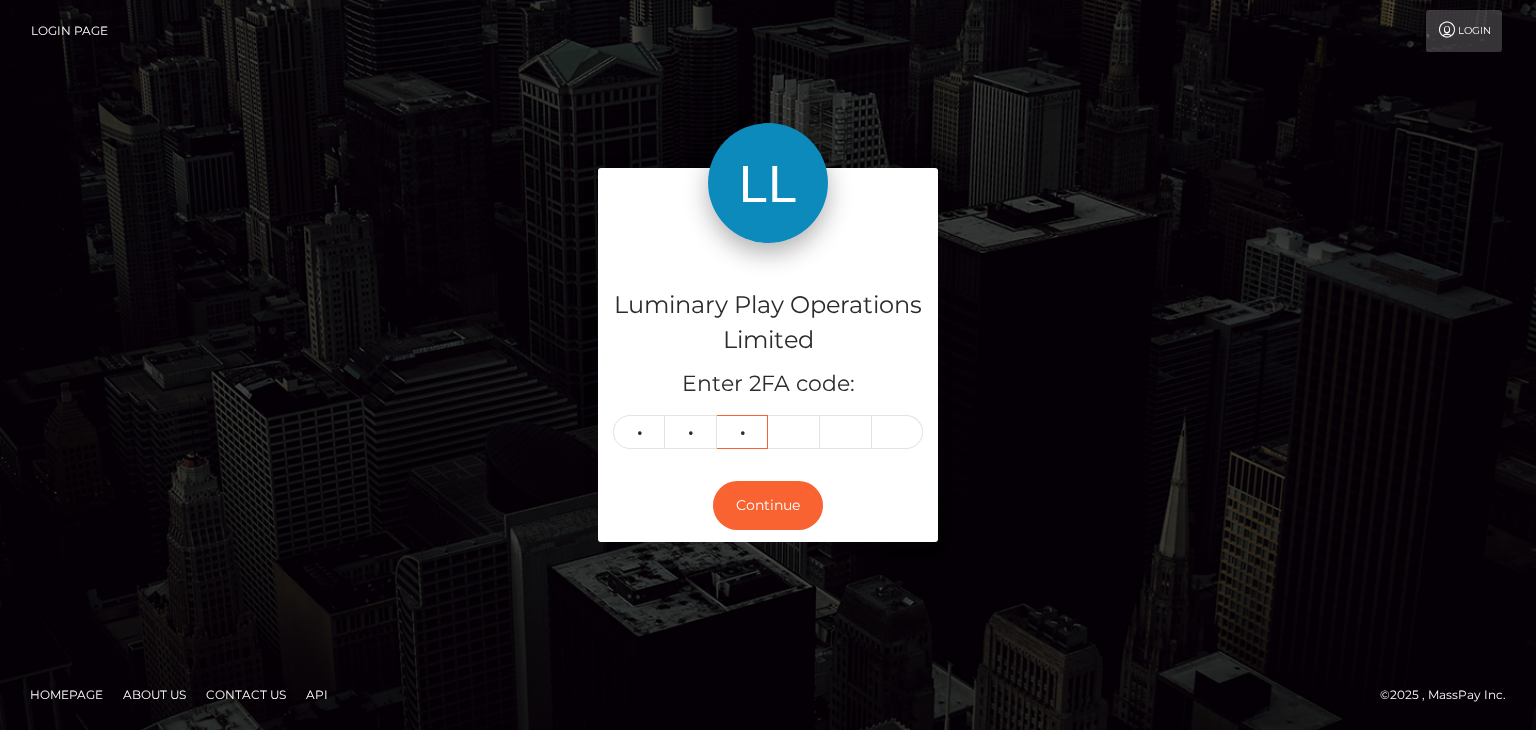 type on "3" 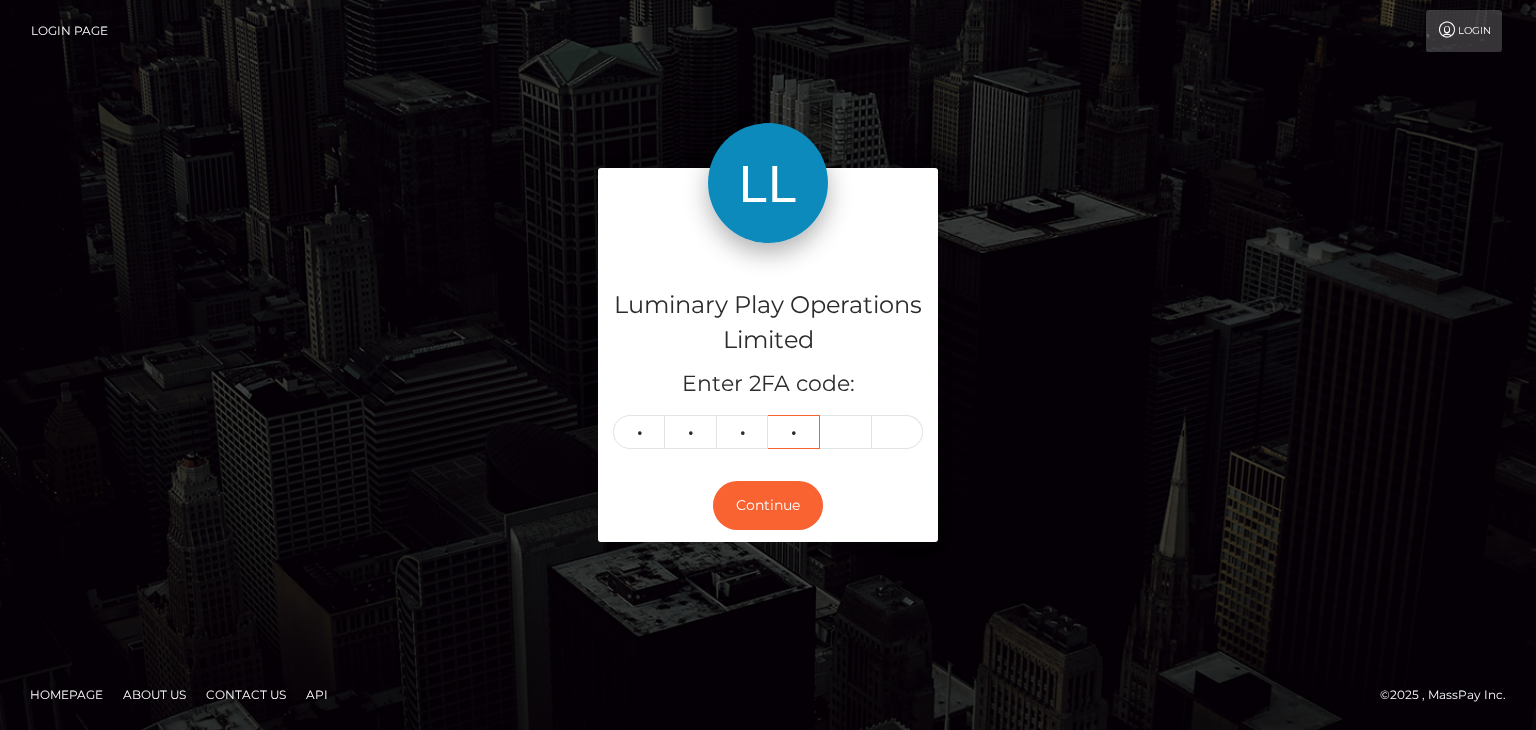 type on "6" 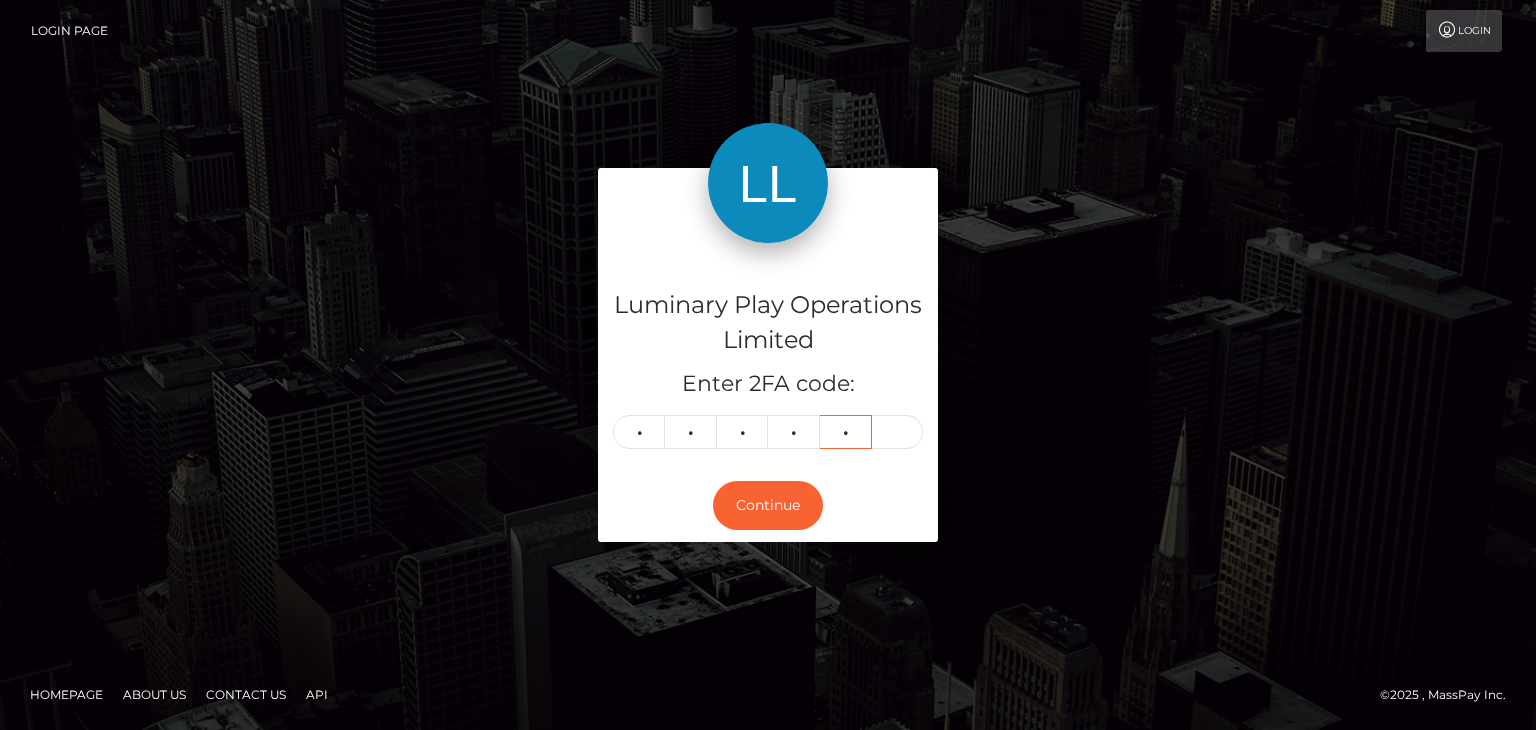 type on "6" 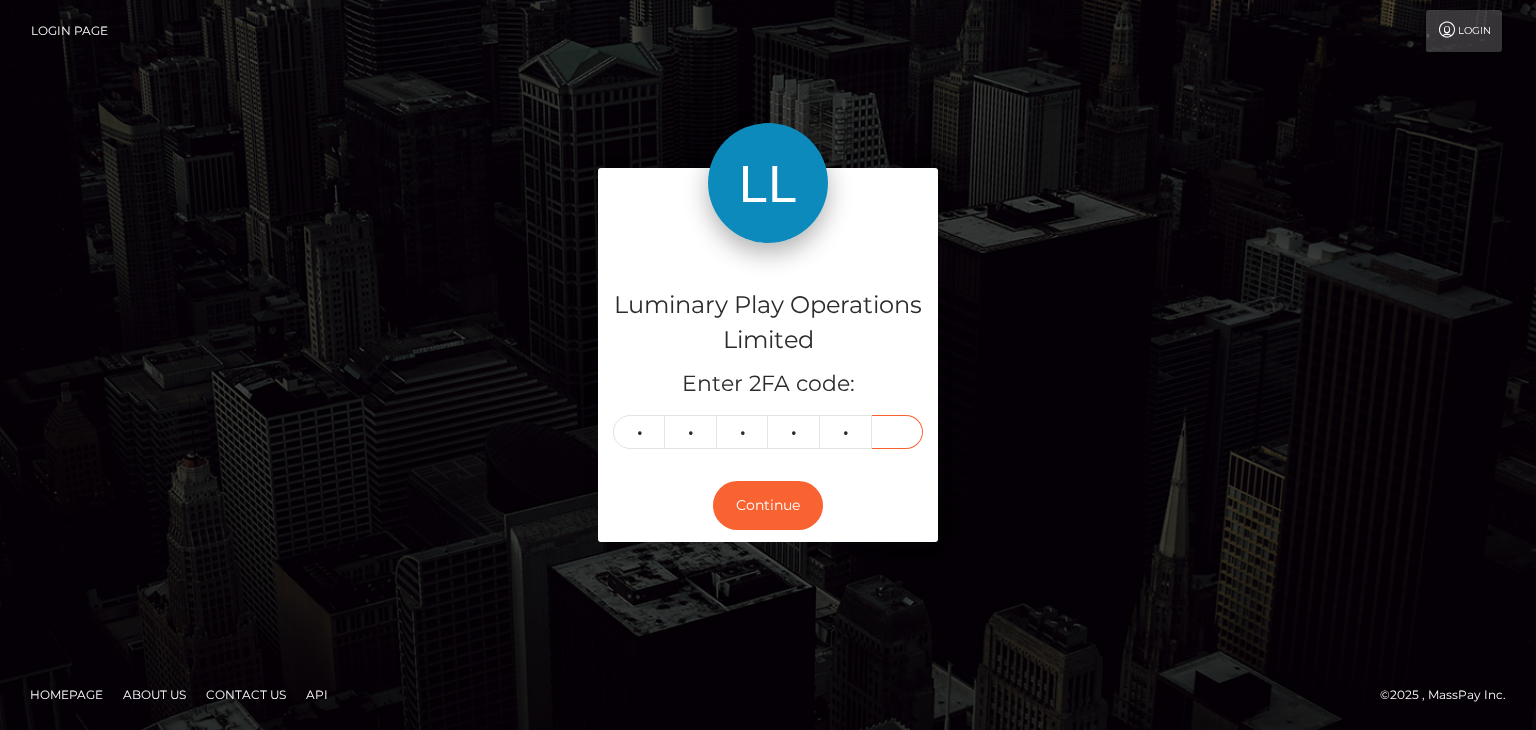 type on "3" 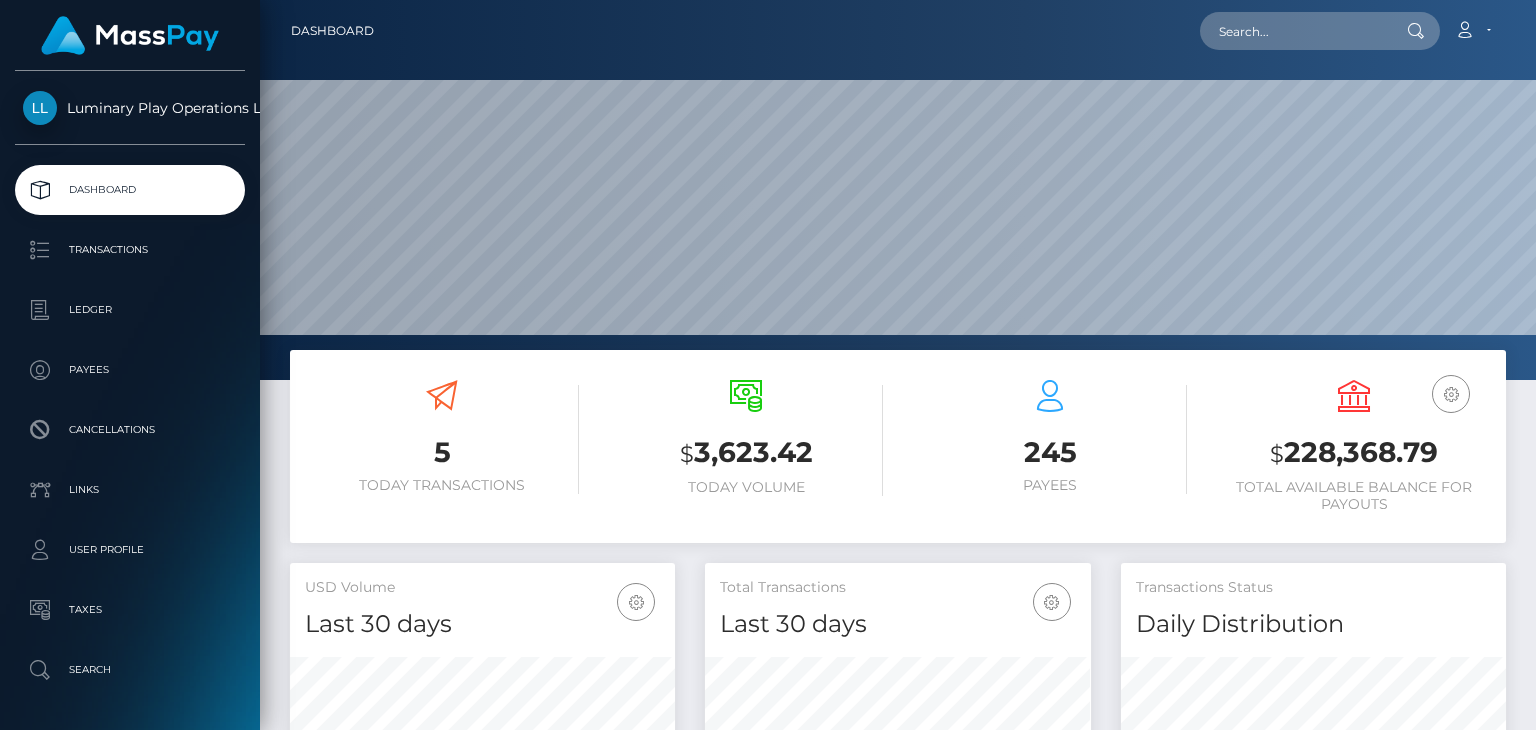 scroll, scrollTop: 0, scrollLeft: 0, axis: both 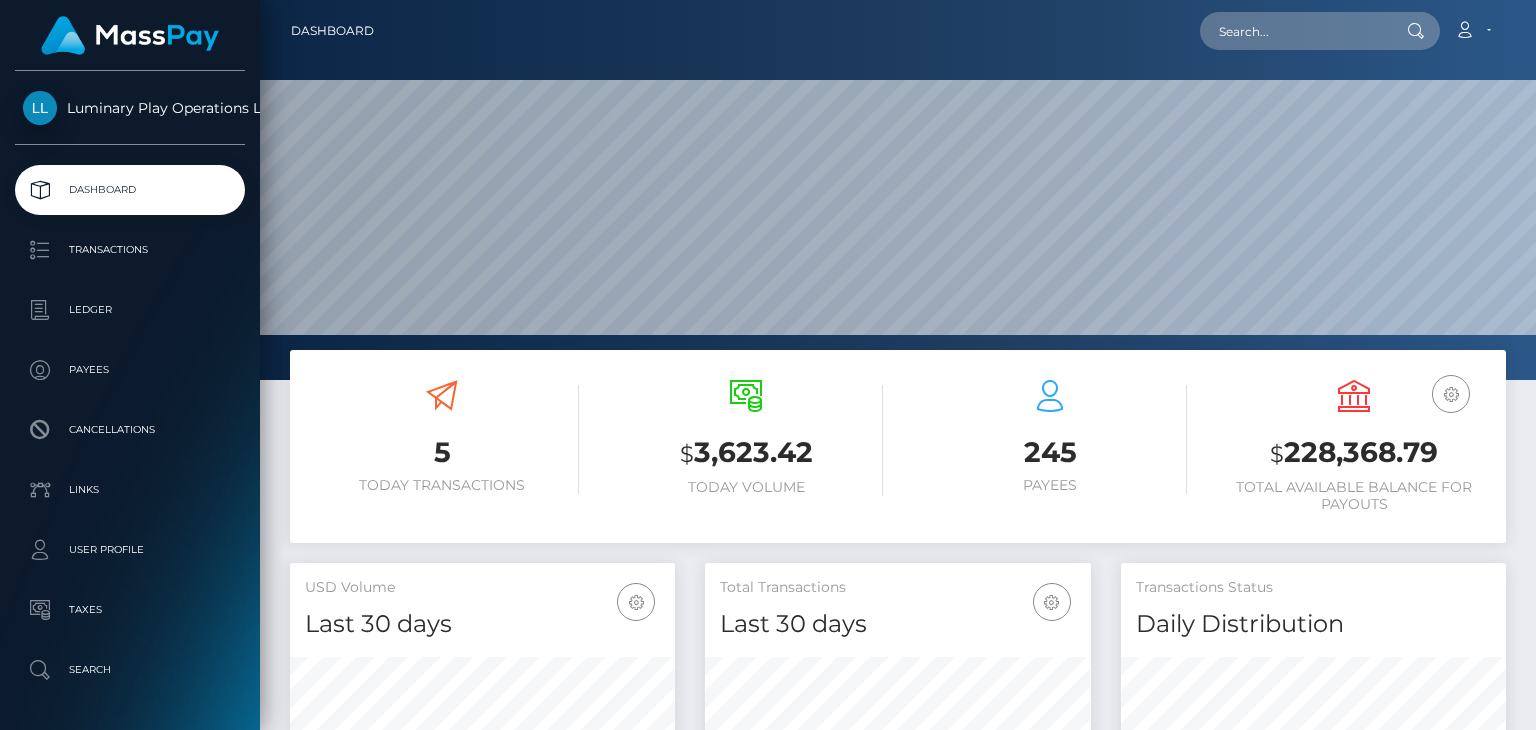 click on "$ 228,368.79" at bounding box center [1354, 453] 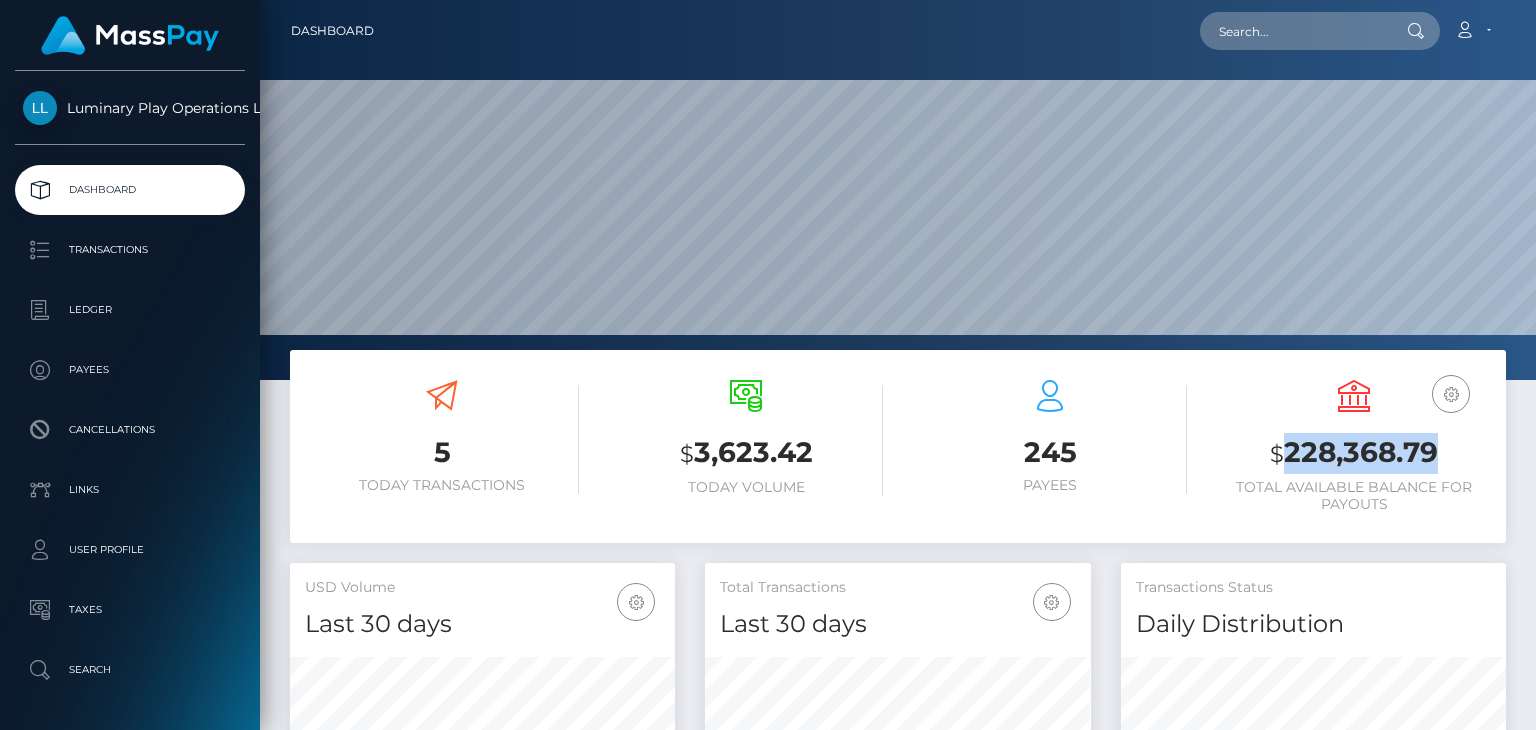 click on "$ 228,368.79" at bounding box center [1354, 453] 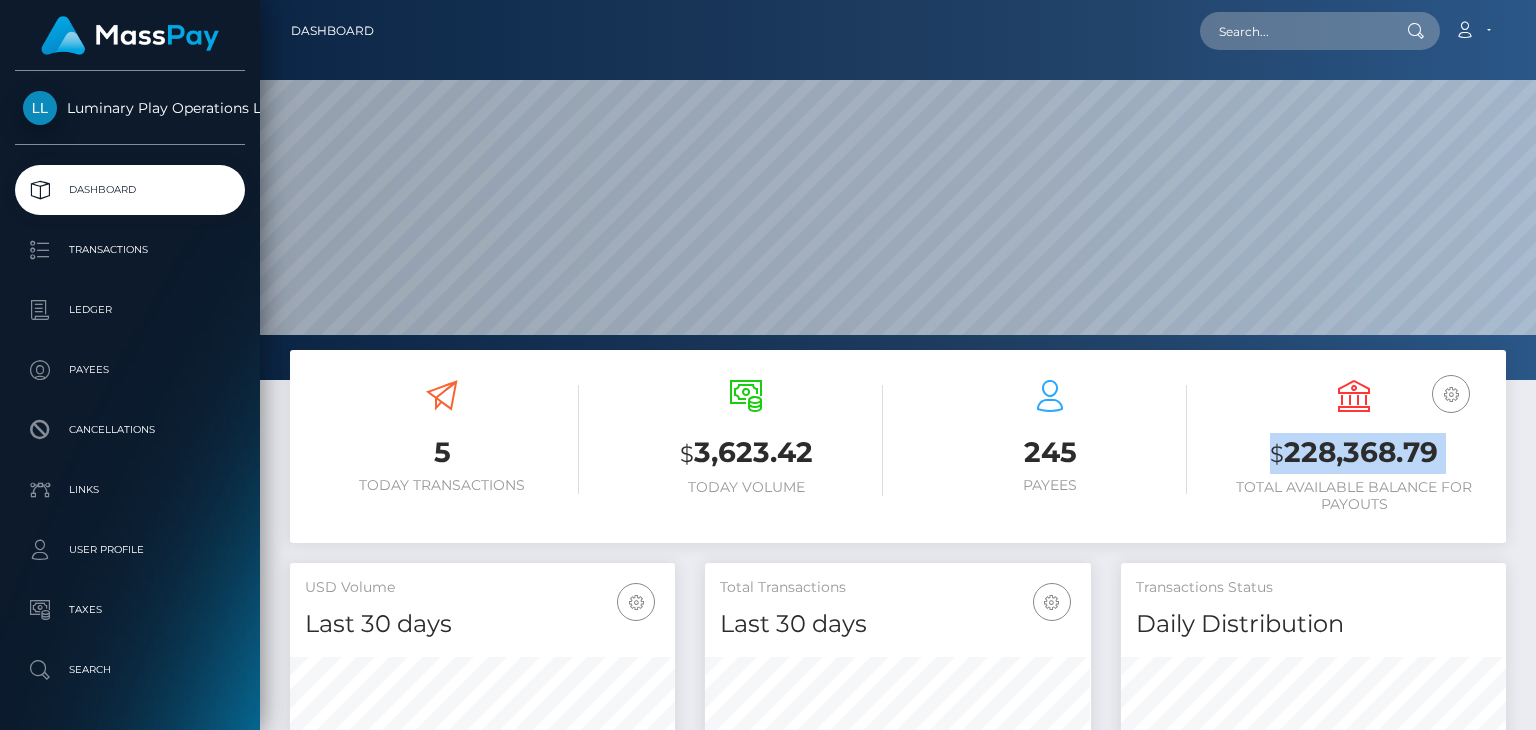 click on "$ 228,368.79" at bounding box center [1354, 453] 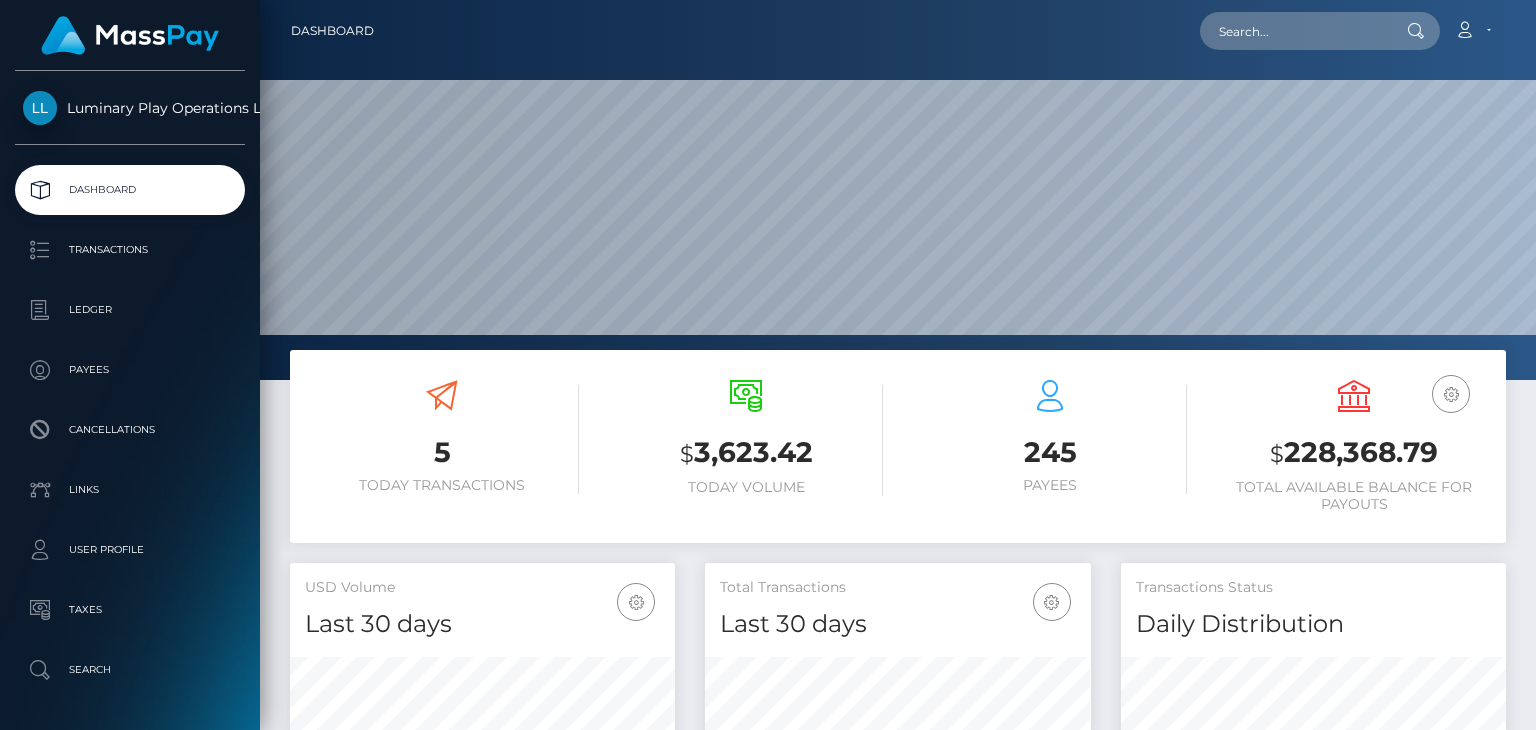 click on "$ 228,368.79" at bounding box center [1354, 453] 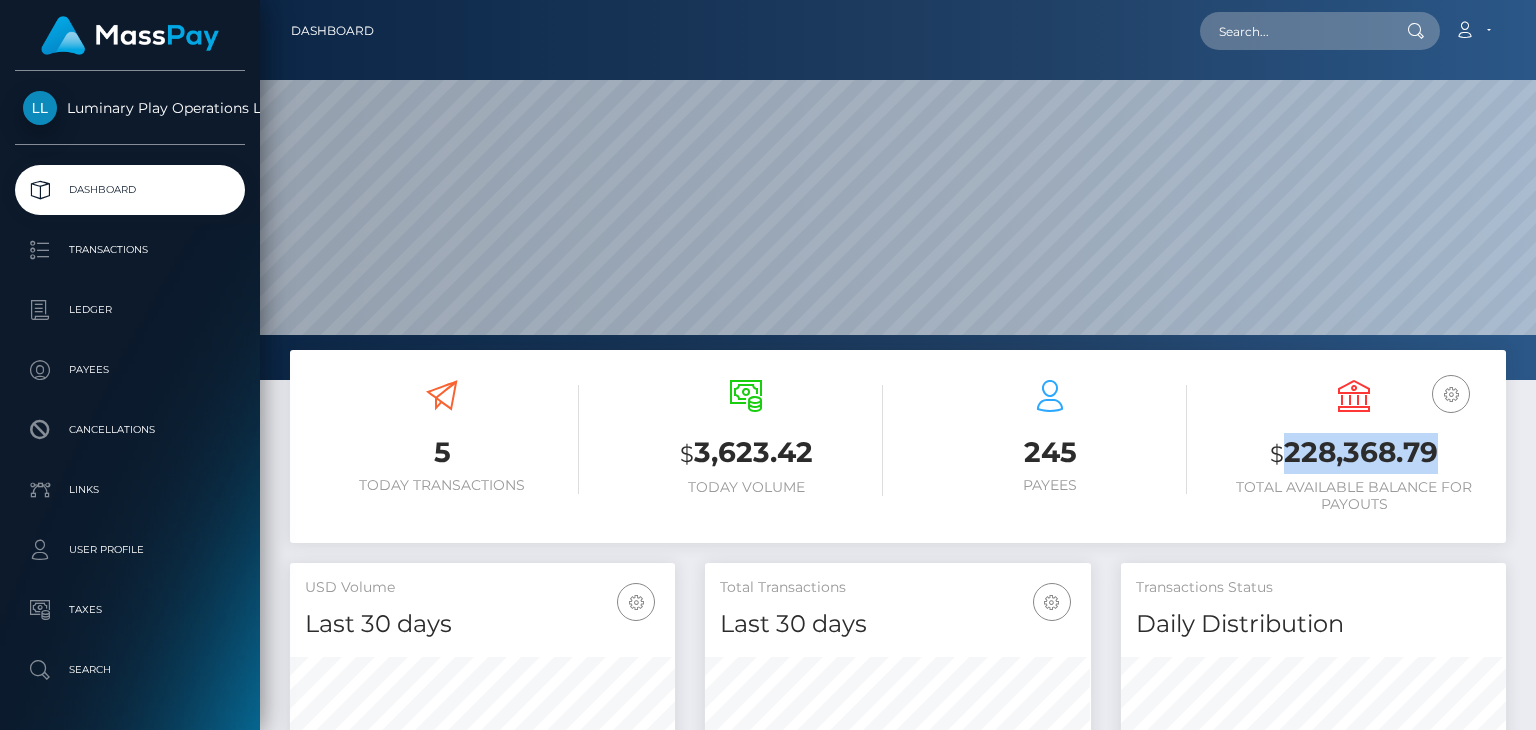 click on "$ 228,368.79" at bounding box center (1354, 453) 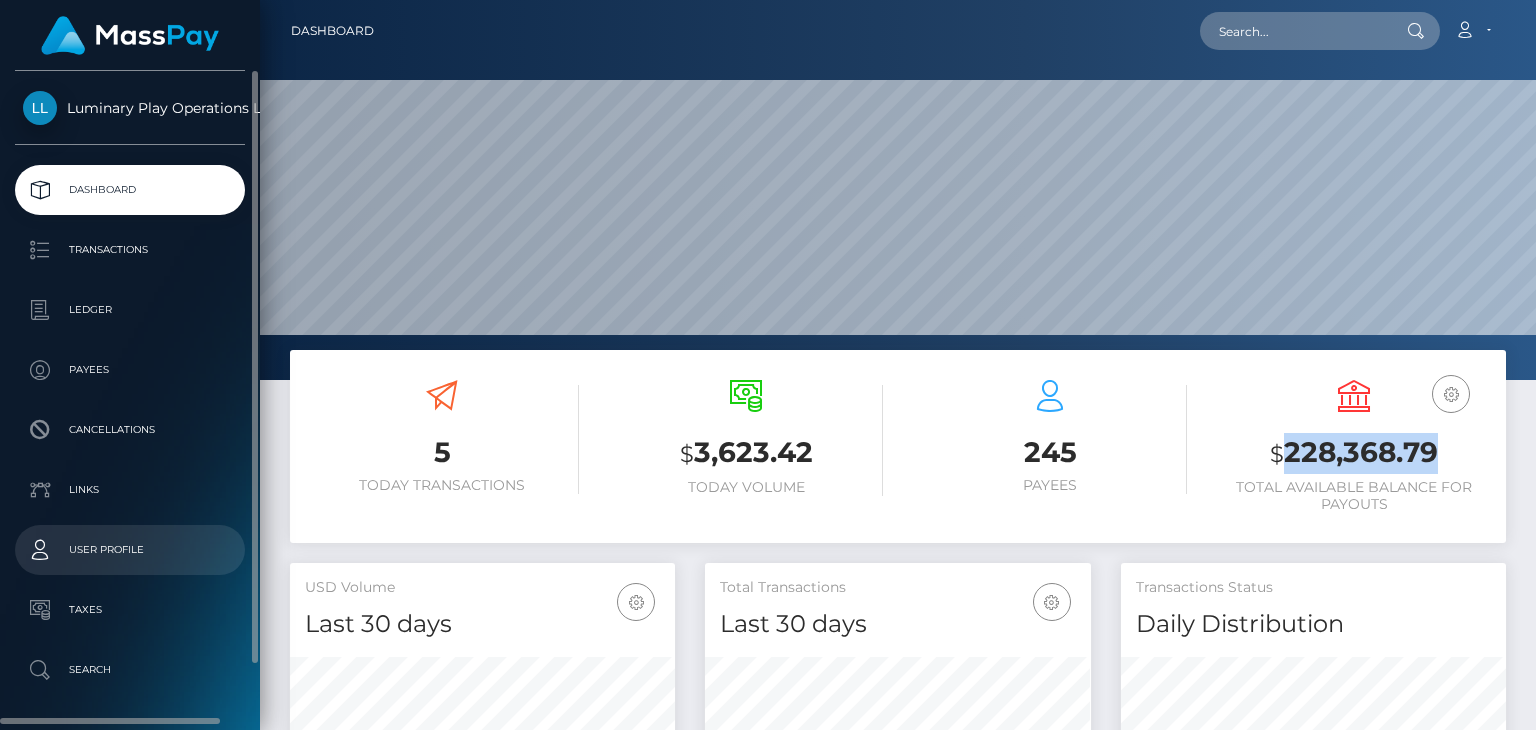 click on "User Profile" at bounding box center (130, 550) 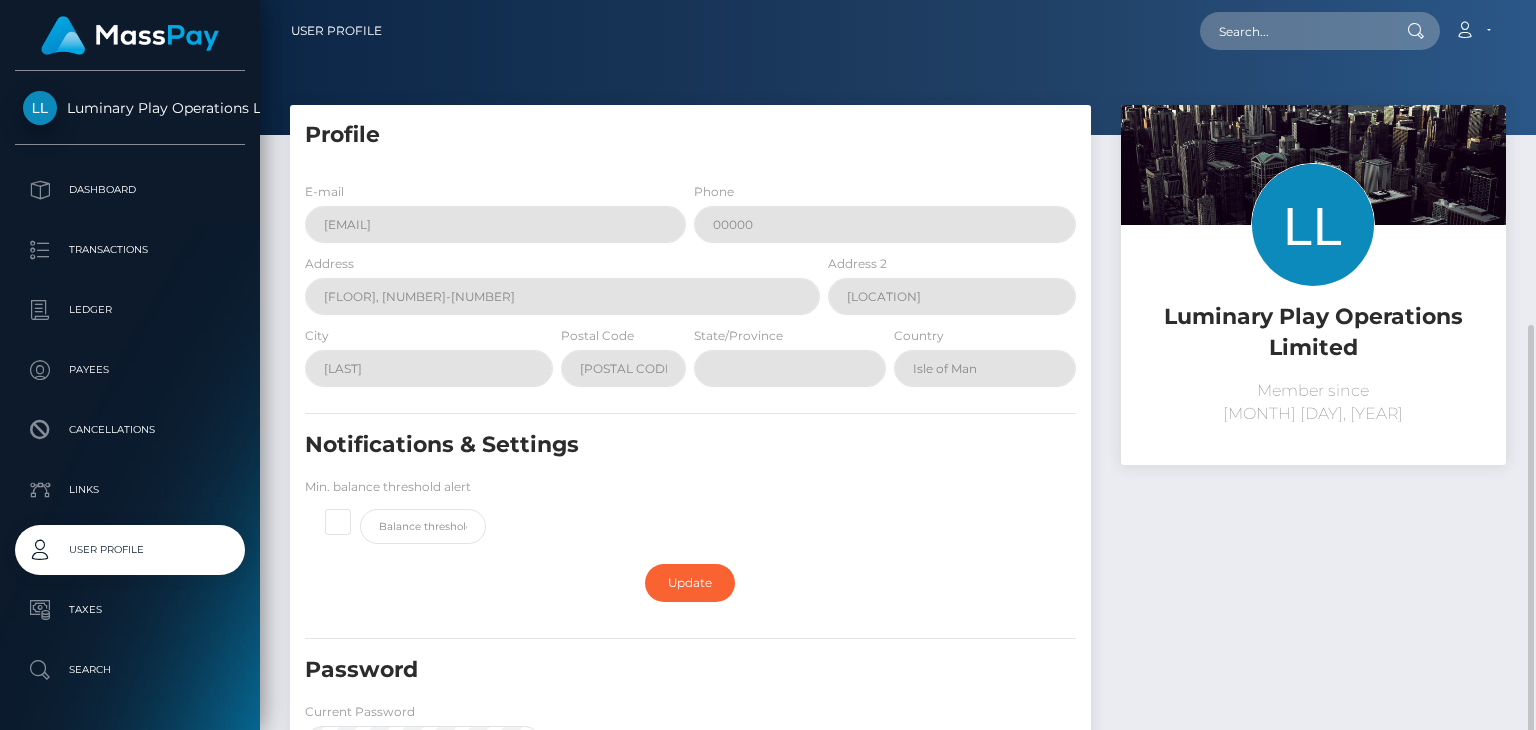 scroll, scrollTop: 0, scrollLeft: 0, axis: both 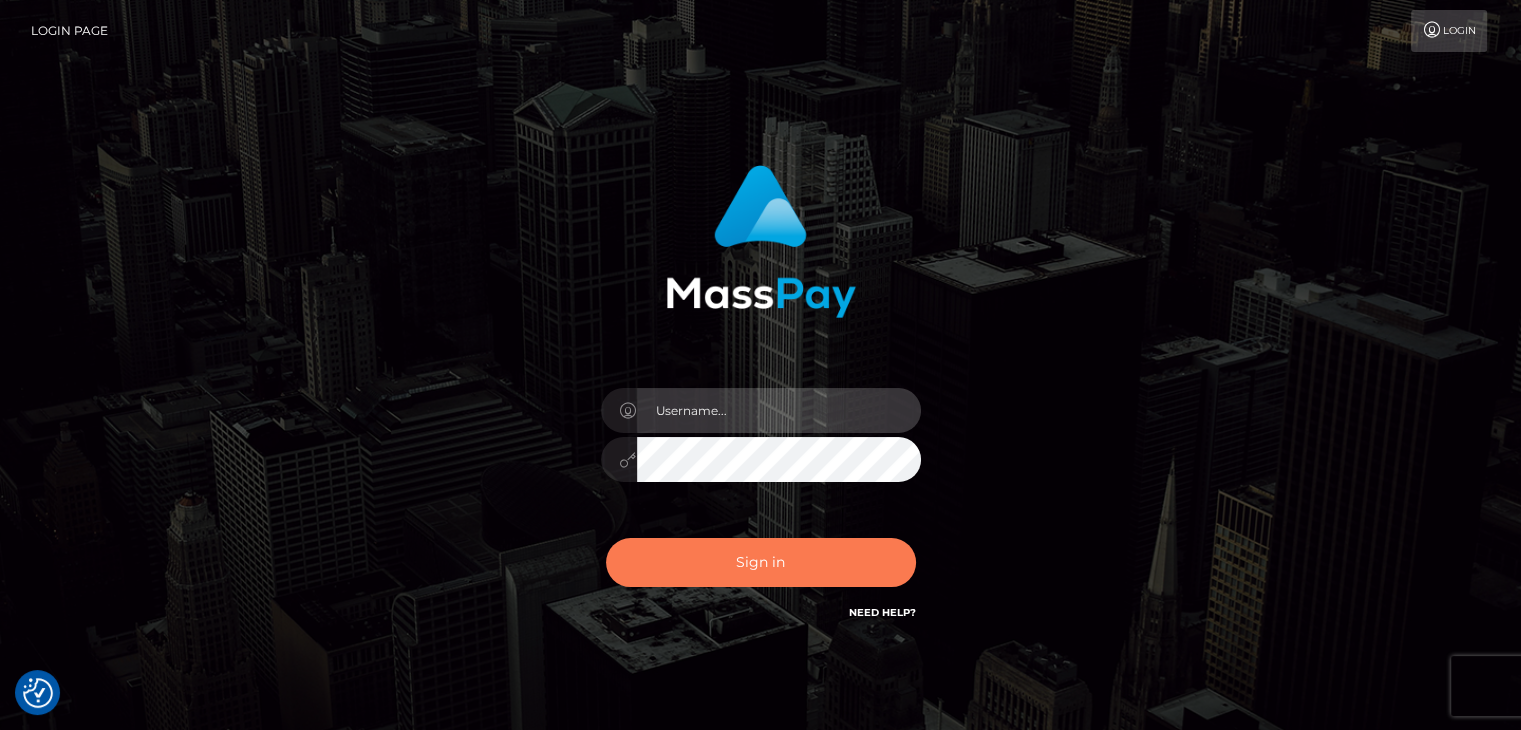 type on "Lawrence.megabonanza" 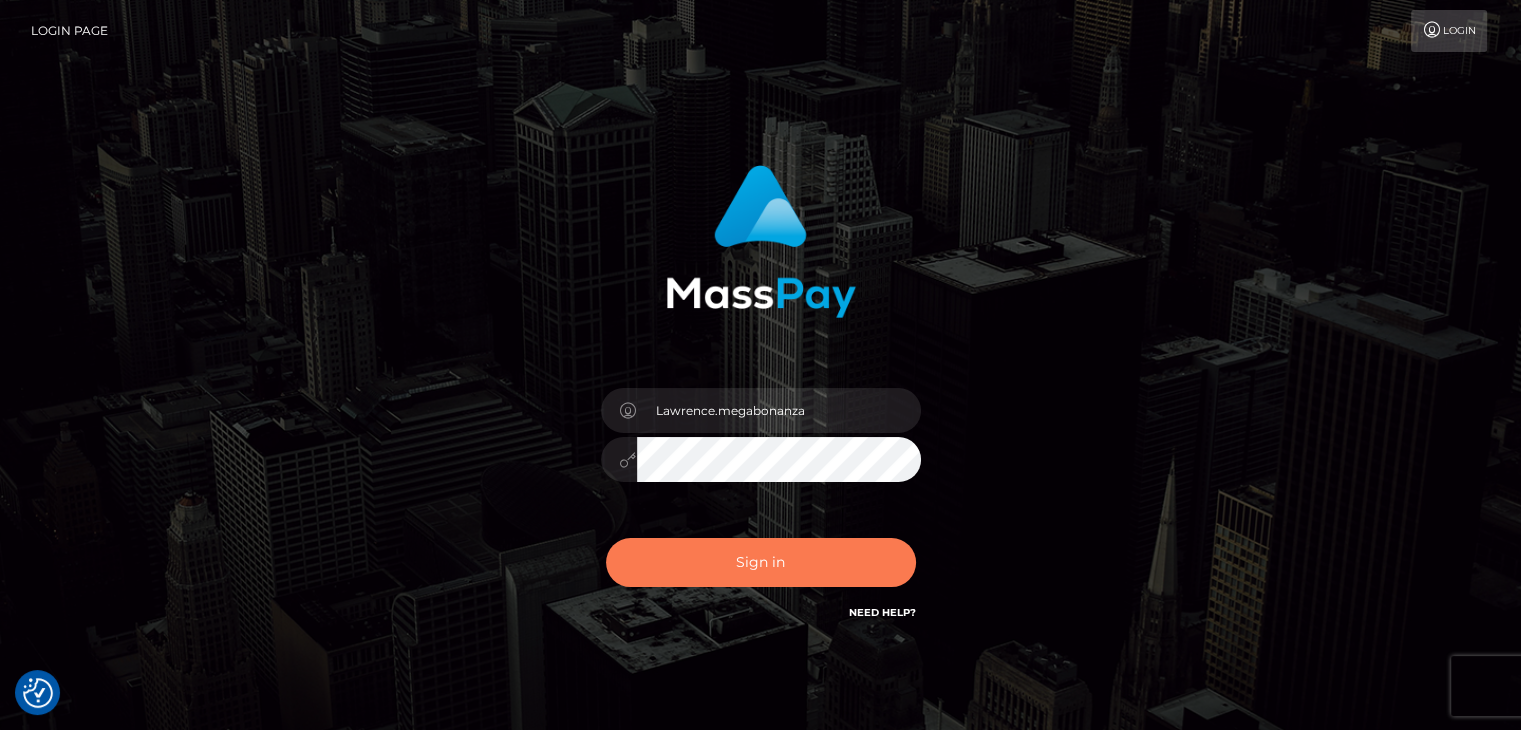 click on "Sign in" at bounding box center (761, 562) 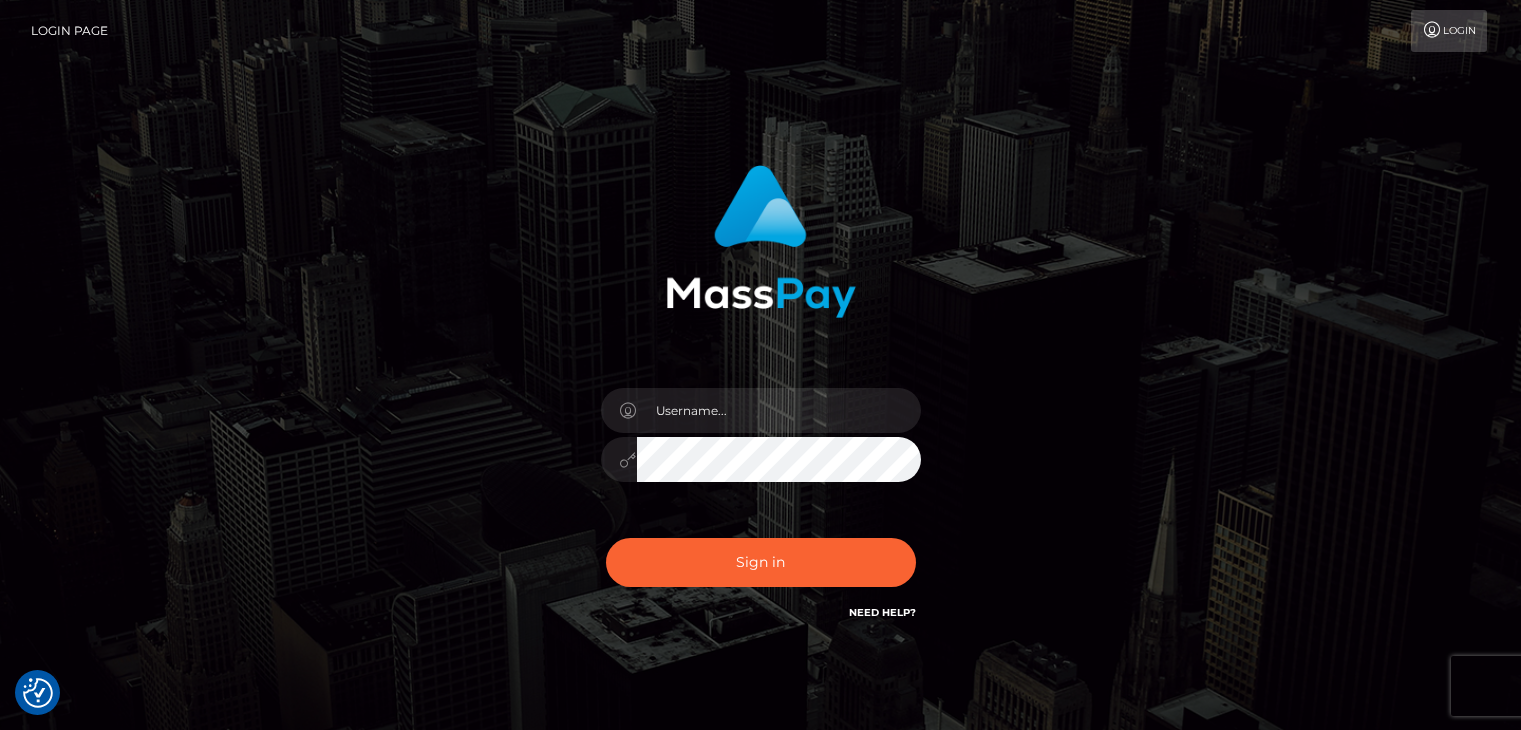 scroll, scrollTop: 0, scrollLeft: 0, axis: both 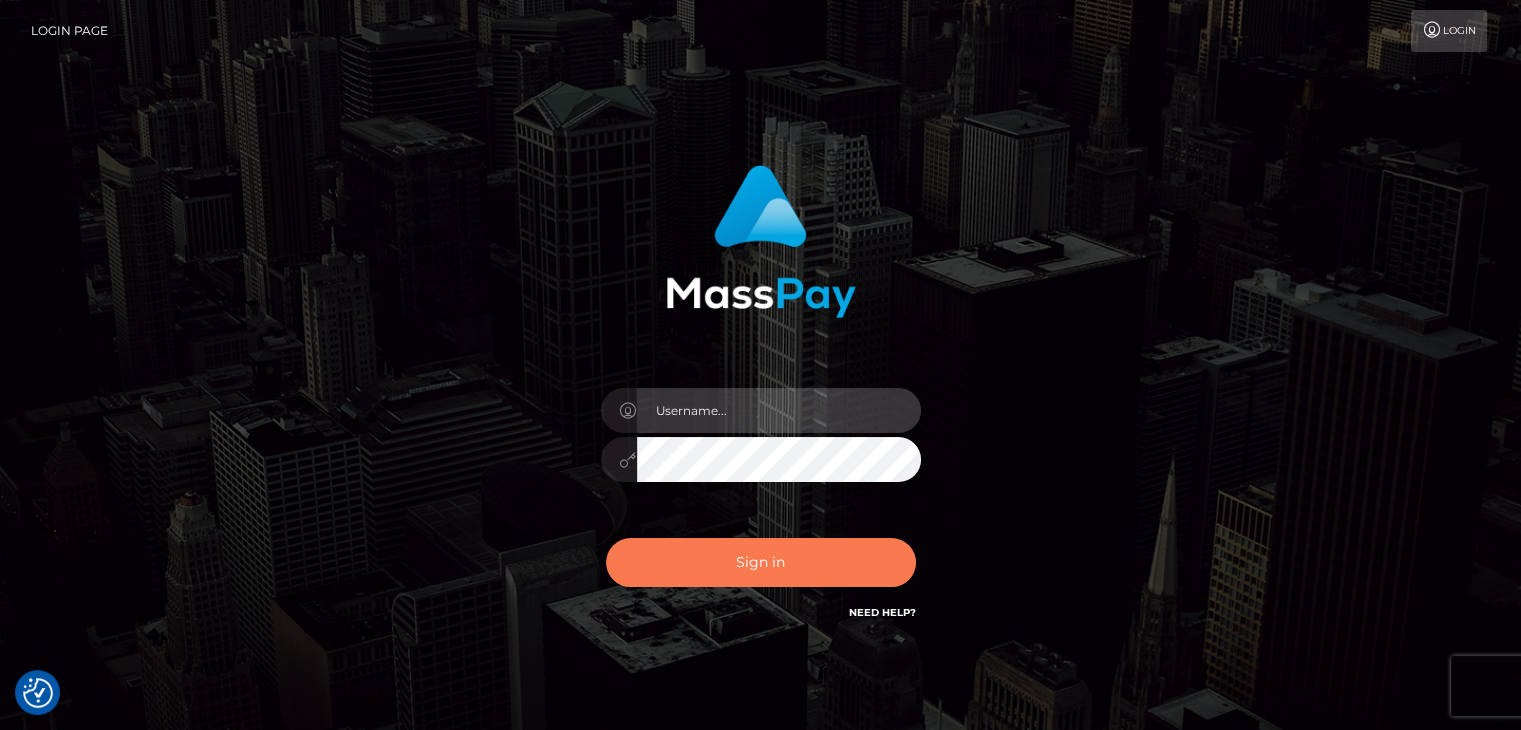 type on "Lawrence.megabonanza" 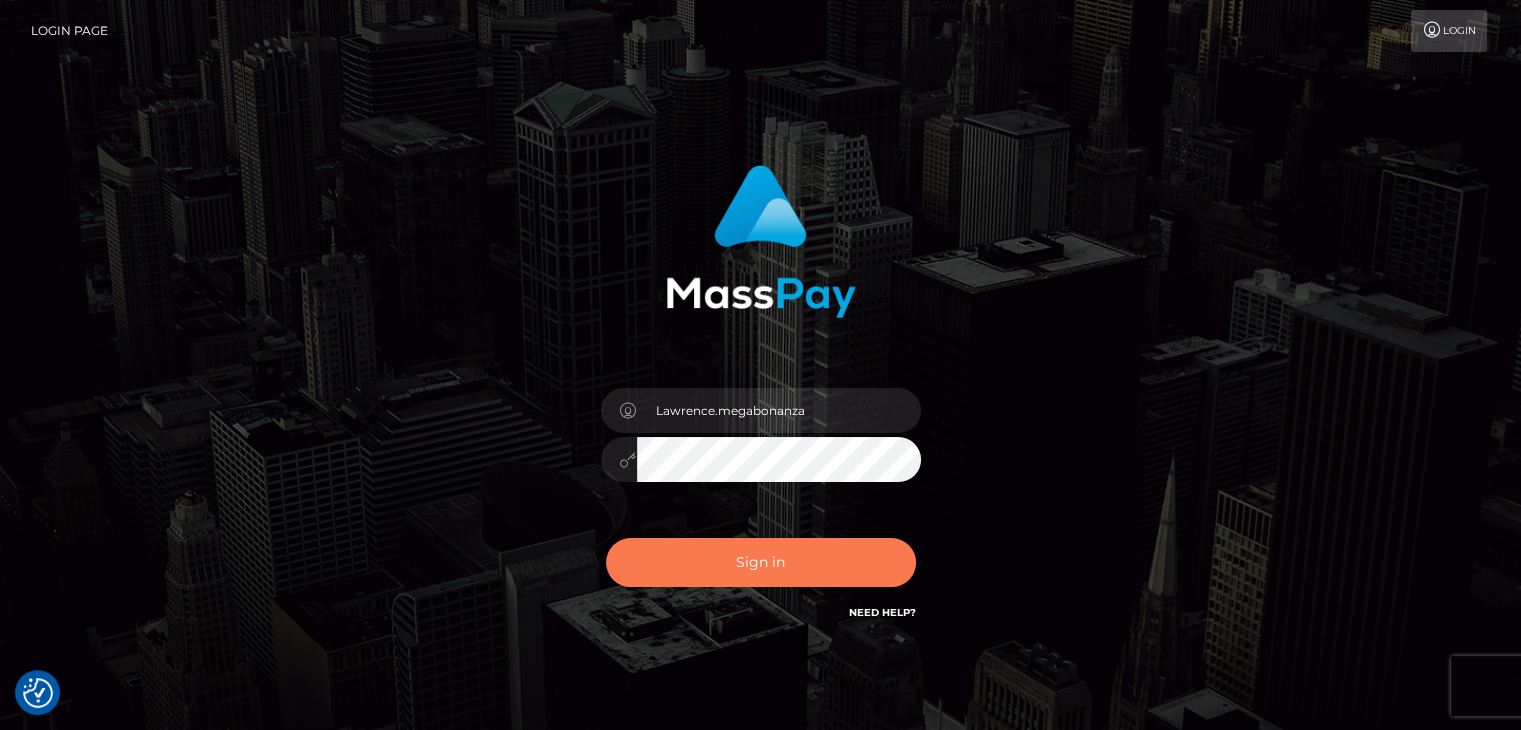 drag, startPoint x: 768, startPoint y: 554, endPoint x: 796, endPoint y: 556, distance: 28.071337 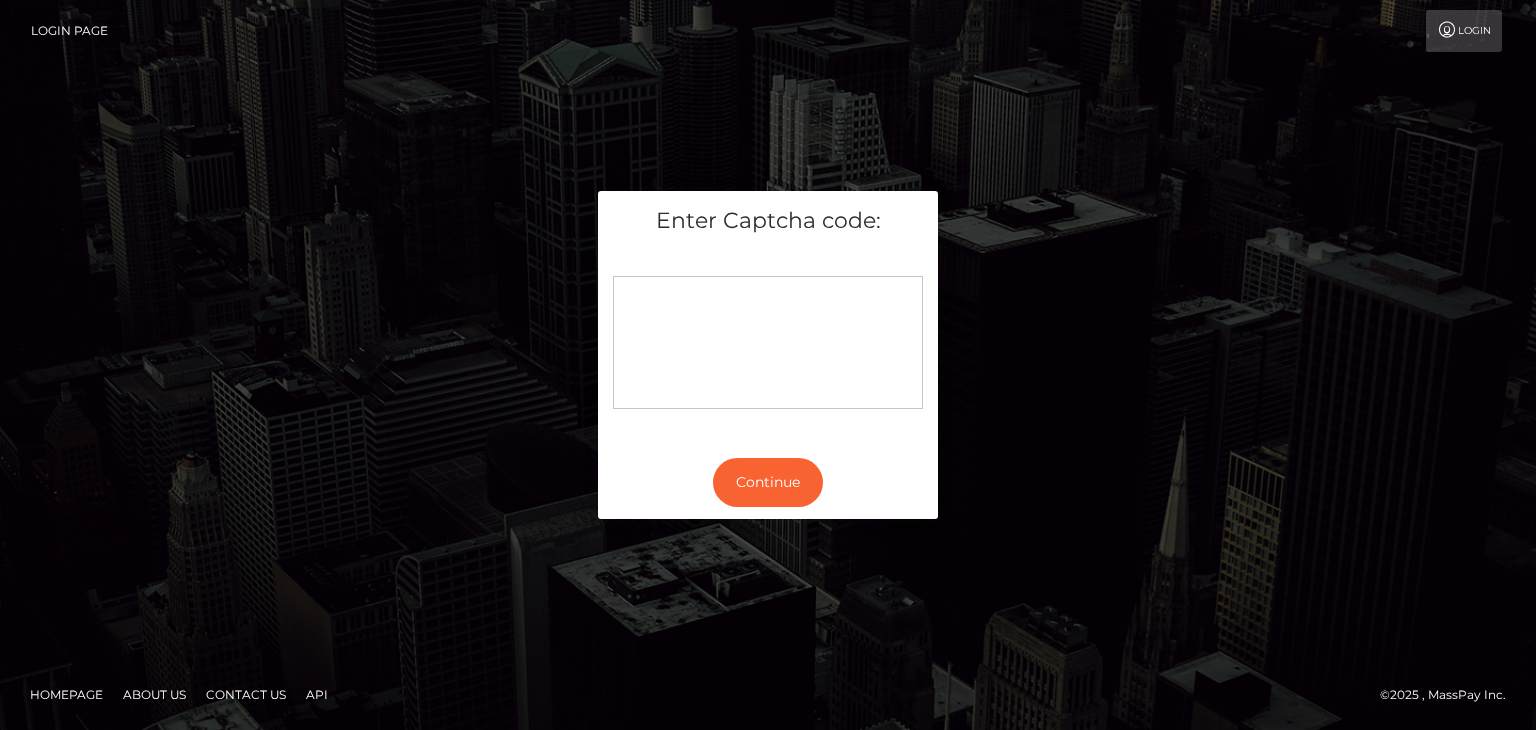 scroll, scrollTop: 0, scrollLeft: 0, axis: both 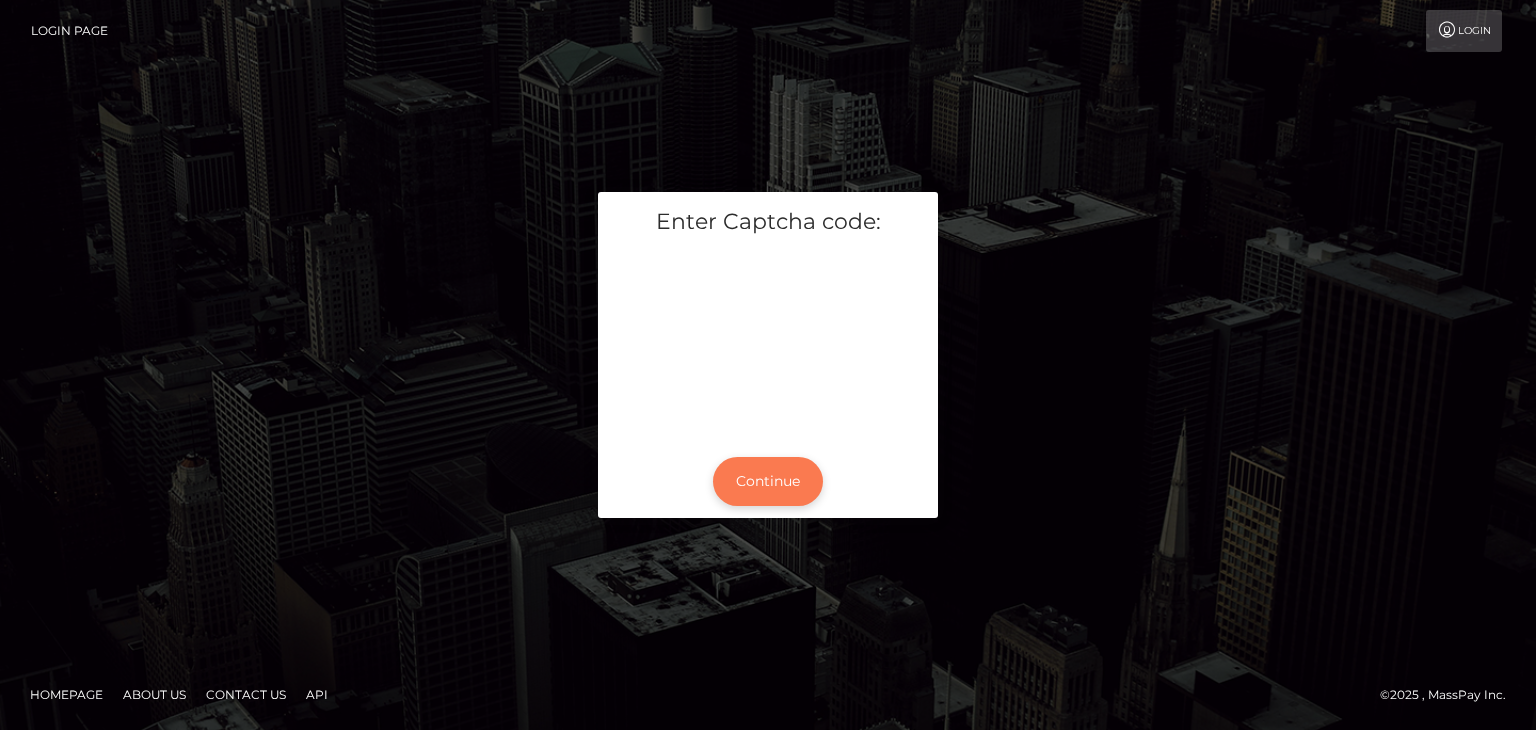 click on "Continue" at bounding box center (768, 481) 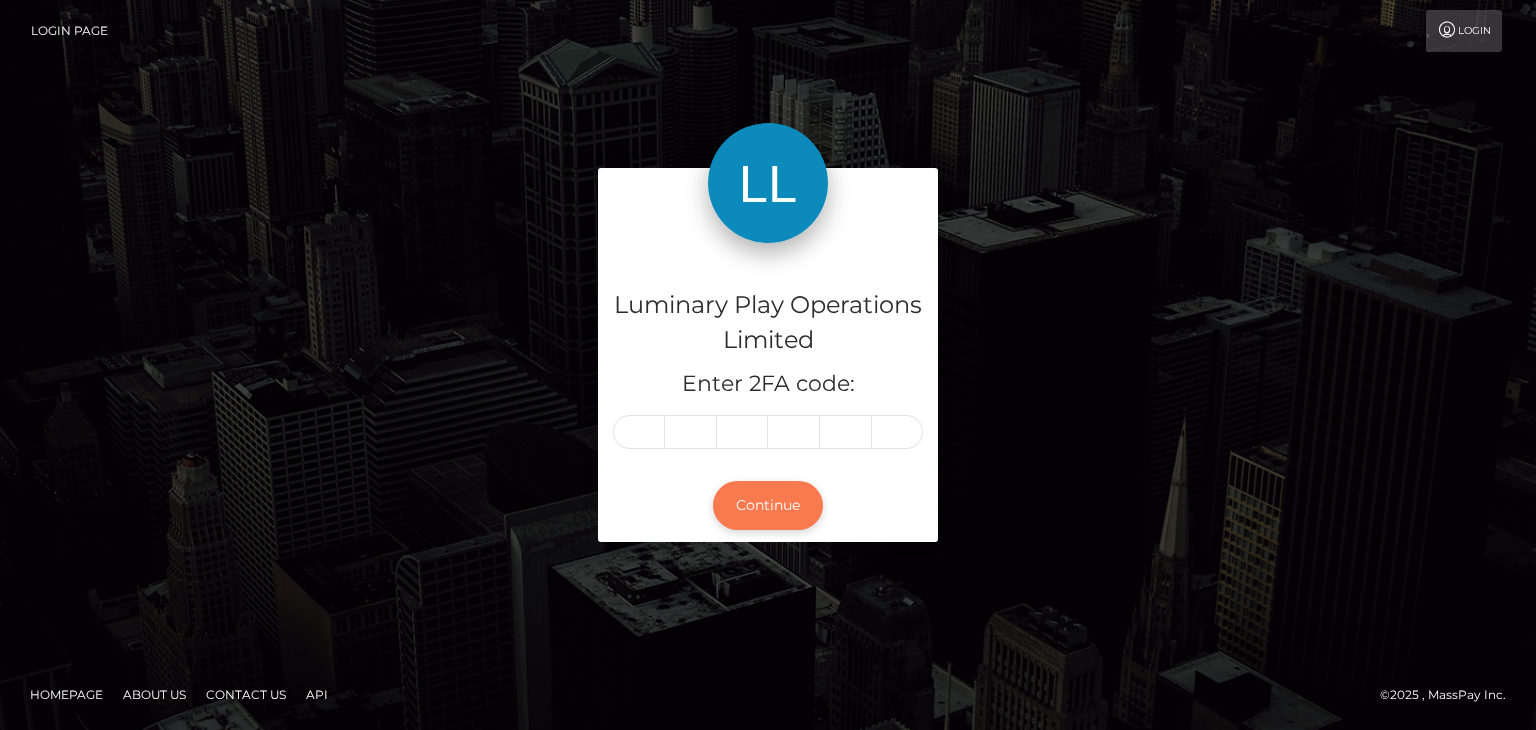 scroll, scrollTop: 0, scrollLeft: 0, axis: both 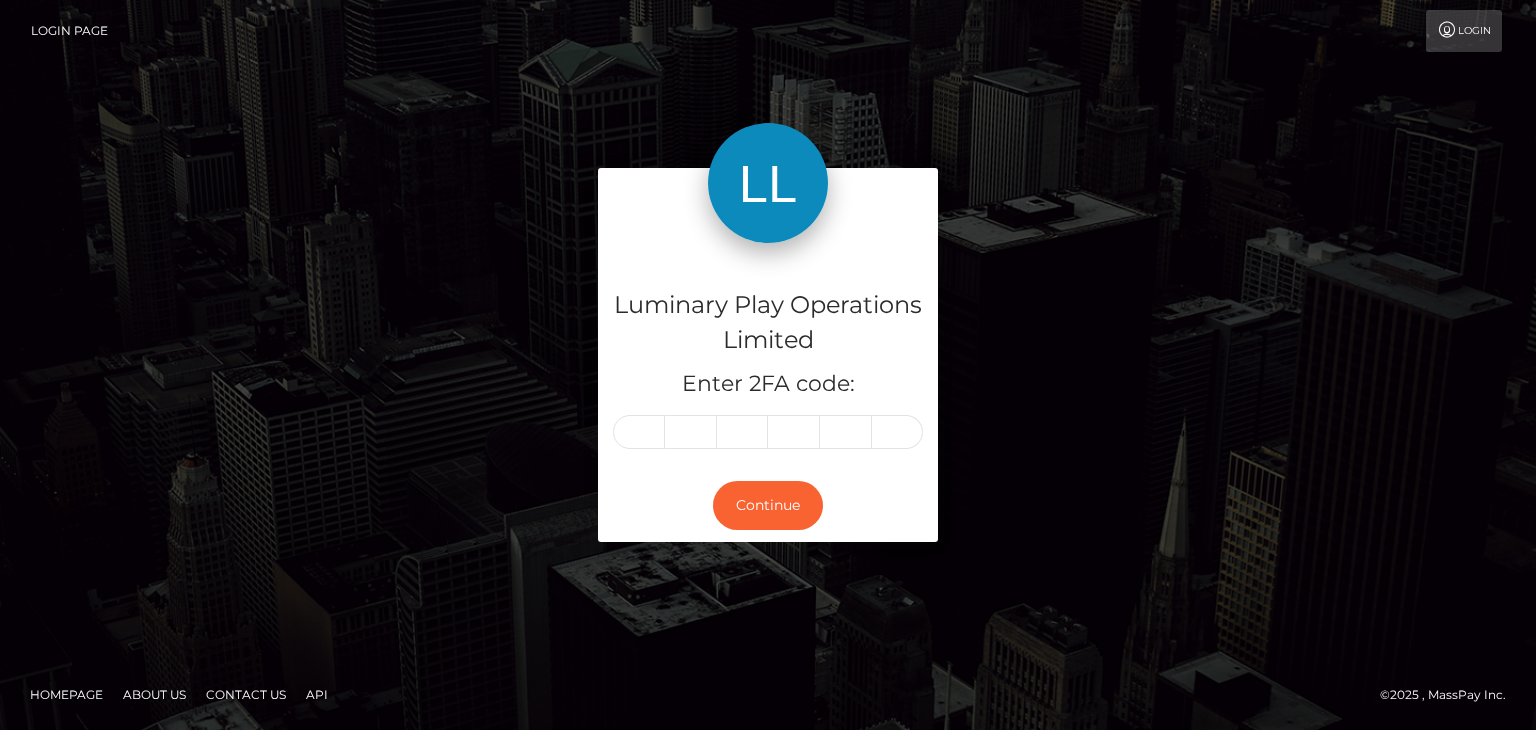 click at bounding box center [639, 432] 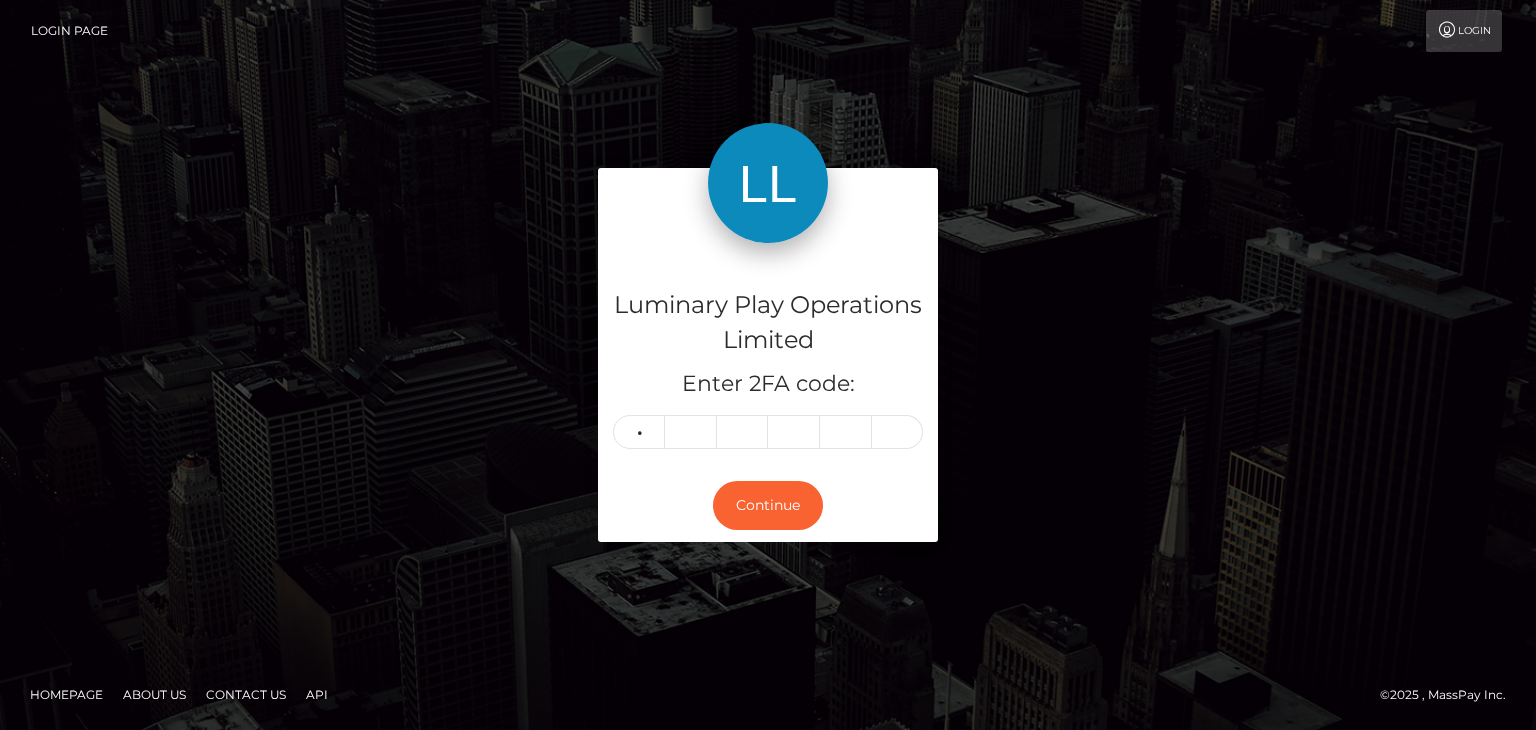type on "5" 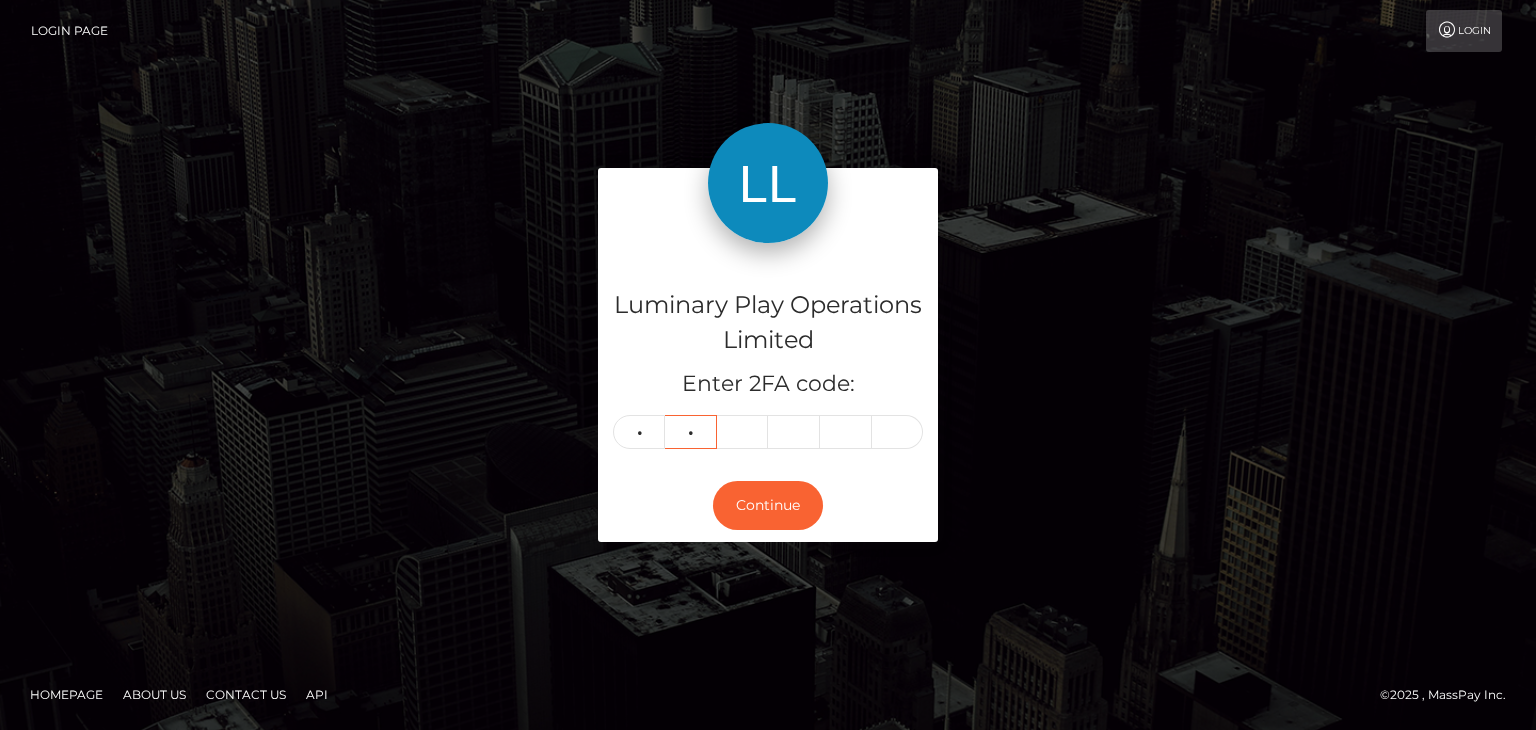 type on "3" 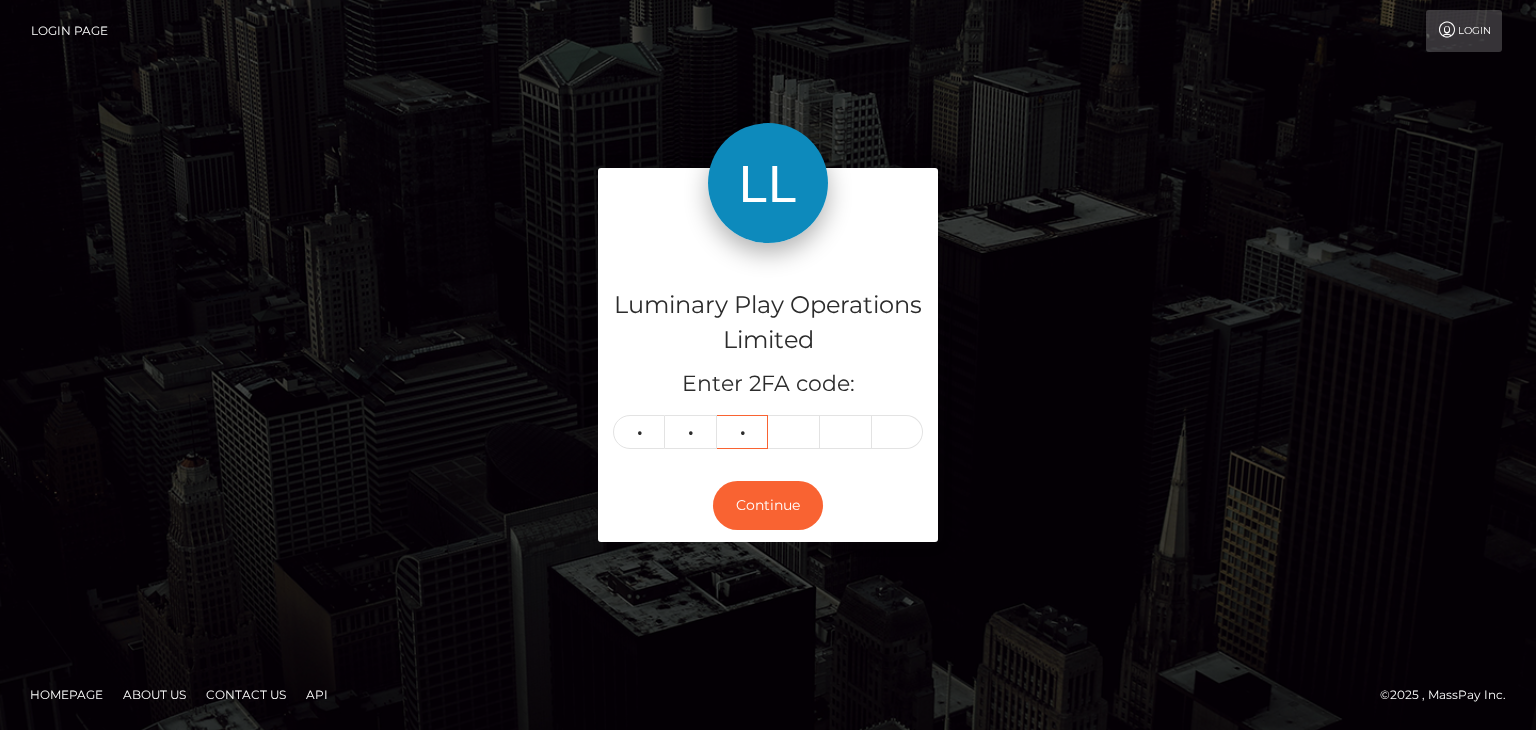 type on "8" 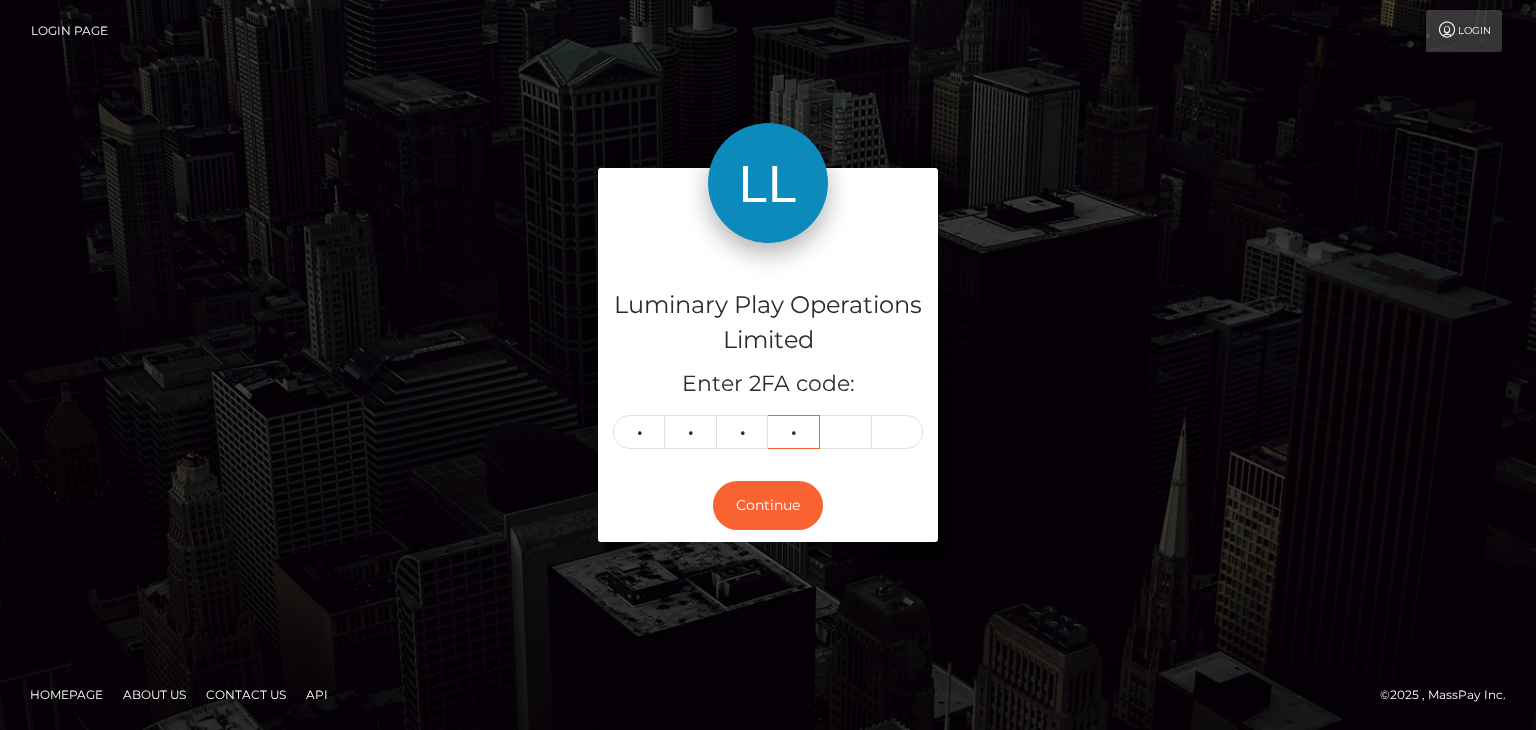 type on "2" 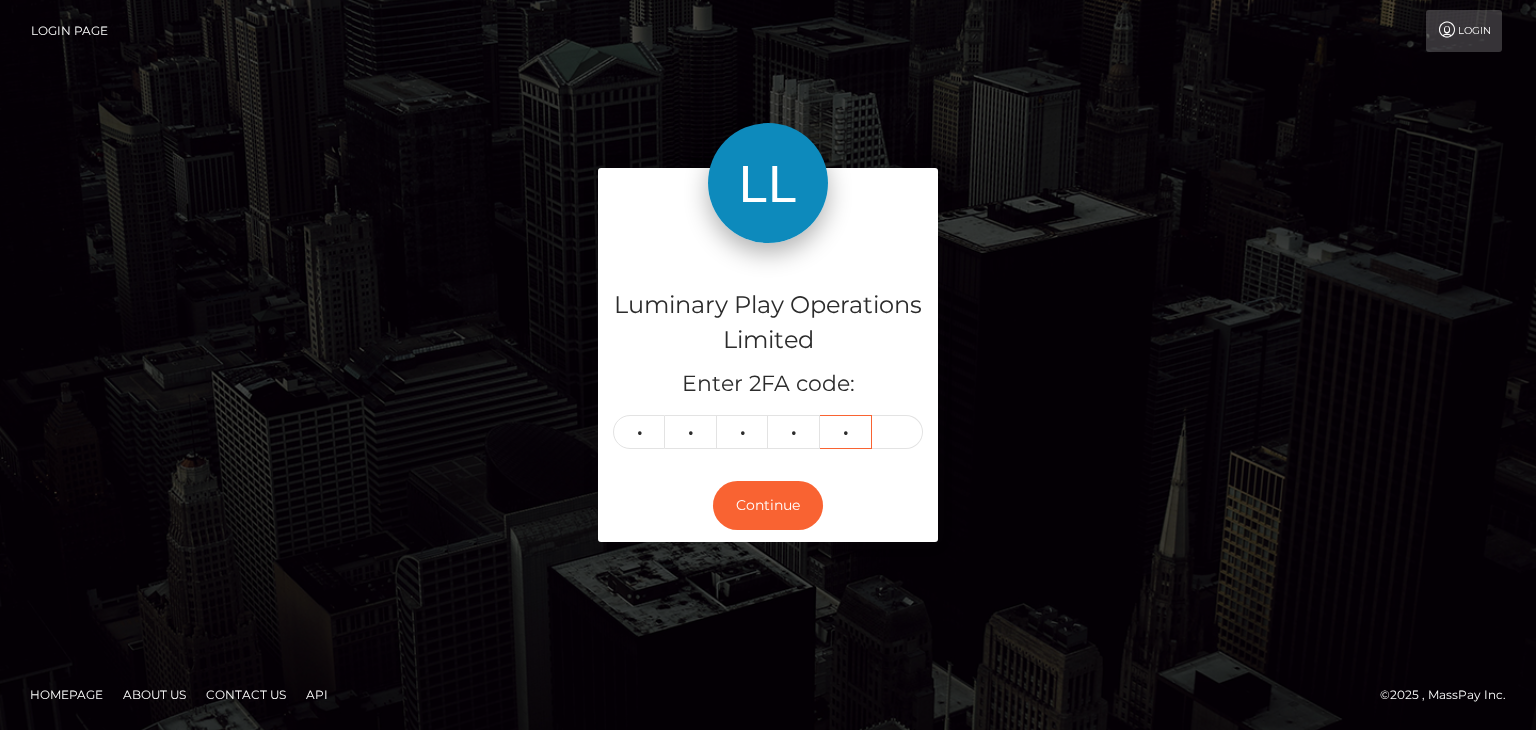 type on "5" 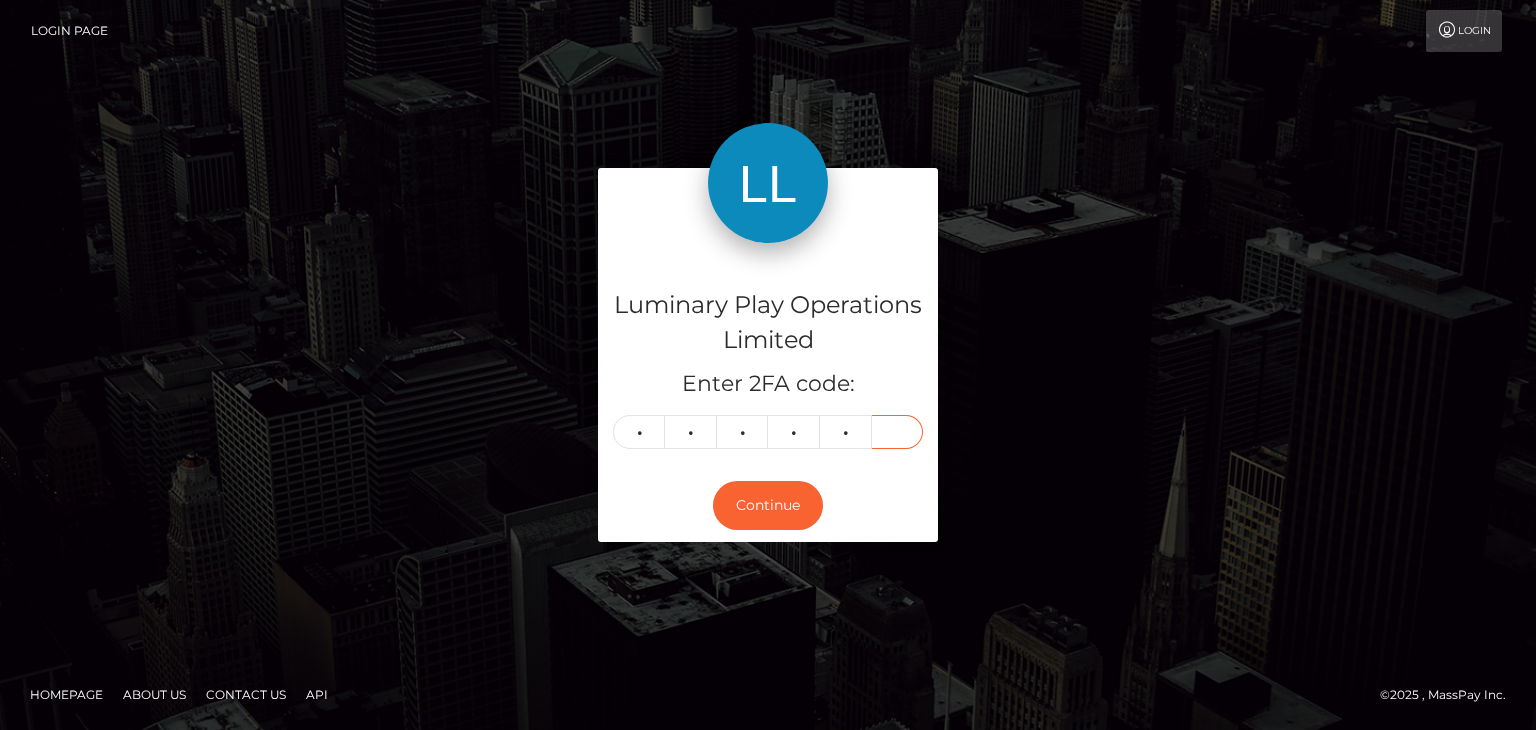 type on "5" 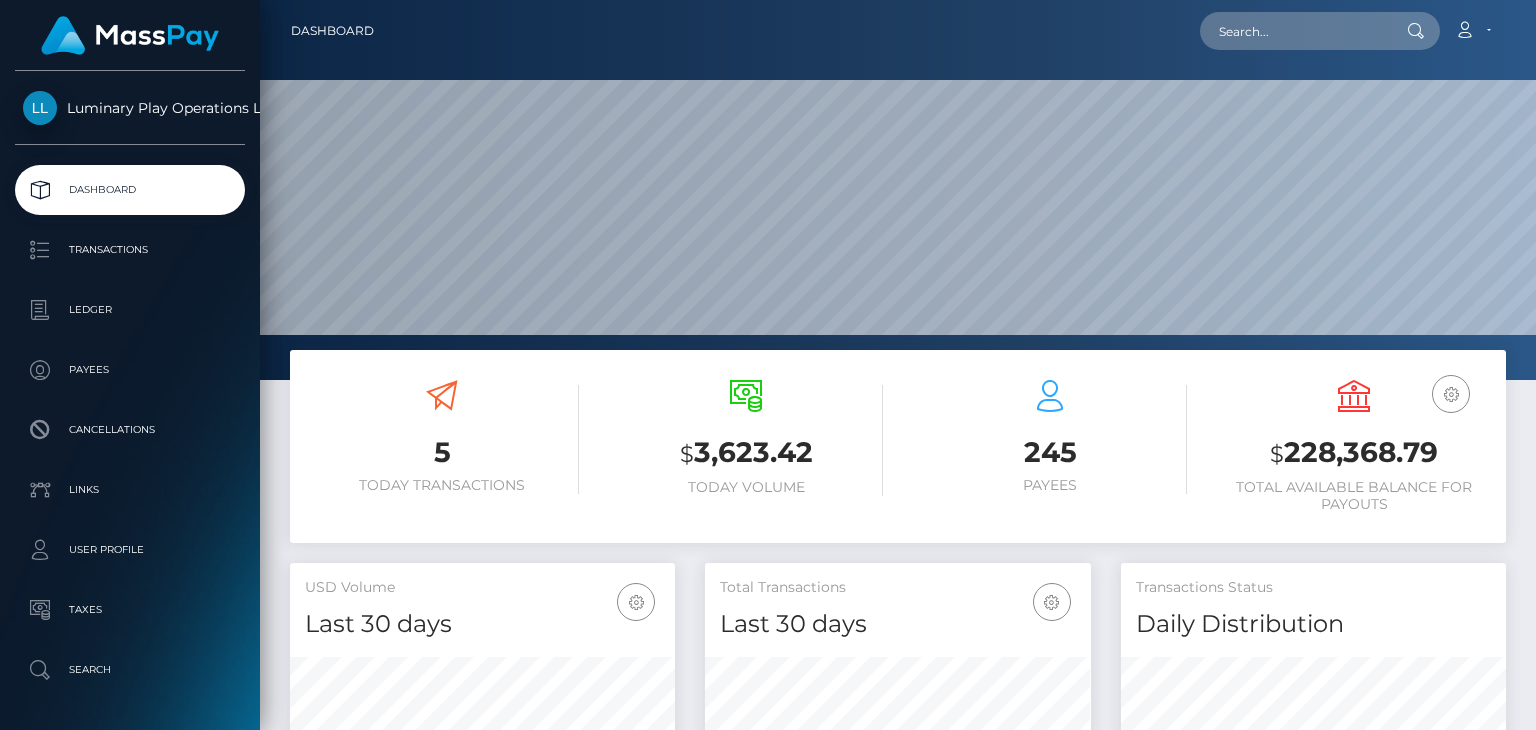 scroll, scrollTop: 0, scrollLeft: 0, axis: both 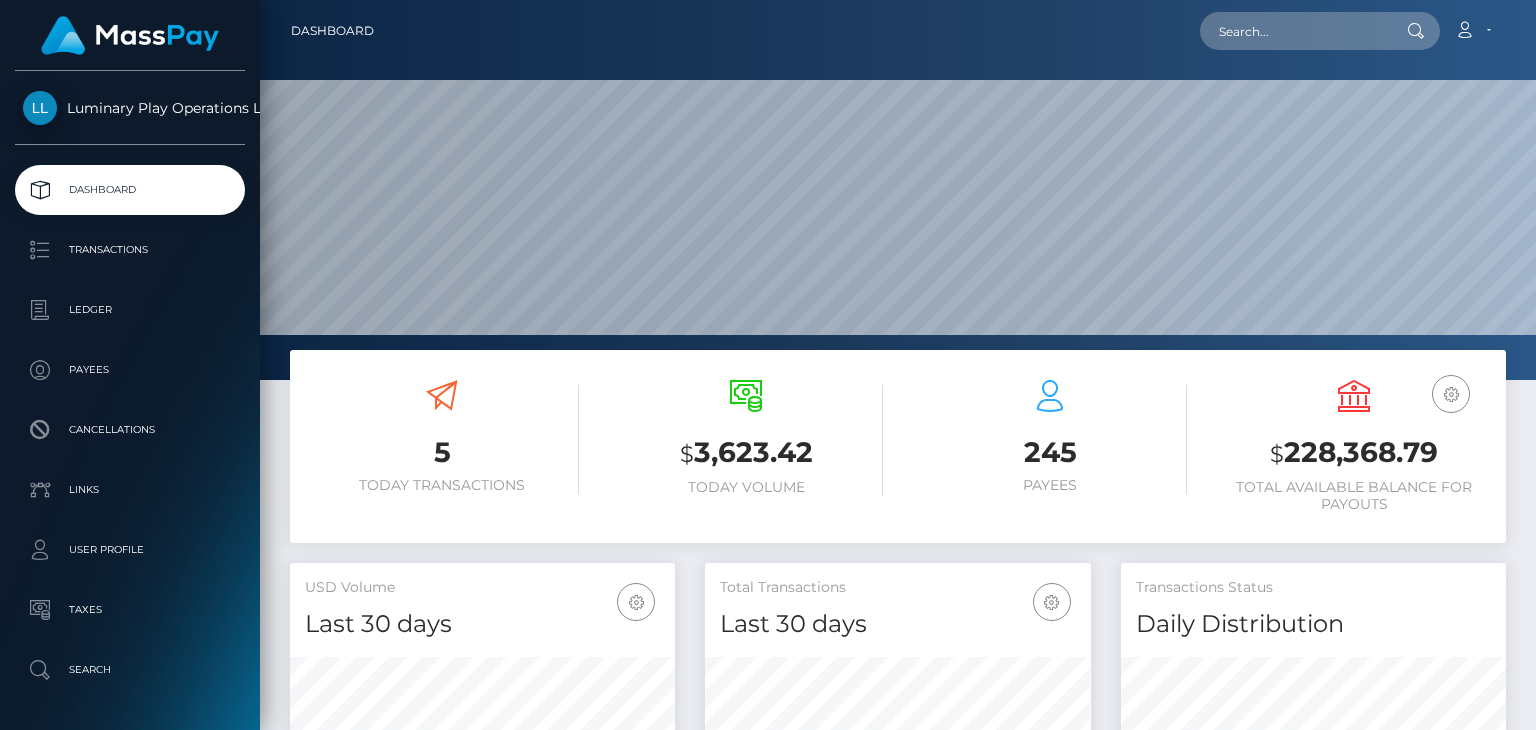 drag, startPoint x: 1244, startPoint y: 552, endPoint x: 972, endPoint y: 552, distance: 272 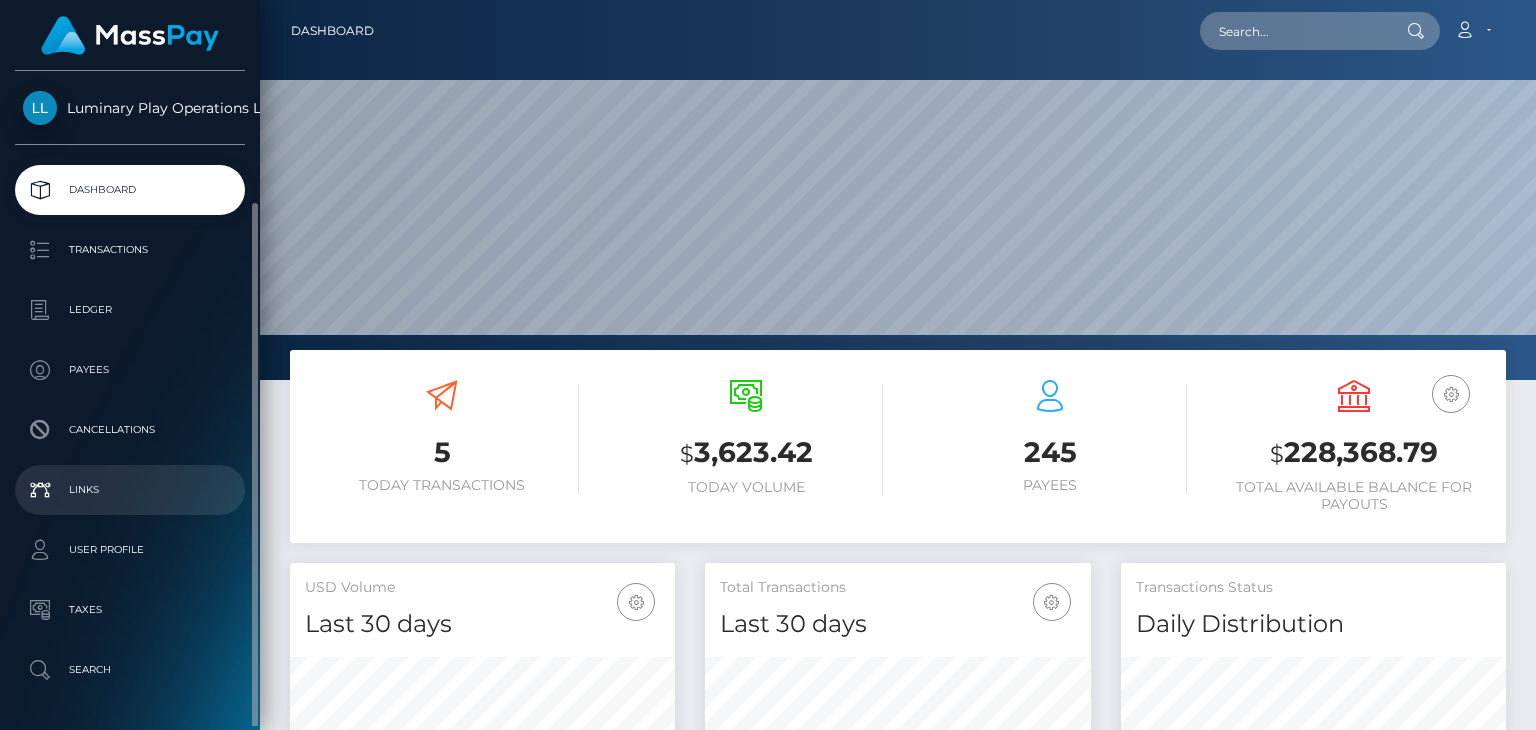 scroll, scrollTop: 69, scrollLeft: 0, axis: vertical 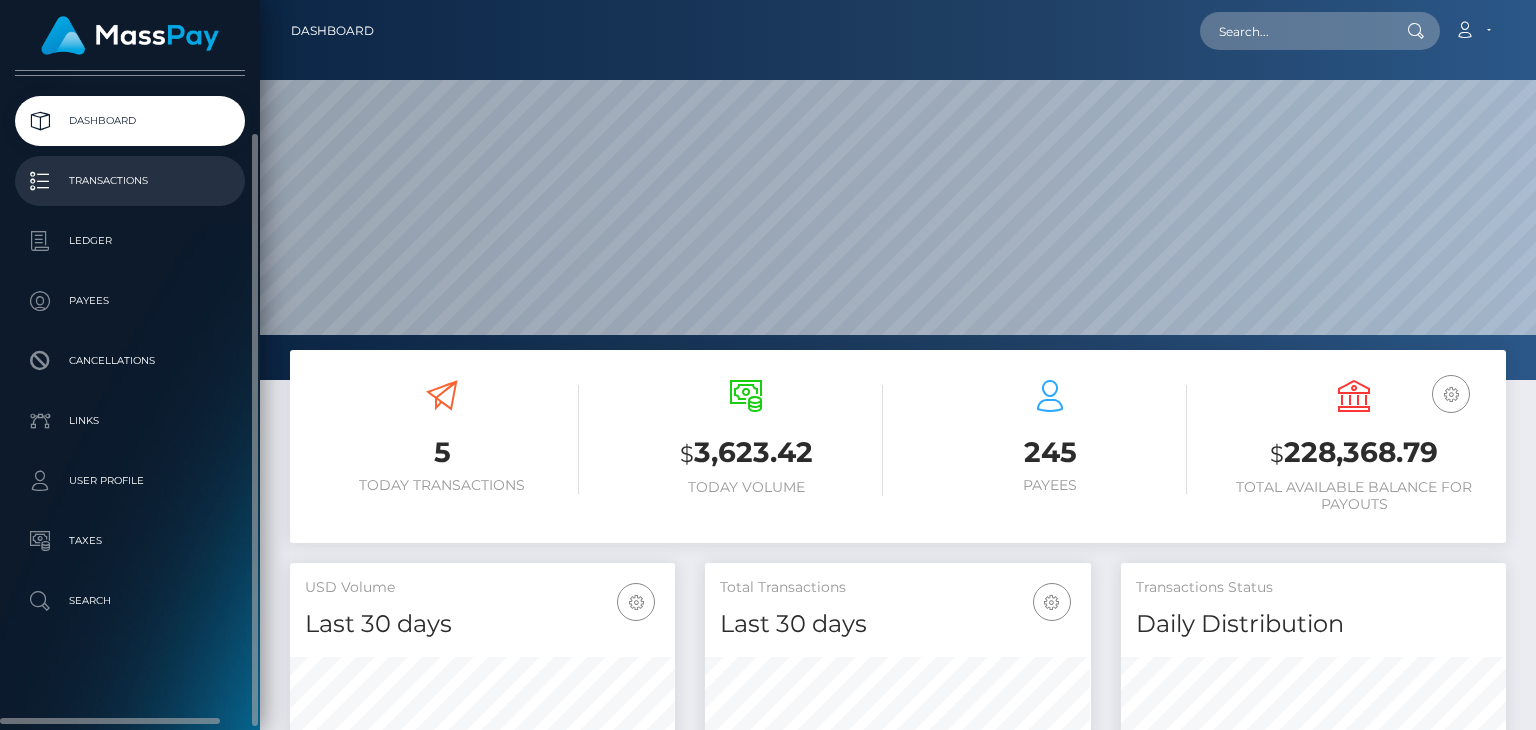 drag, startPoint x: 119, startPoint y: 179, endPoint x: 153, endPoint y: 222, distance: 54.81788 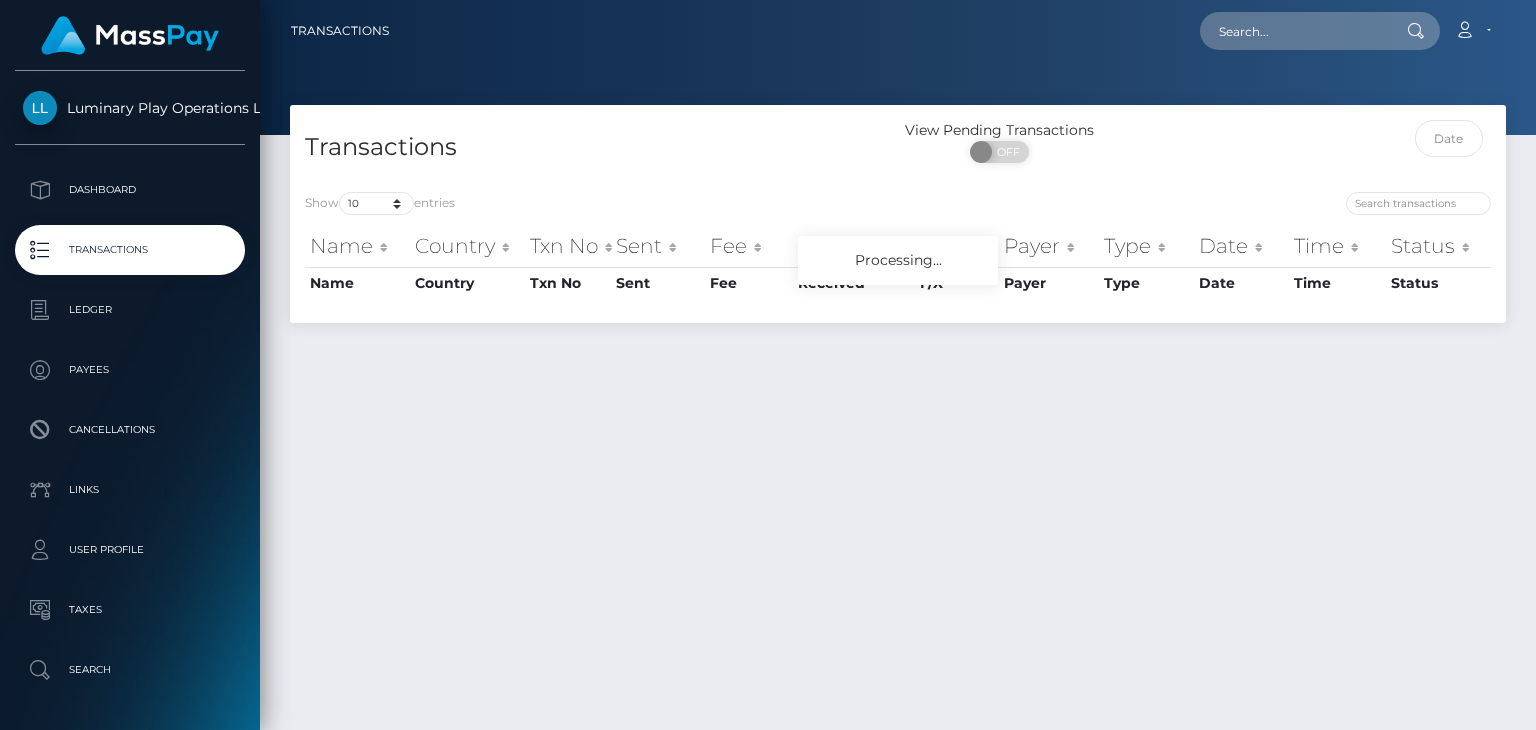 scroll, scrollTop: 0, scrollLeft: 0, axis: both 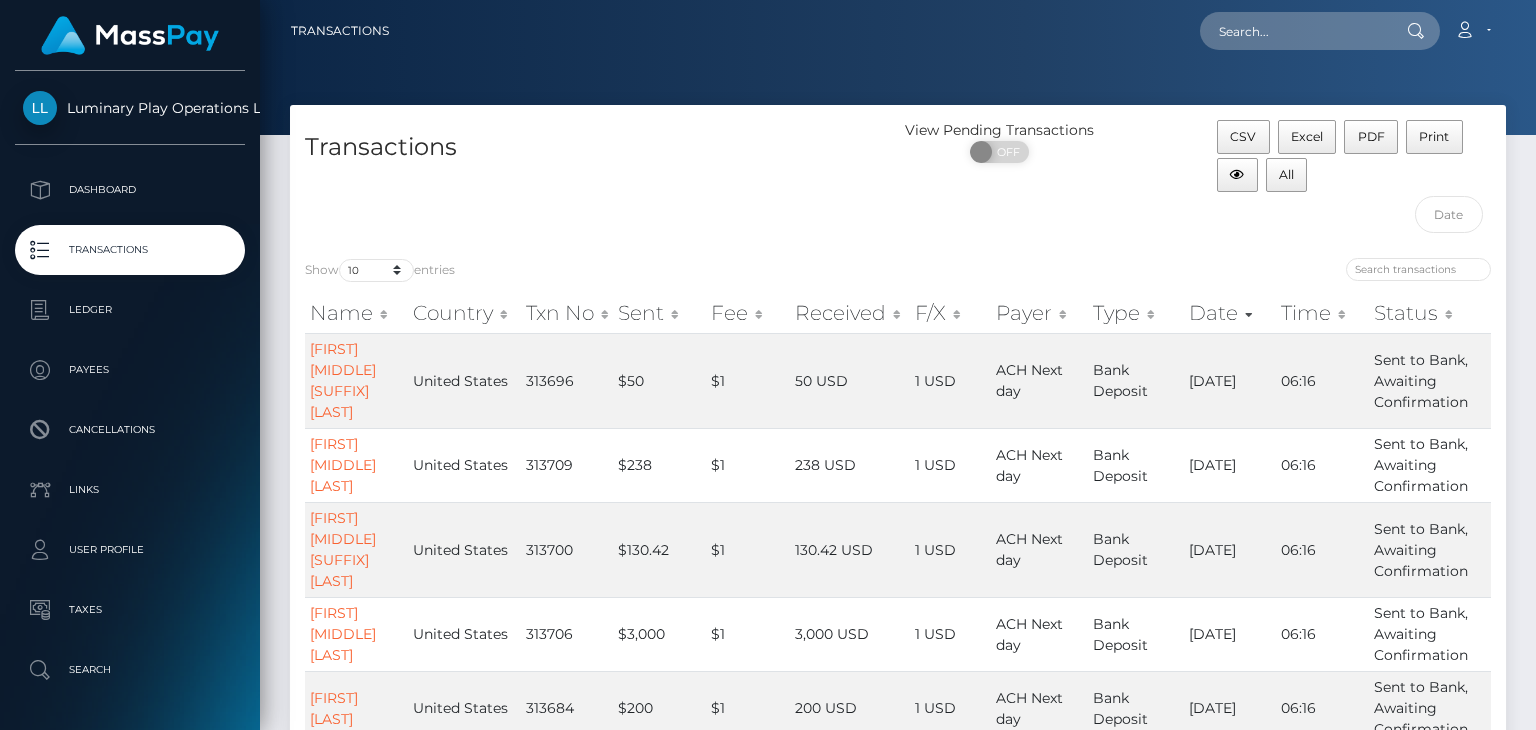 click on "Transactions" at bounding box center (594, 181) 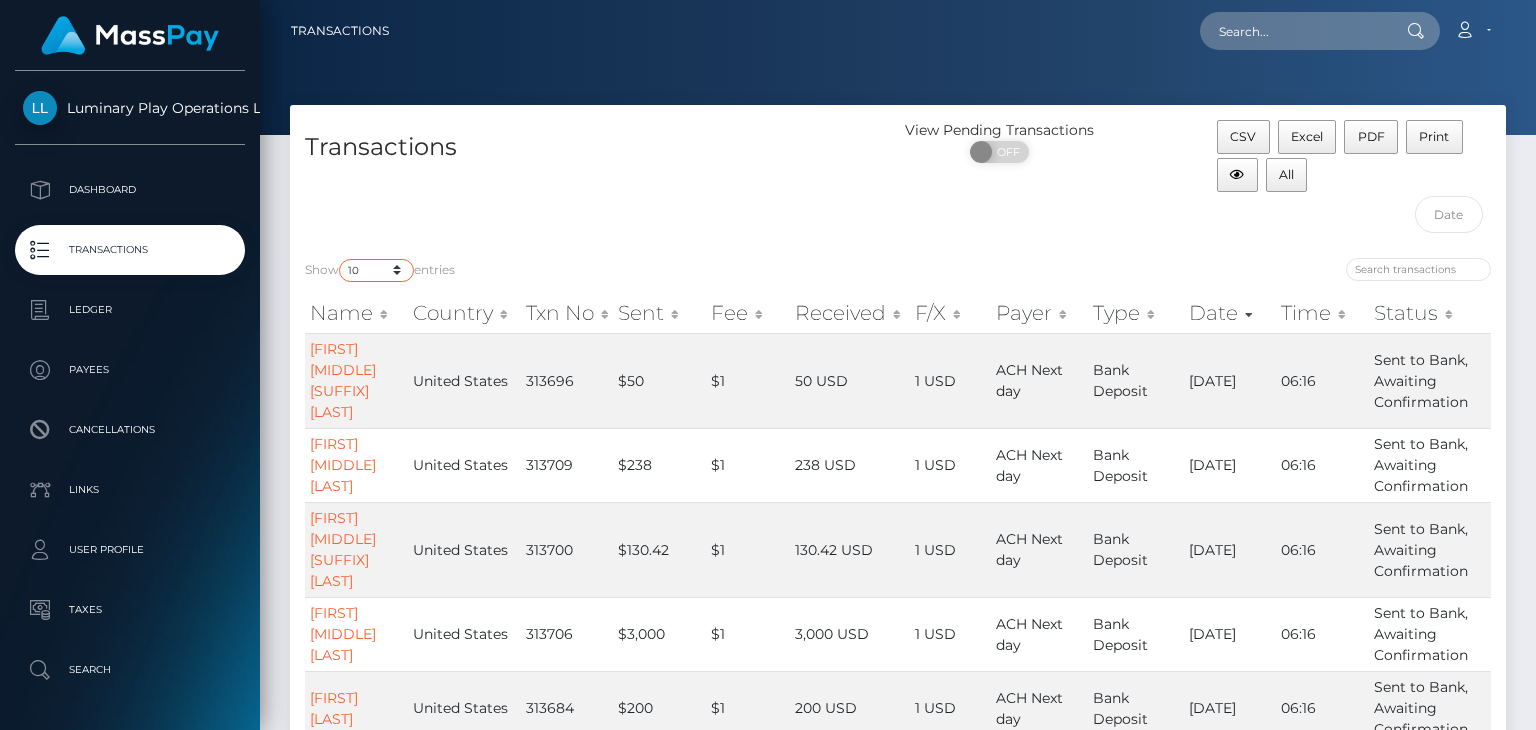 click on "10 25 50 100 250 500 1,000 3,500" at bounding box center [376, 270] 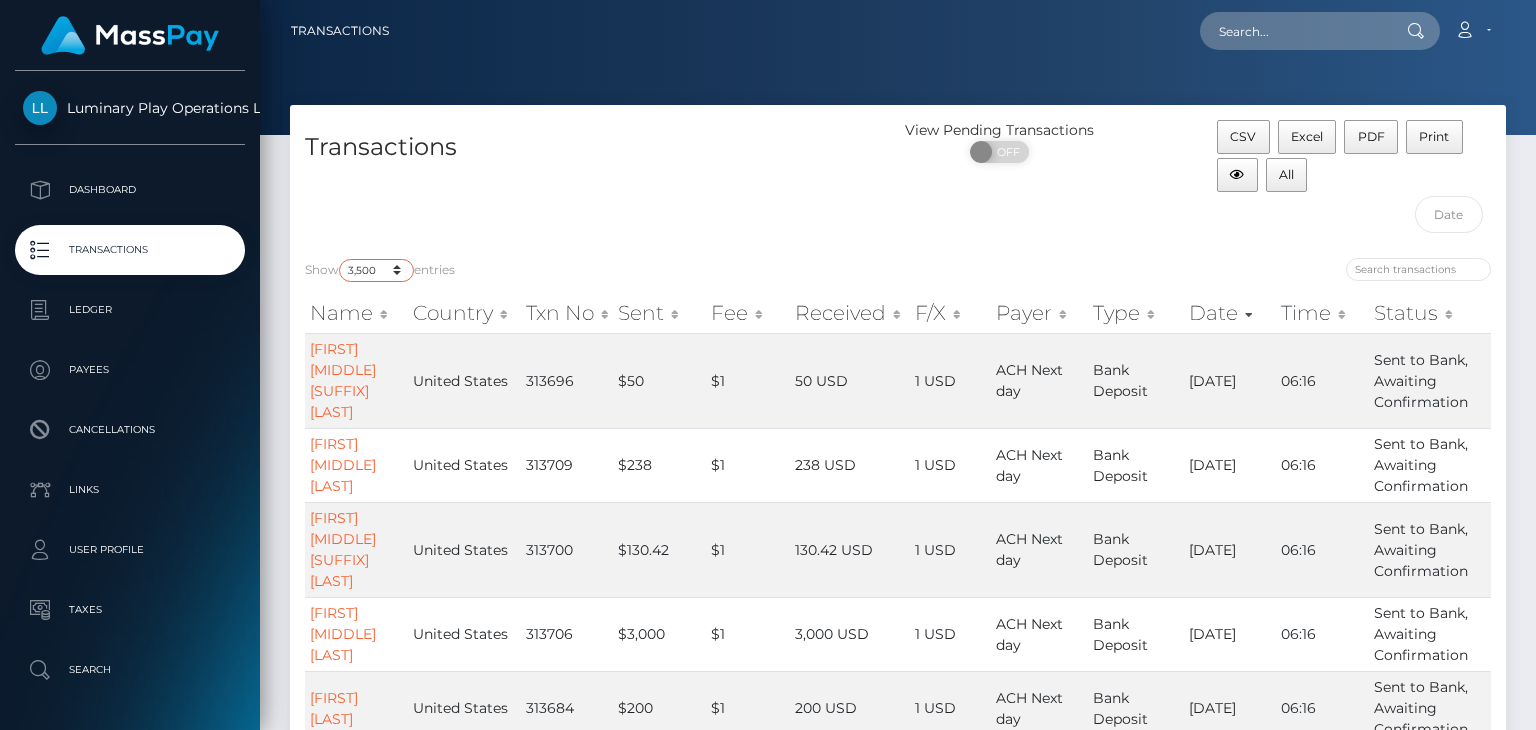 click on "10 25 50 100 250 500 1,000 3,500" at bounding box center (376, 270) 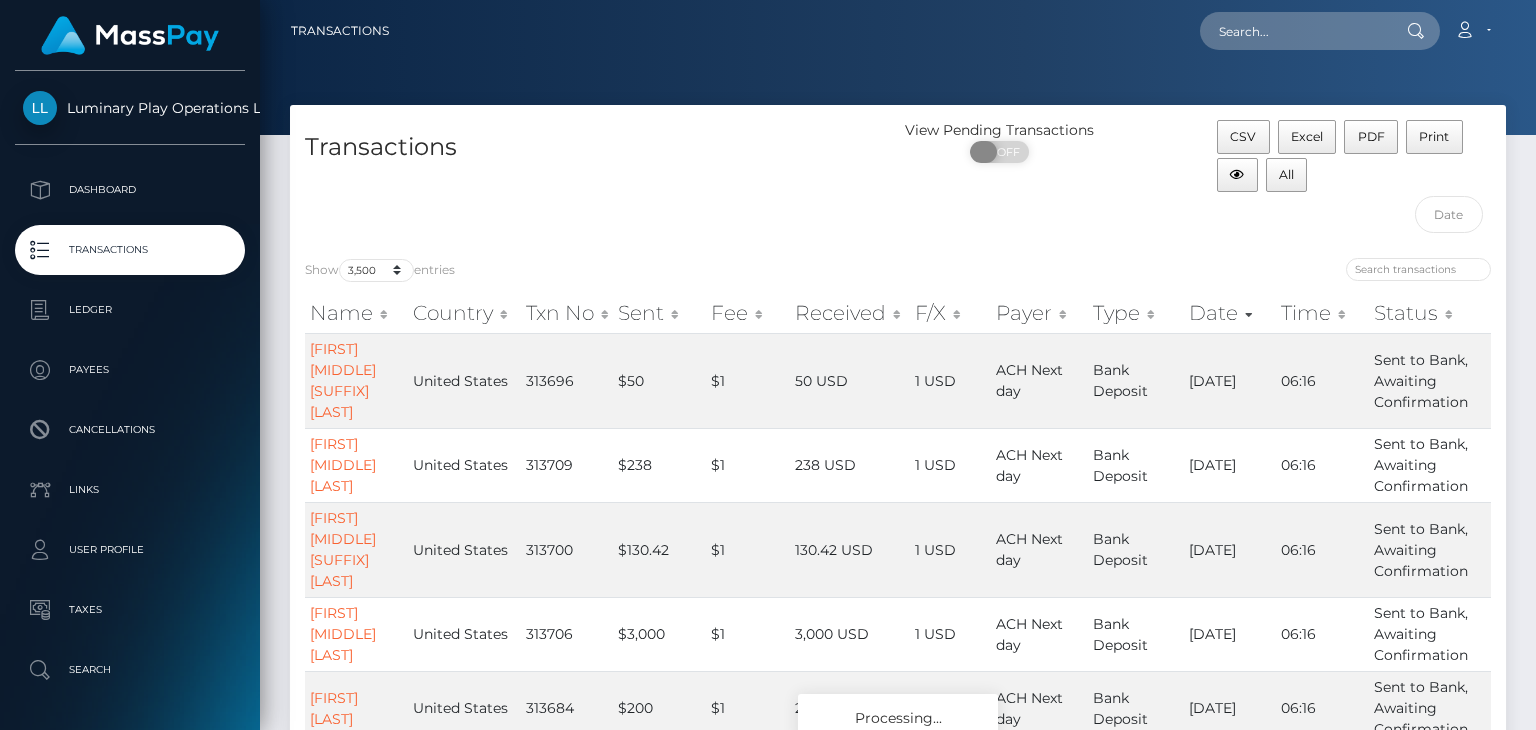 click on "OFF" at bounding box center (1006, 152) 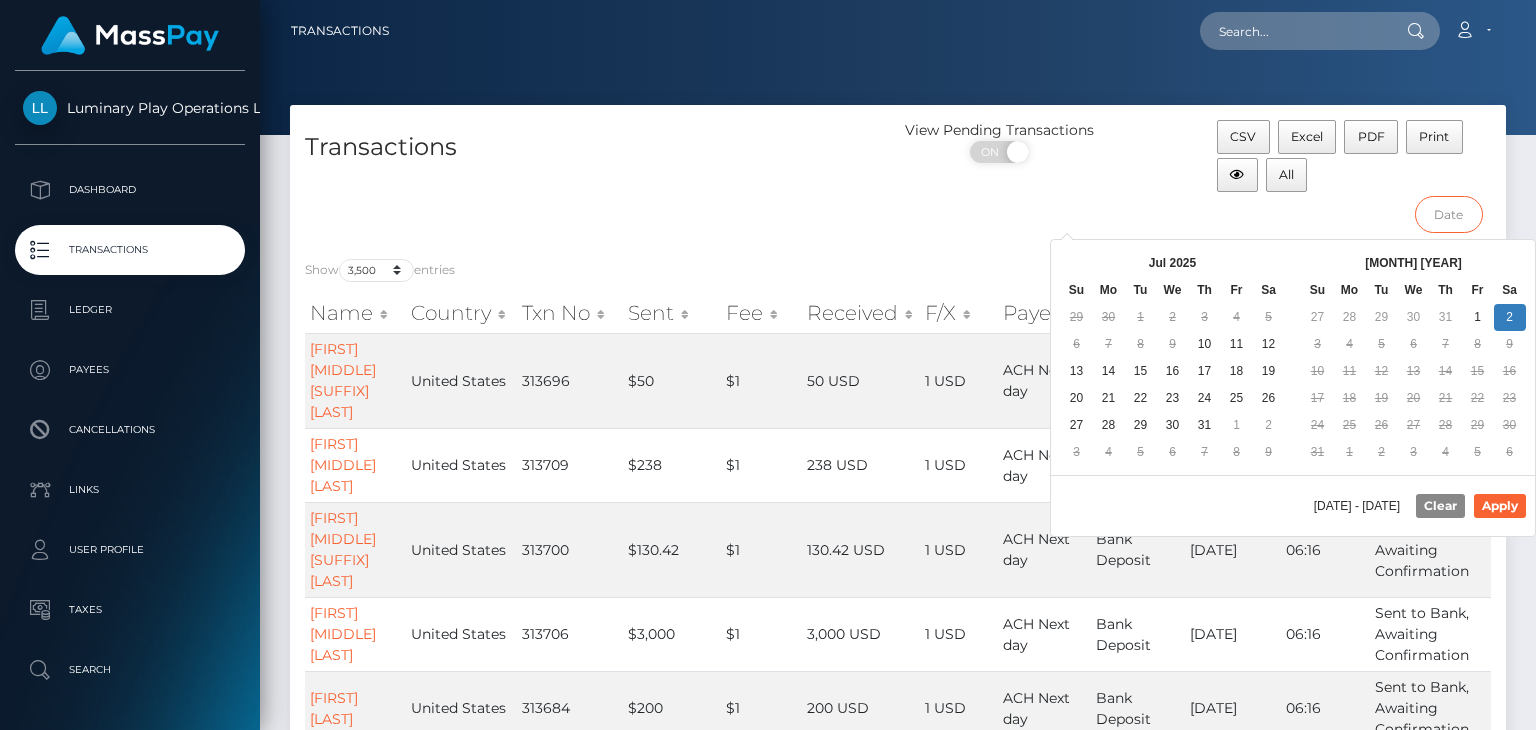 click at bounding box center (1449, 214) 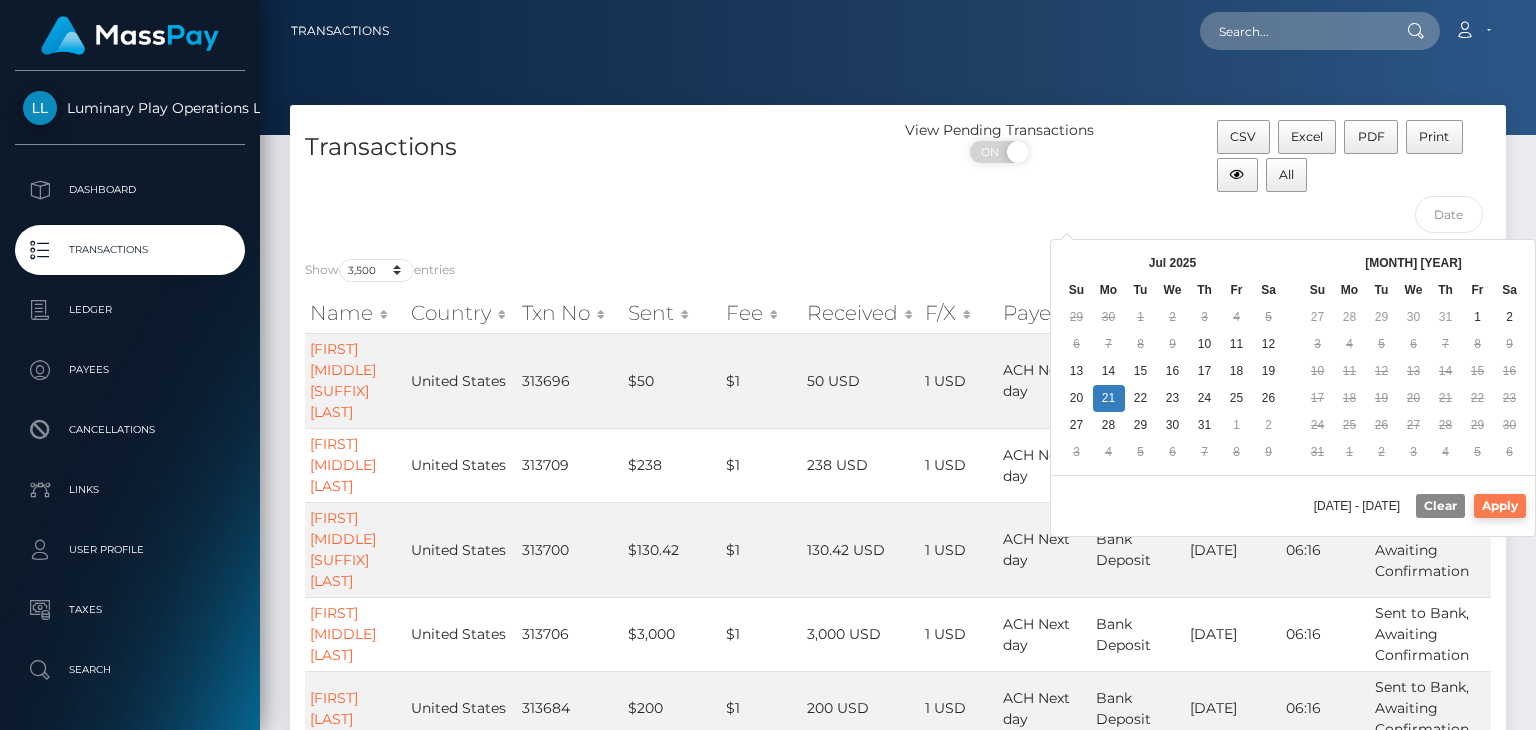 click on "Apply" at bounding box center [1500, 506] 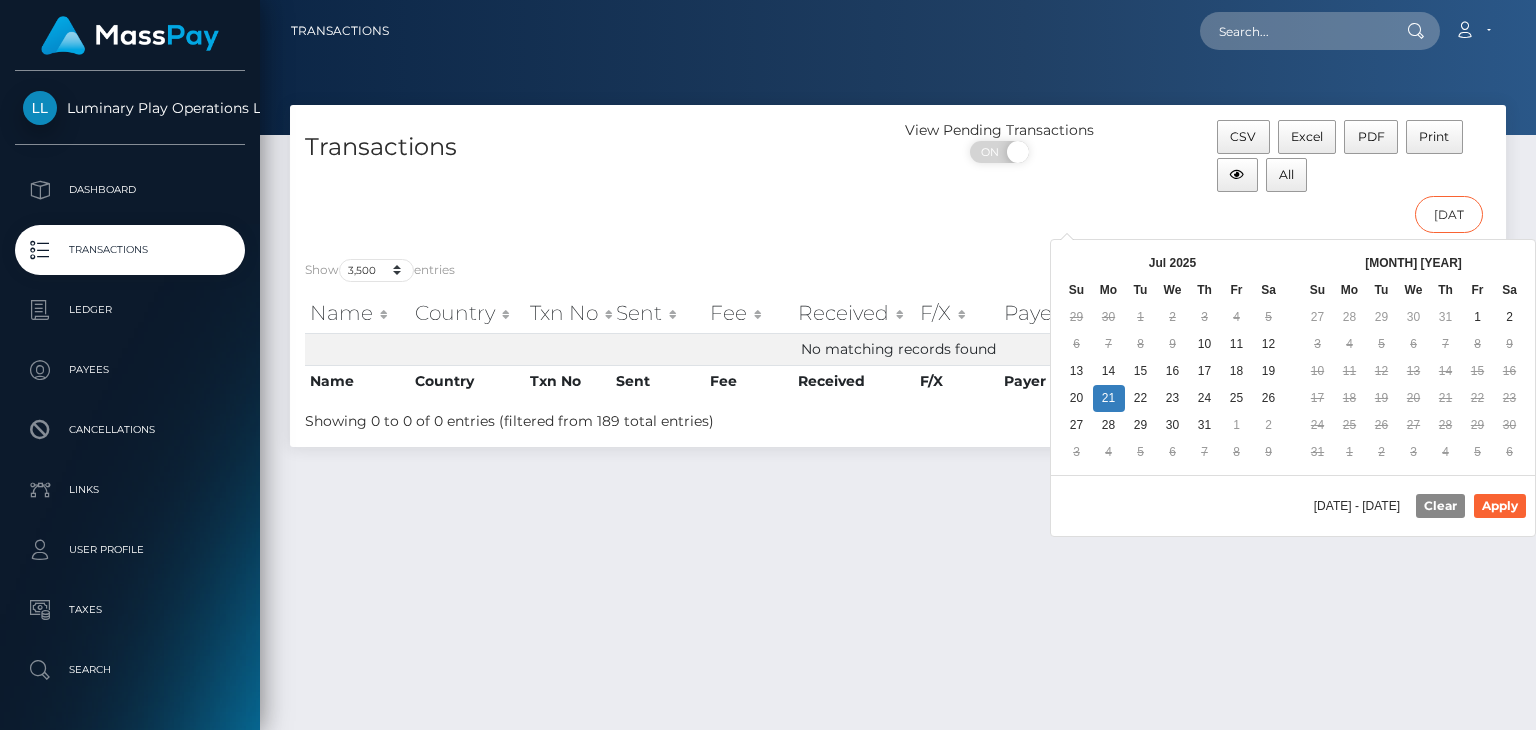 drag, startPoint x: 1444, startPoint y: 210, endPoint x: 1435, endPoint y: 221, distance: 14.21267 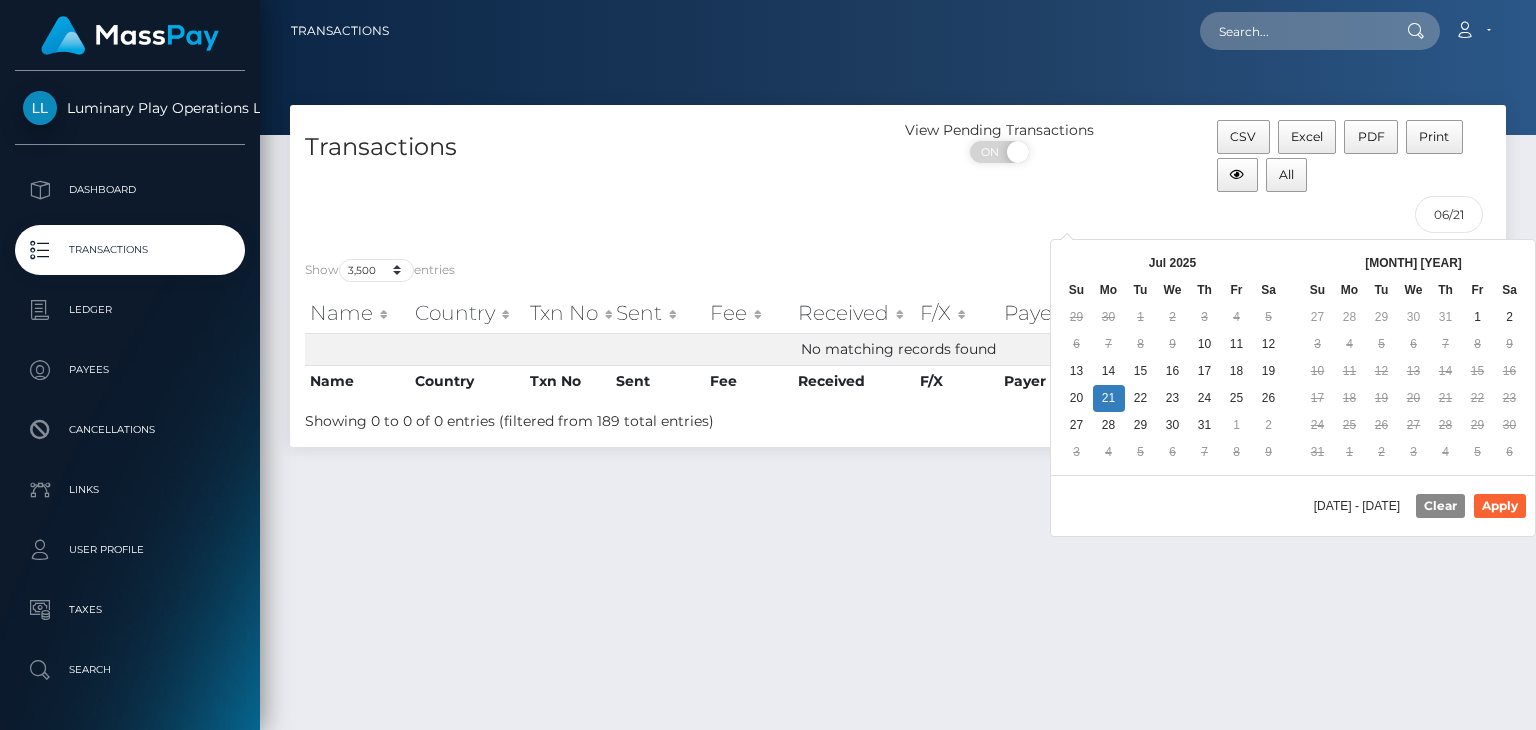 click on "29" at bounding box center [1077, 317] 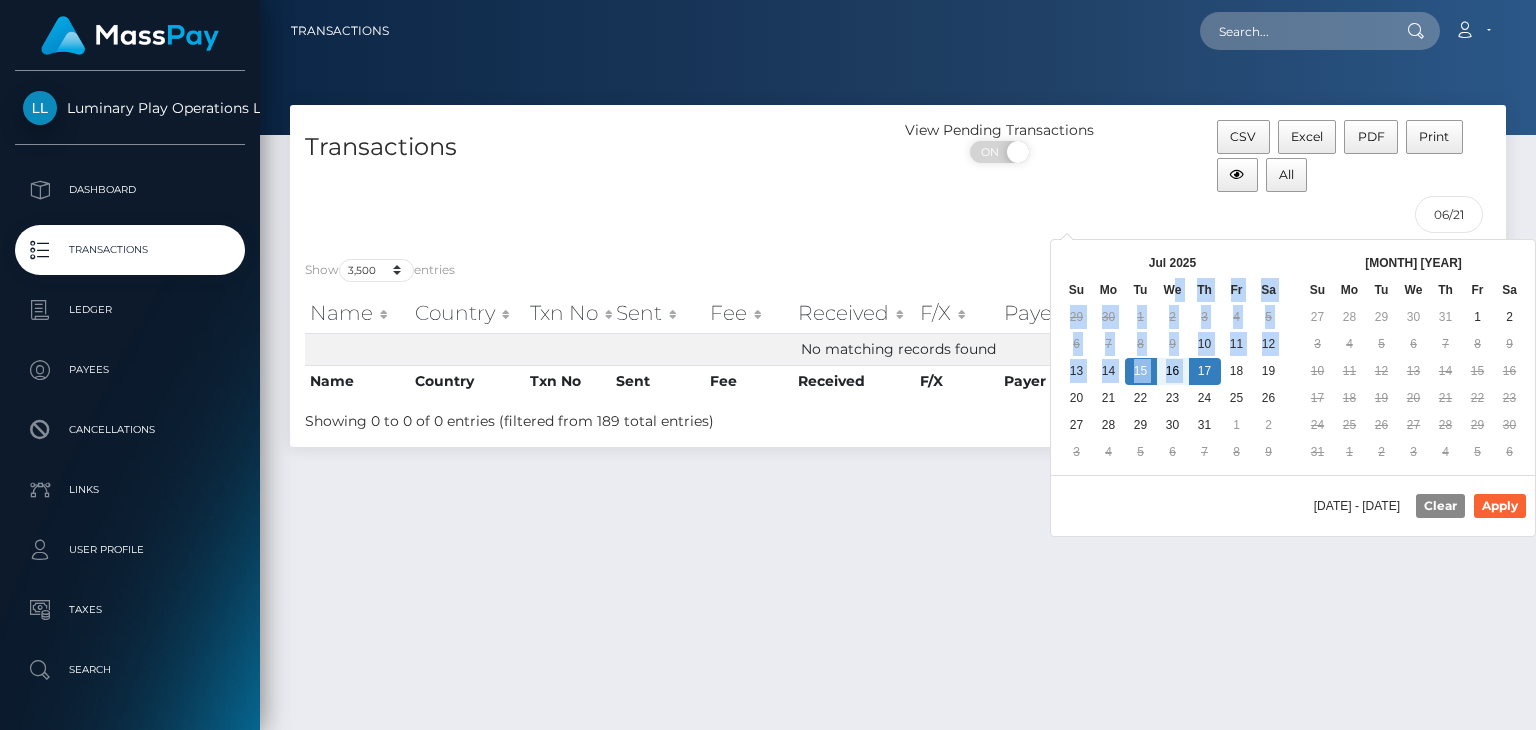 drag, startPoint x: 1200, startPoint y: 359, endPoint x: 1172, endPoint y: 300, distance: 65.30697 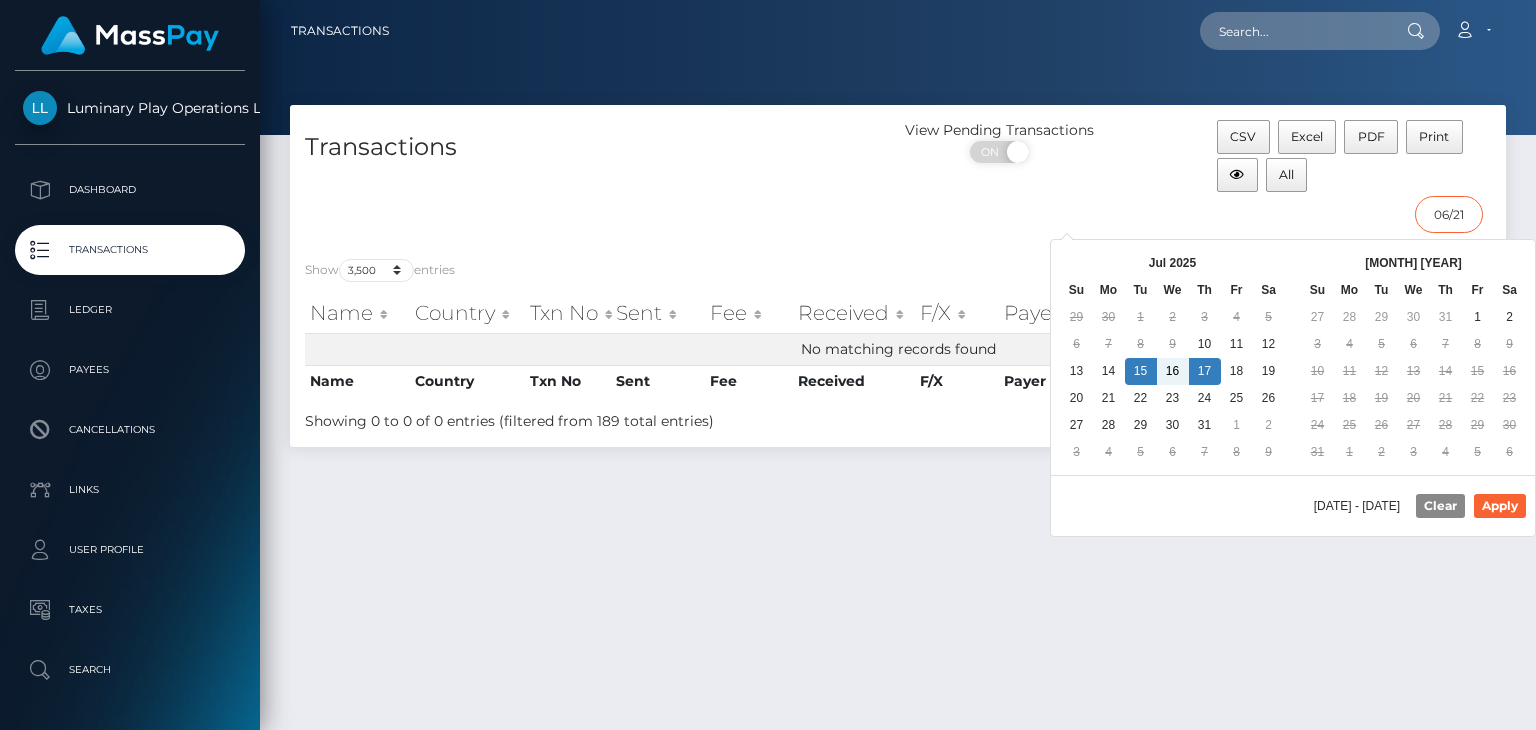 scroll, scrollTop: 0, scrollLeft: 104, axis: horizontal 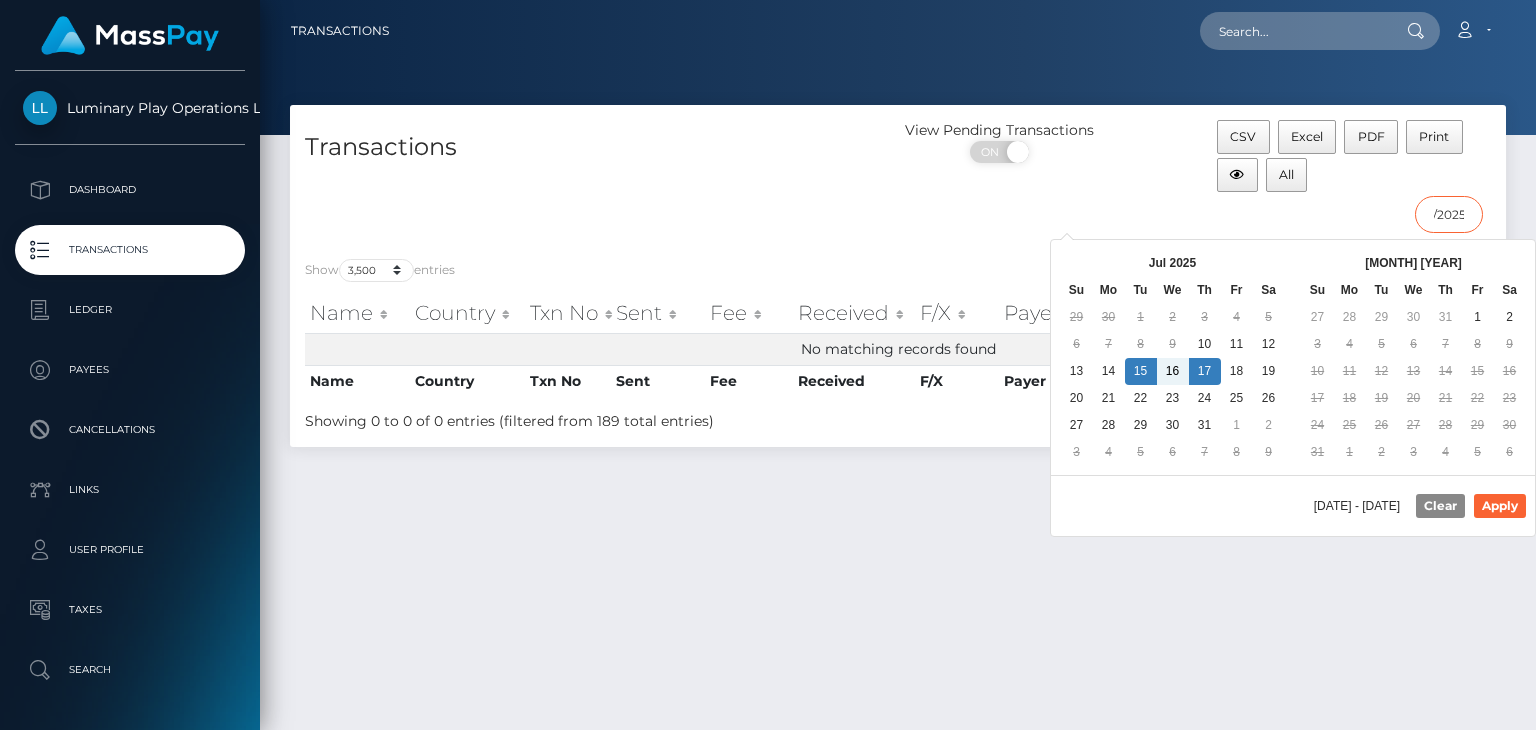 drag, startPoint x: 1452, startPoint y: 217, endPoint x: 1504, endPoint y: 238, distance: 56.0803 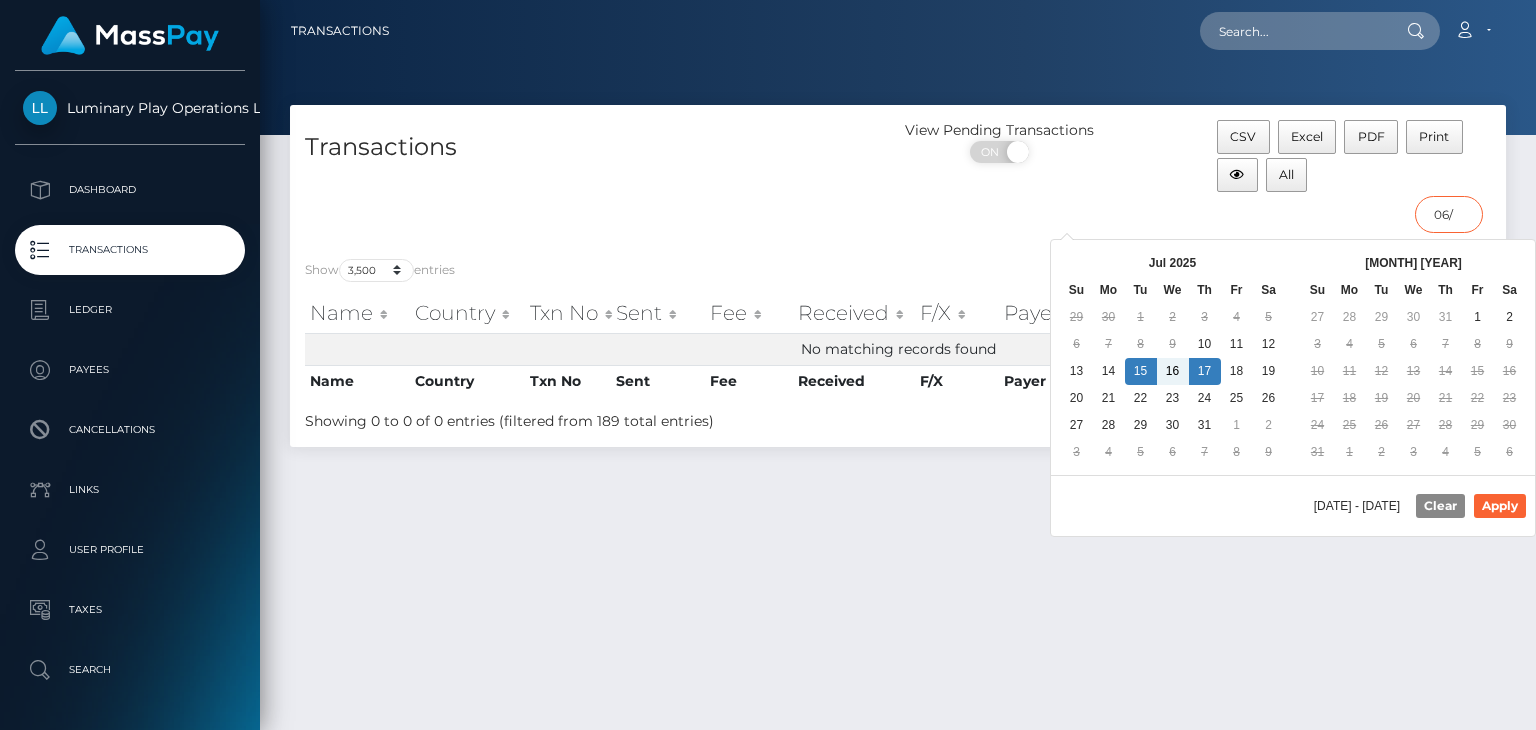 scroll, scrollTop: 0, scrollLeft: 0, axis: both 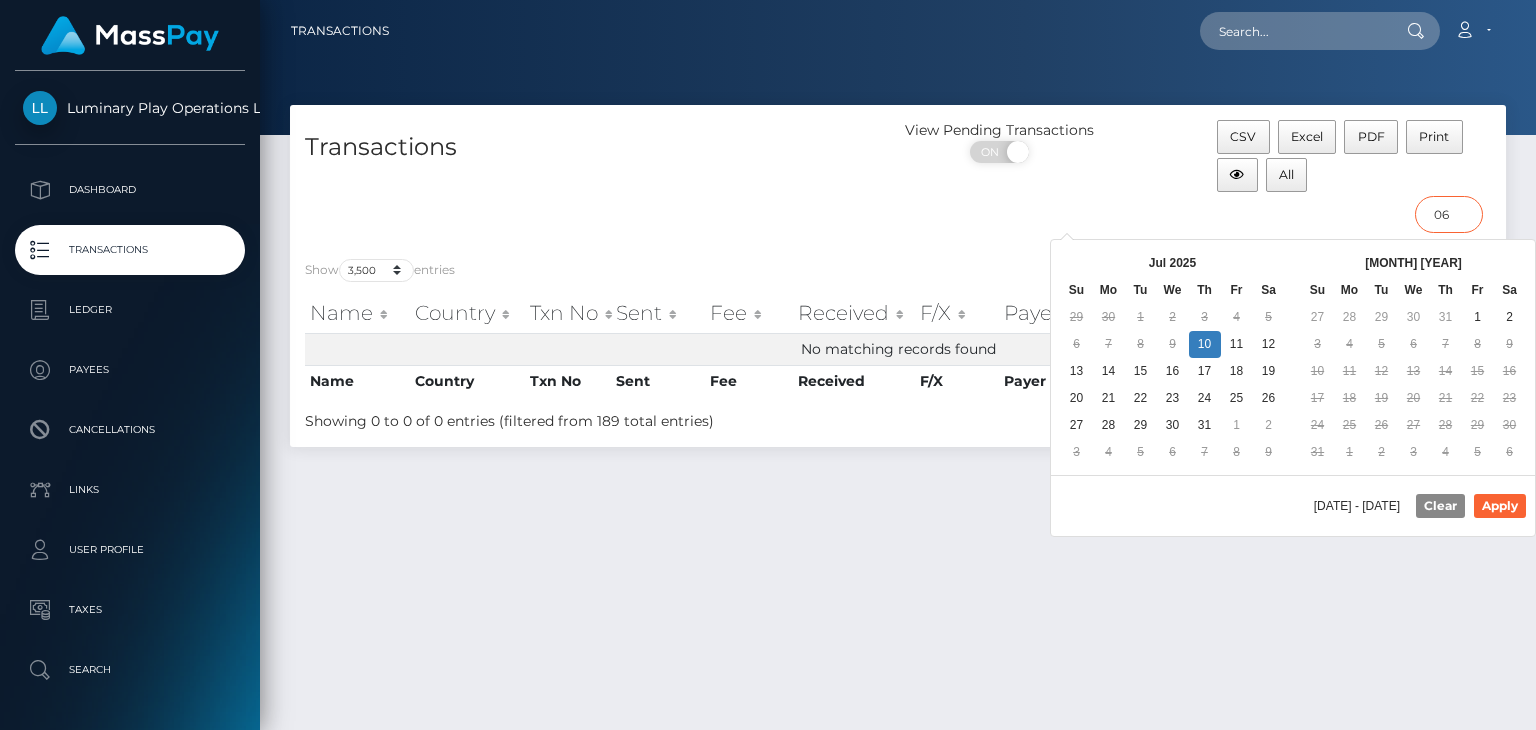 type on "0" 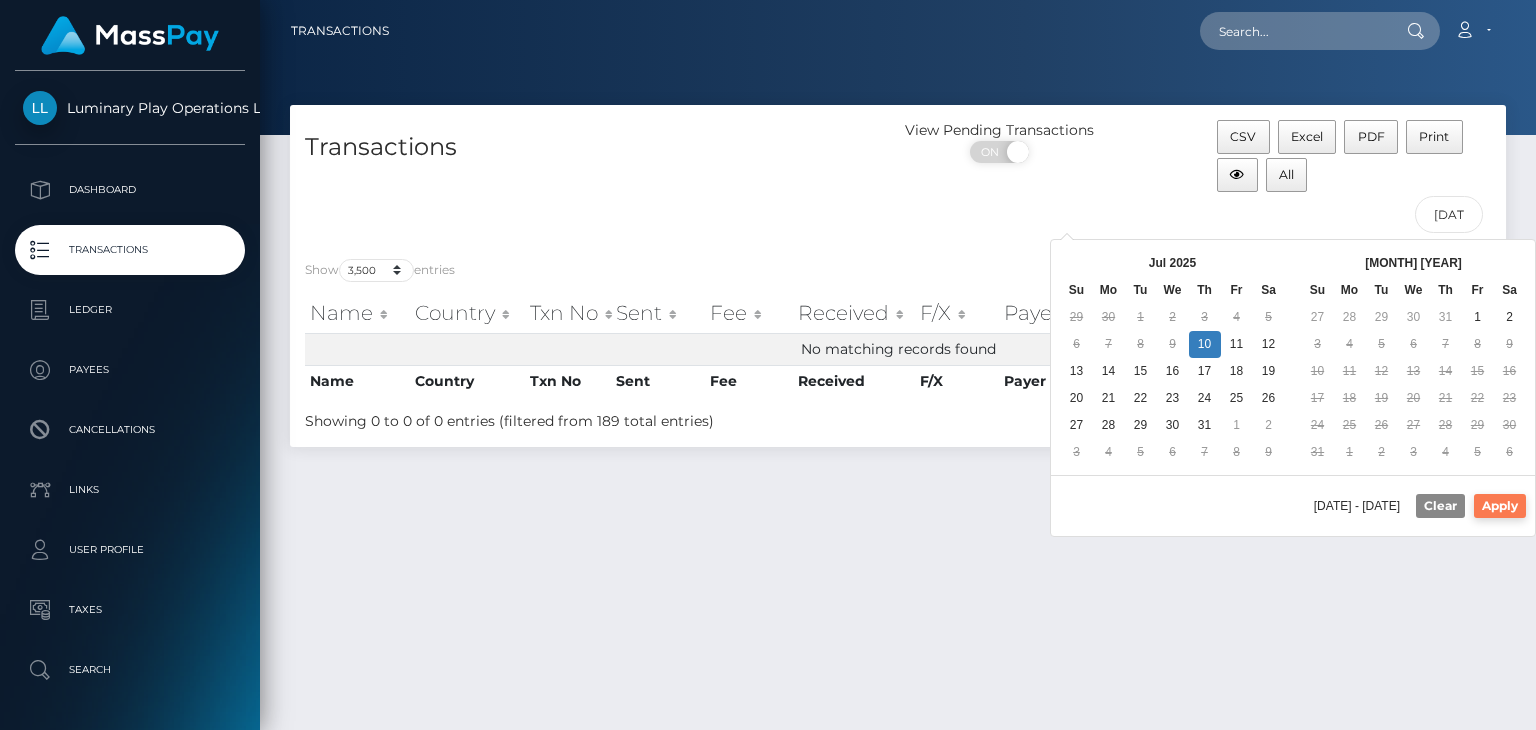 click on "Apply" at bounding box center (1500, 506) 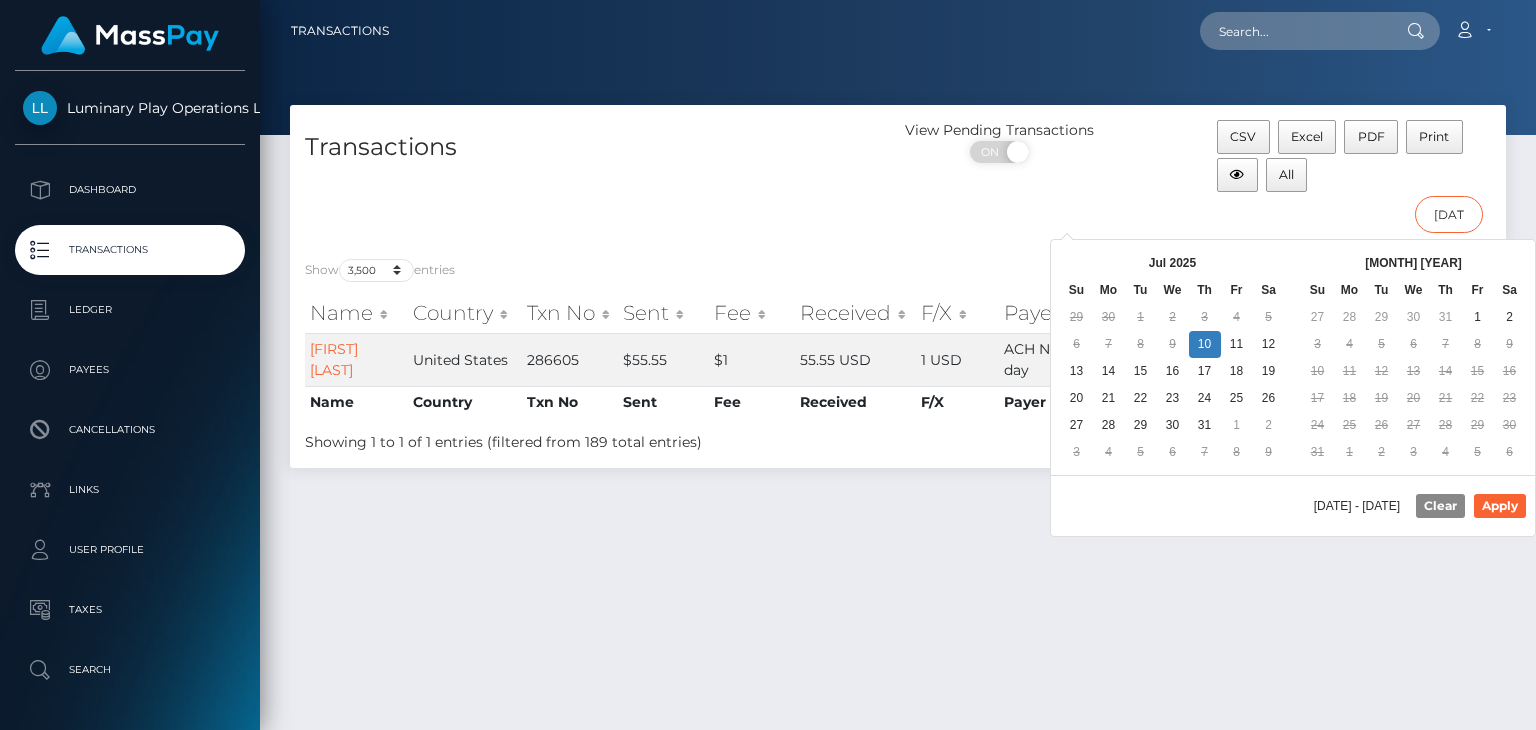click on "[DATE] - [DATE]" at bounding box center (1449, 214) 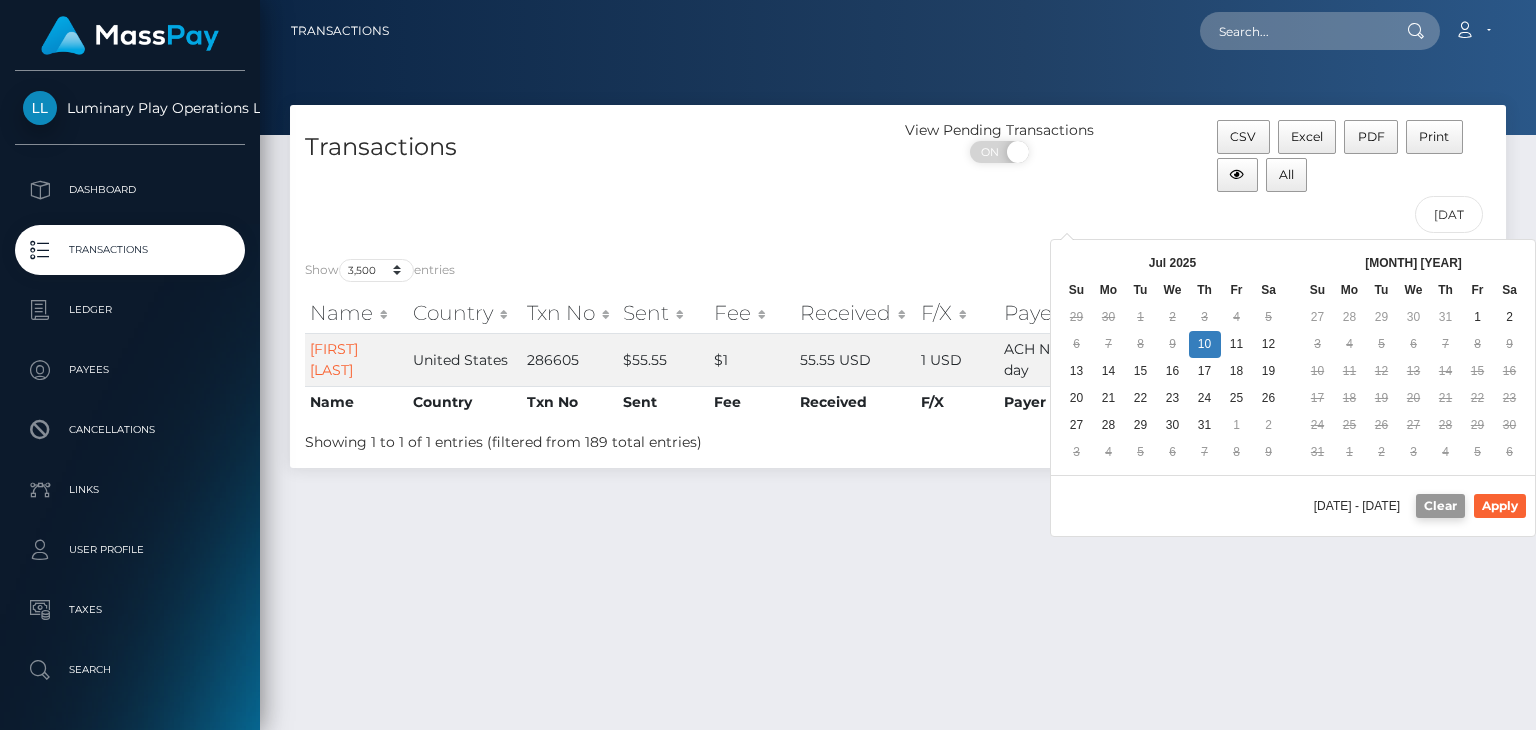 click on "Clear" at bounding box center [1440, 506] 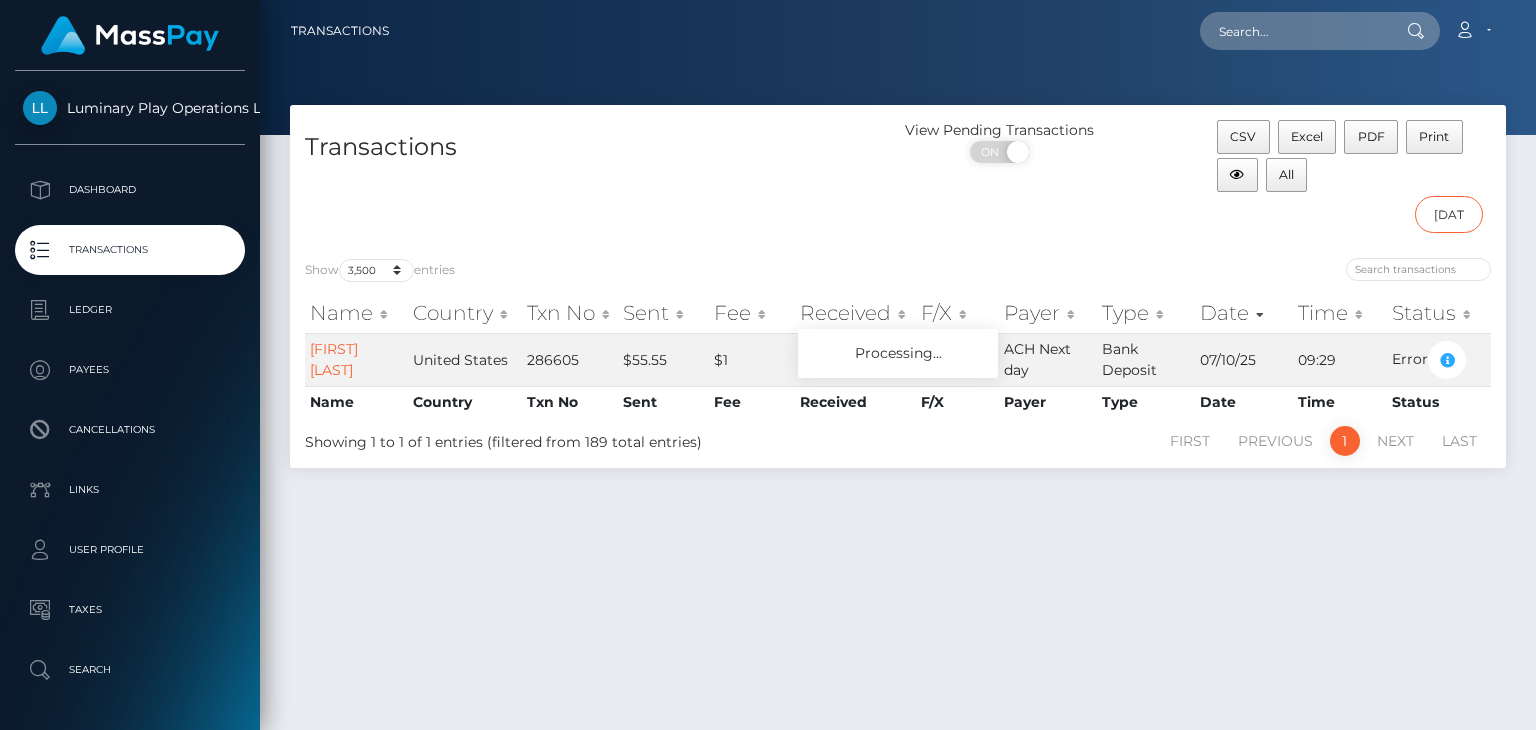 click on "[DATE] - [DATE]" at bounding box center (1449, 214) 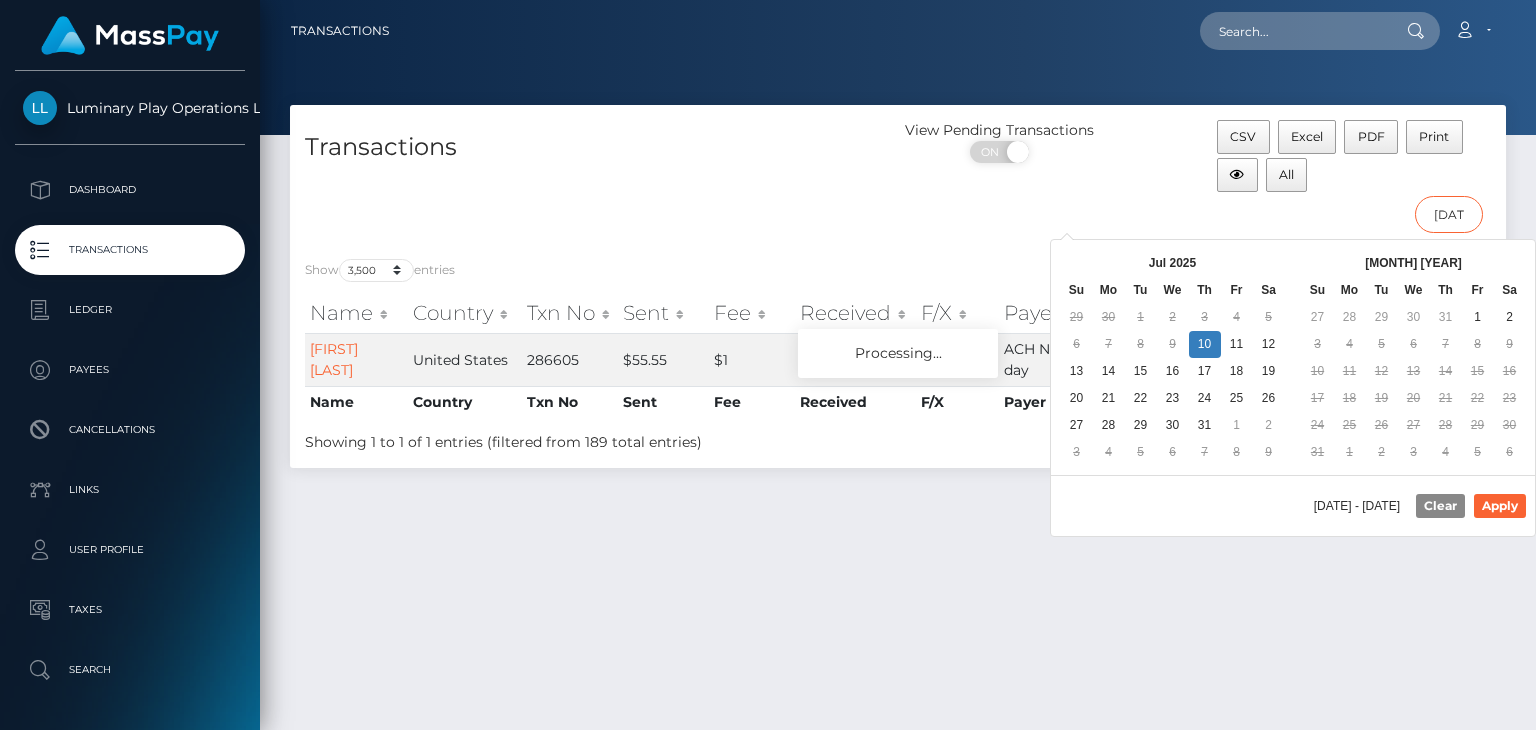 click on "[DATE] - [DATE]" at bounding box center (1449, 214) 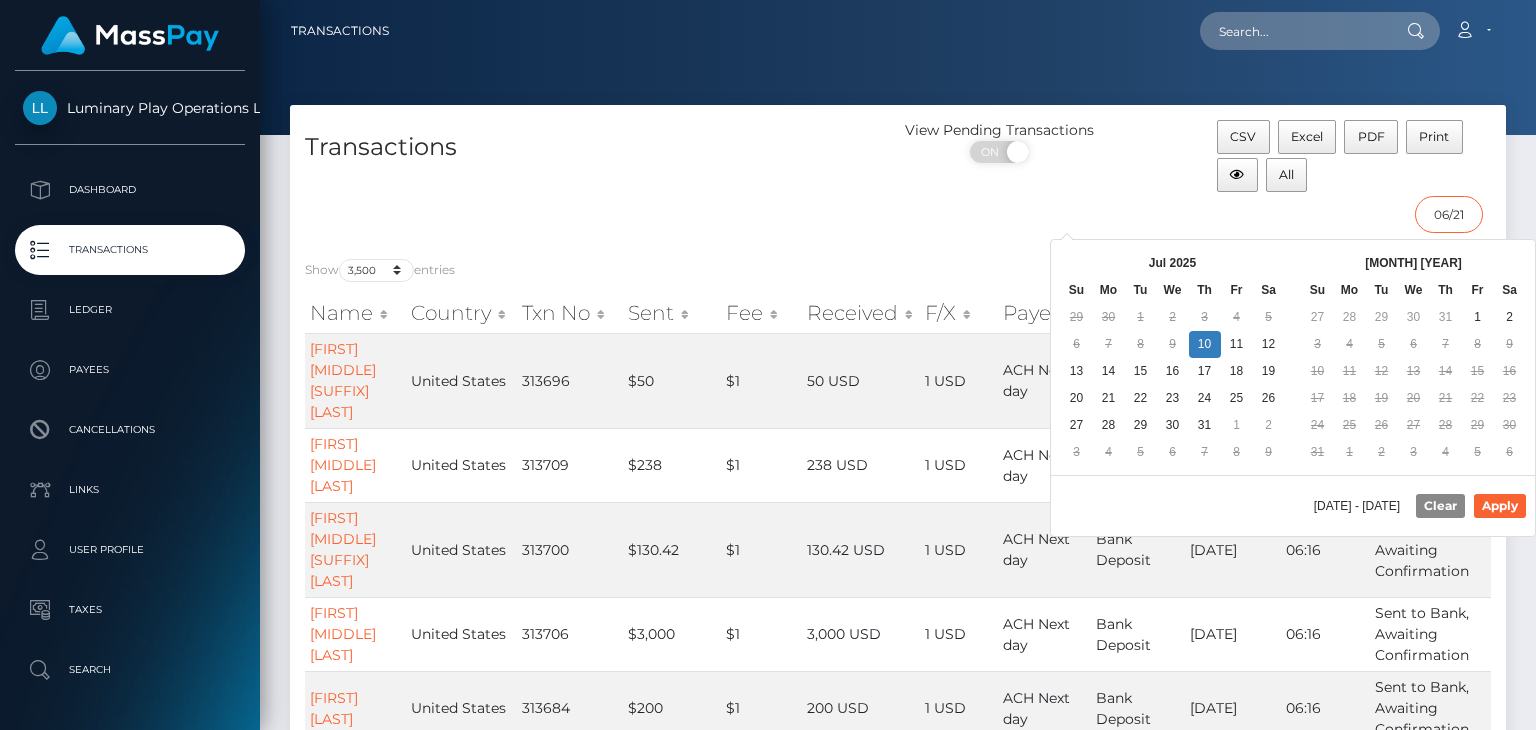 type on "[DATE] - [DATE]" 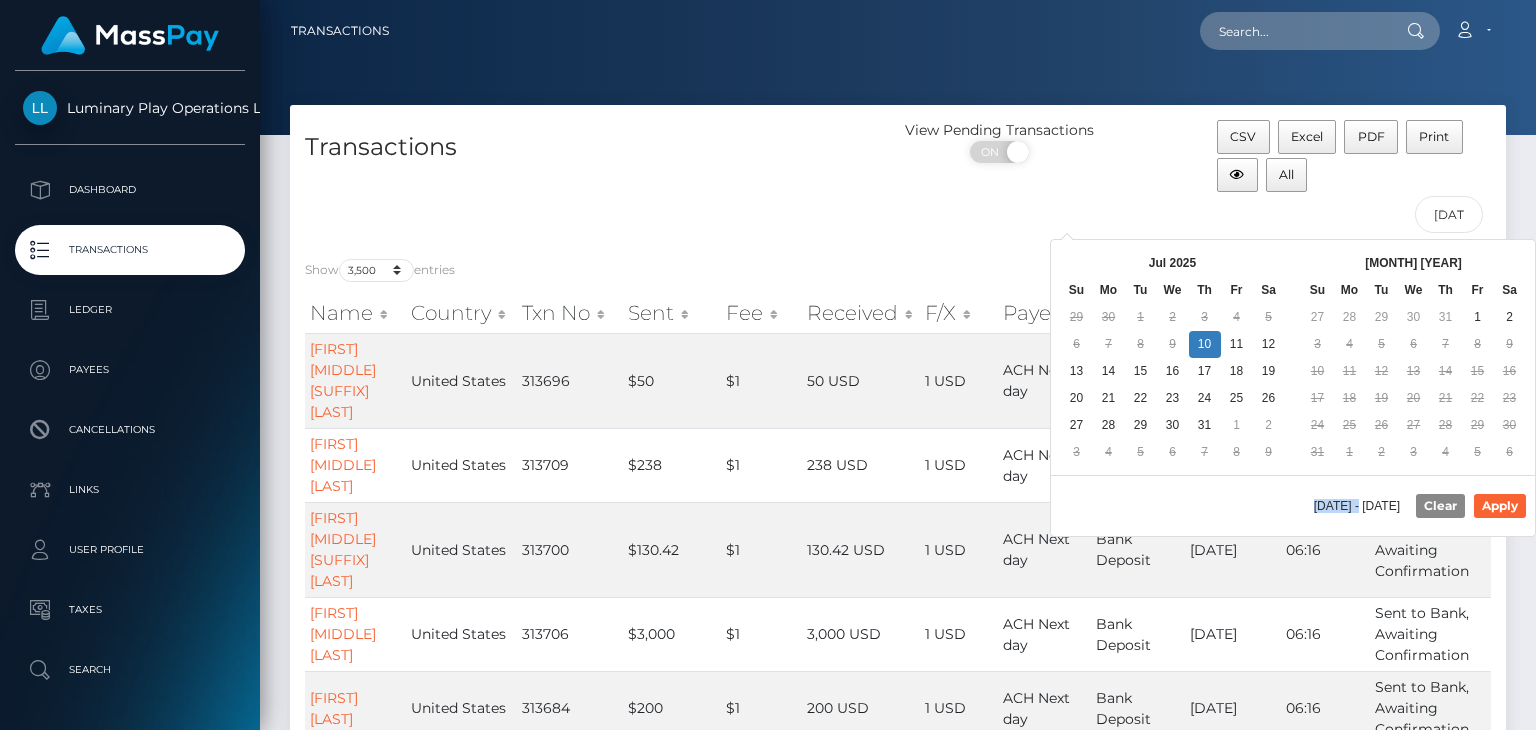 drag, startPoint x: 1314, startPoint y: 506, endPoint x: 1200, endPoint y: 510, distance: 114.07015 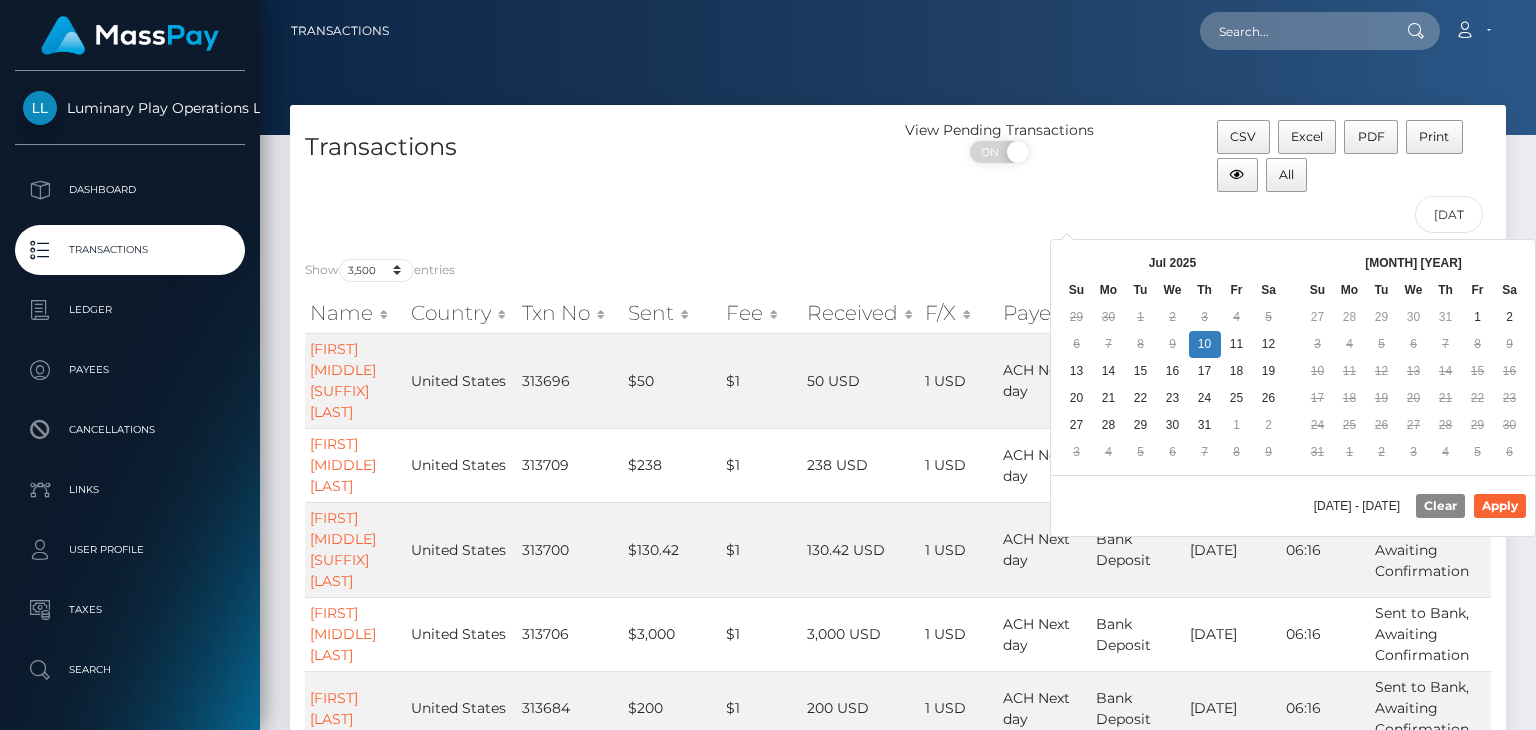 click on "[DATE] - [DATE] Clear Apply" at bounding box center [1293, 505] 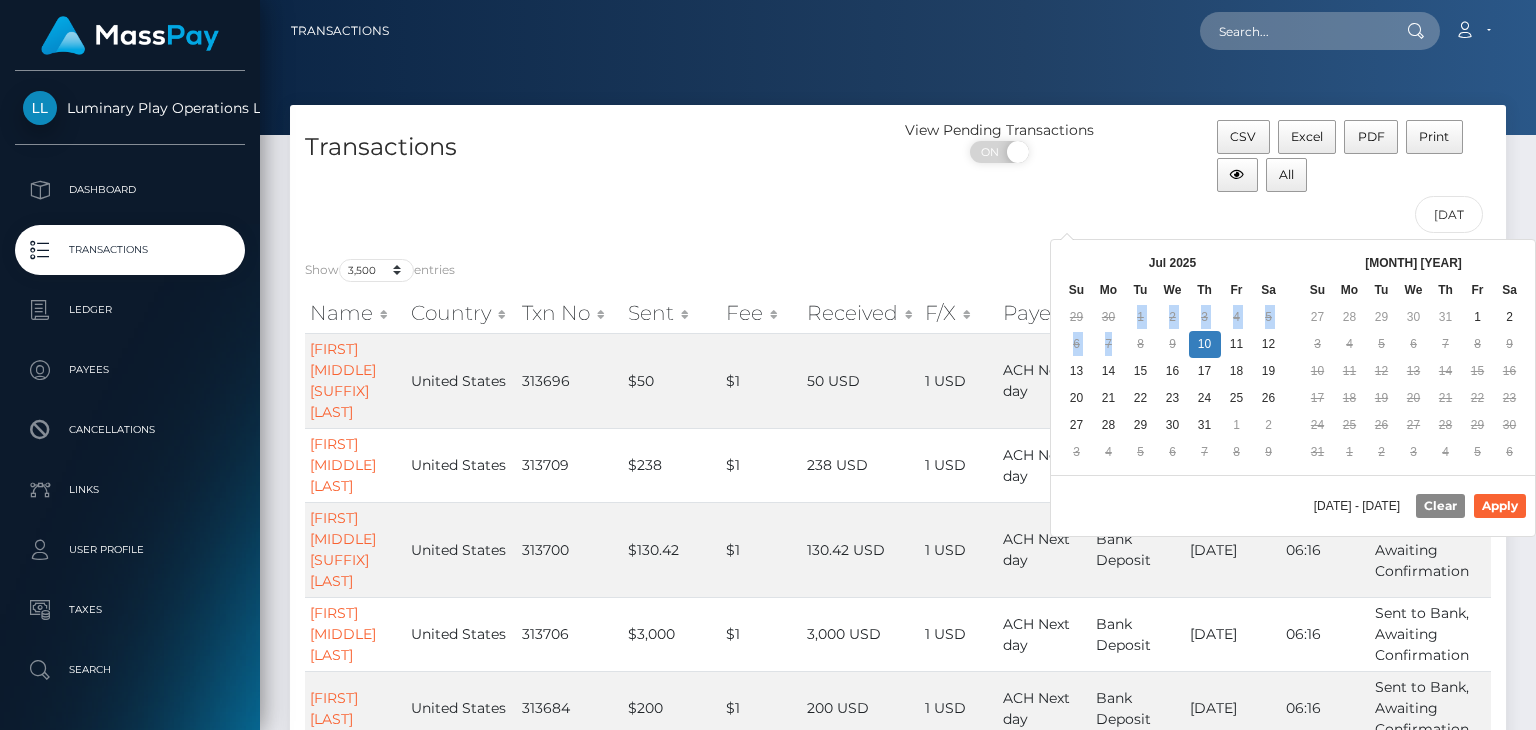 drag, startPoint x: 1112, startPoint y: 322, endPoint x: 1124, endPoint y: 343, distance: 24.186773 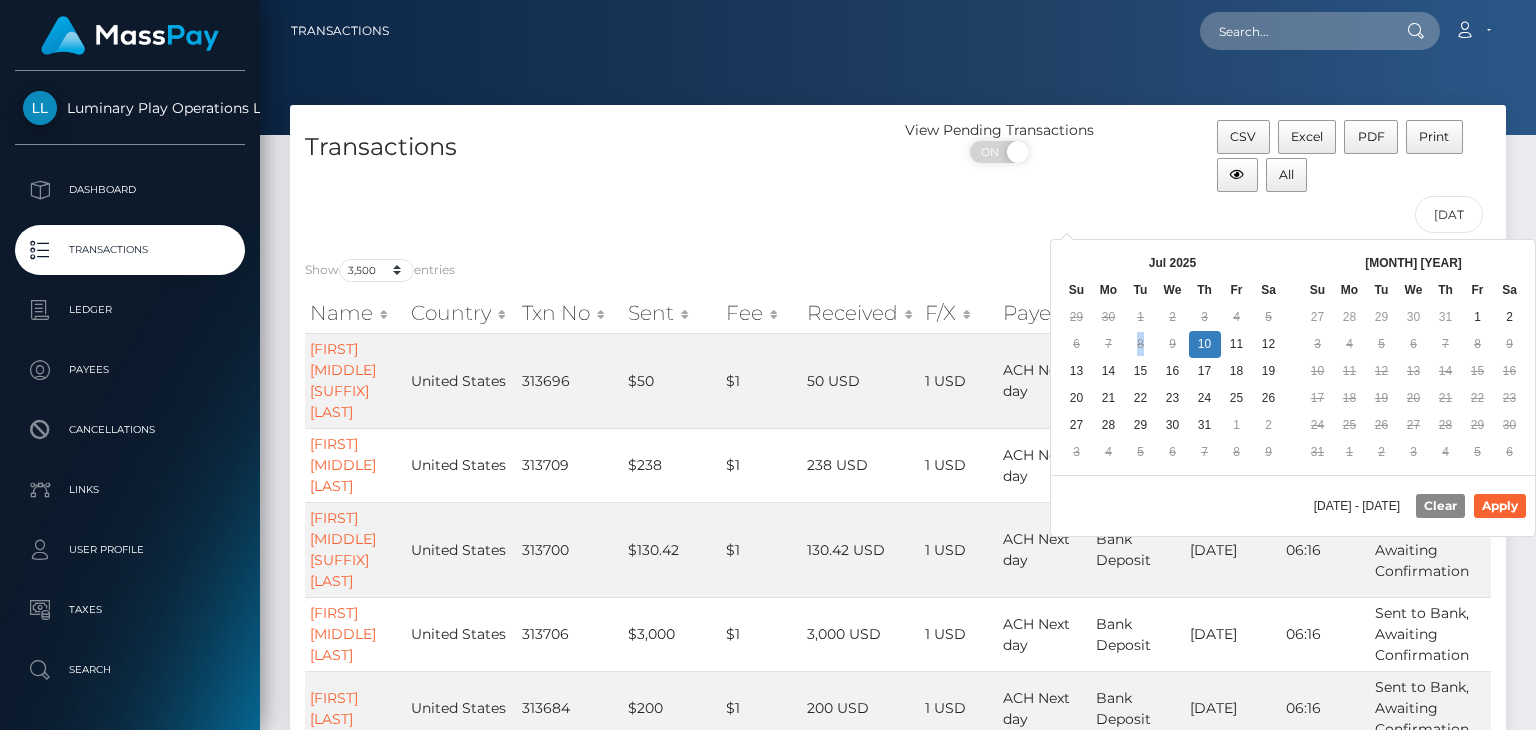 click on "8" at bounding box center [1141, 344] 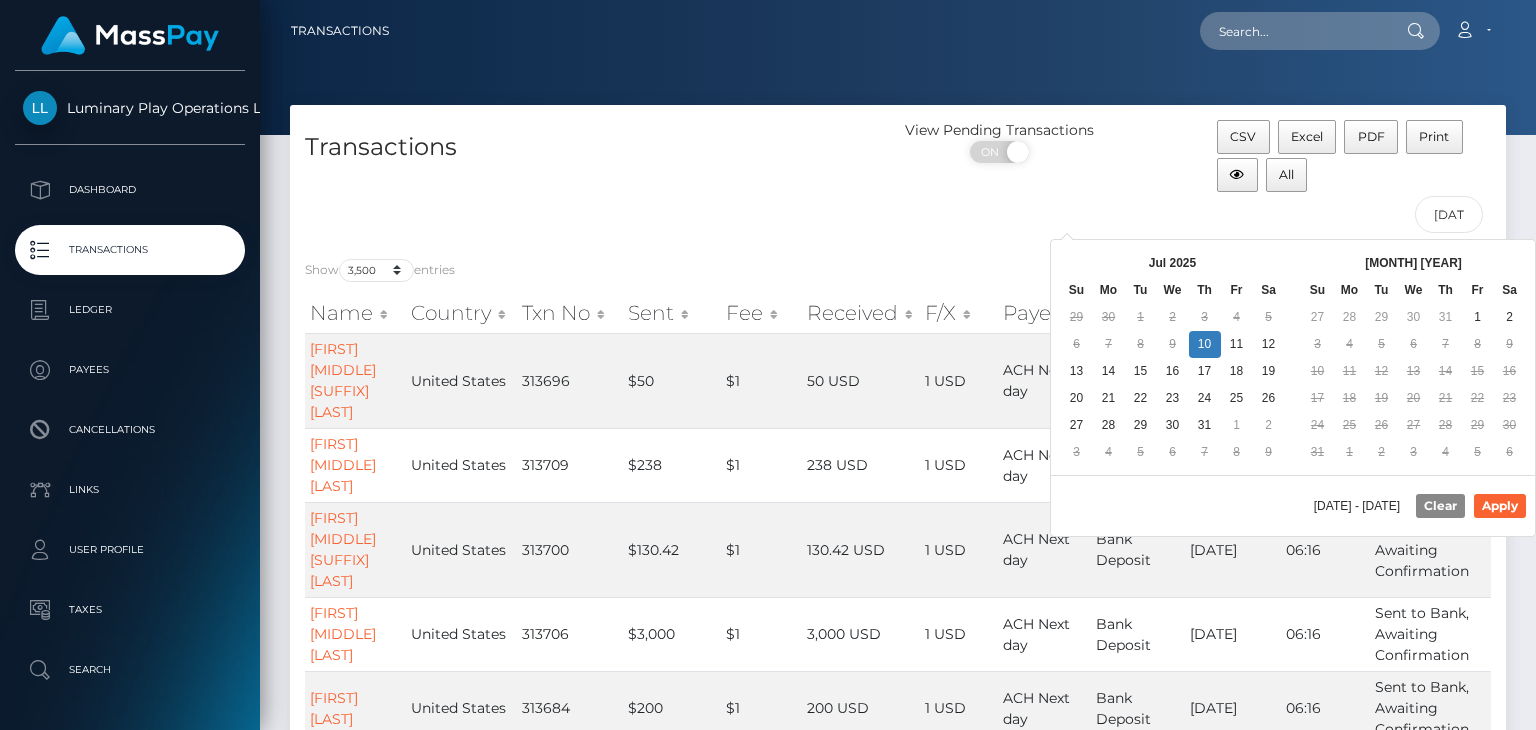 click on "7" at bounding box center [1109, 344] 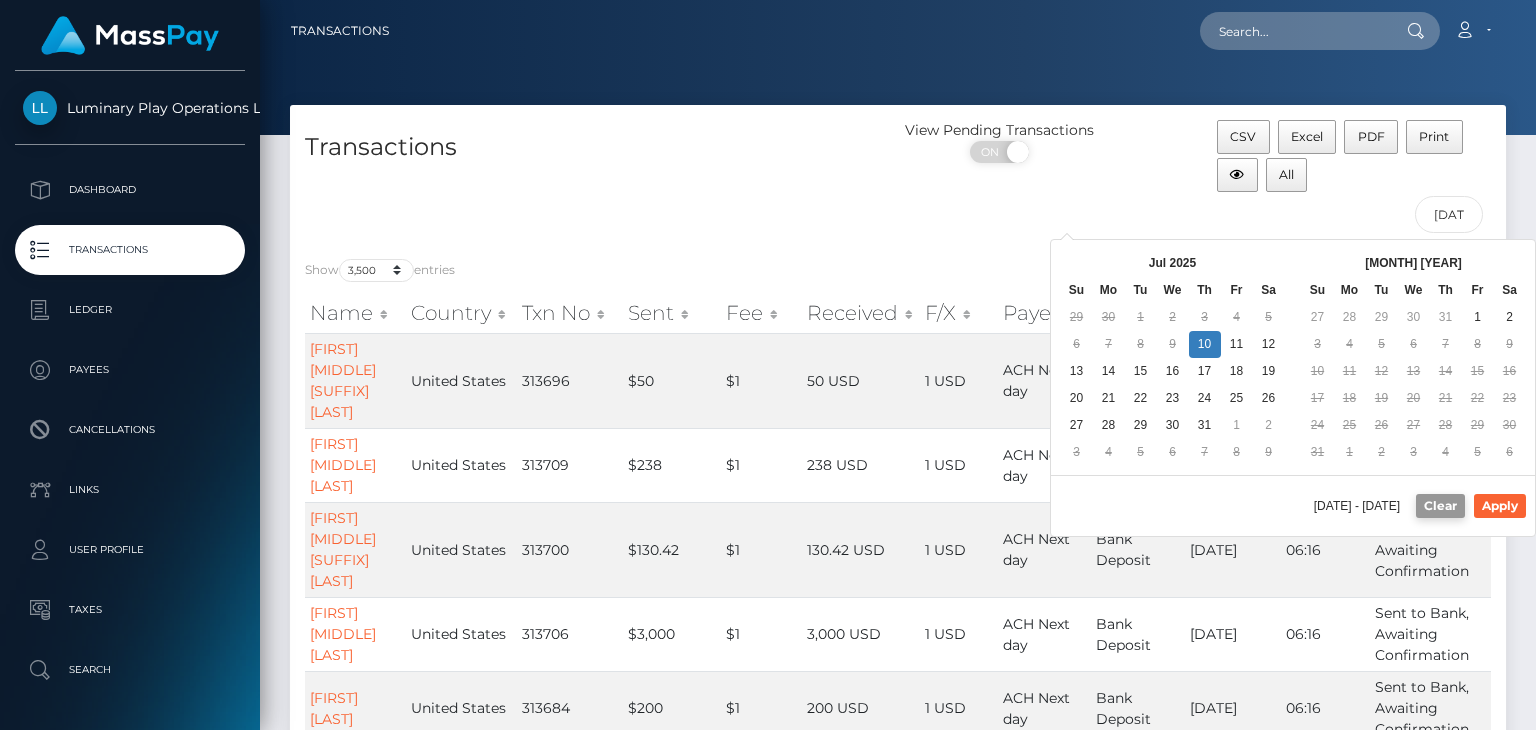 click on "Clear" at bounding box center (1440, 506) 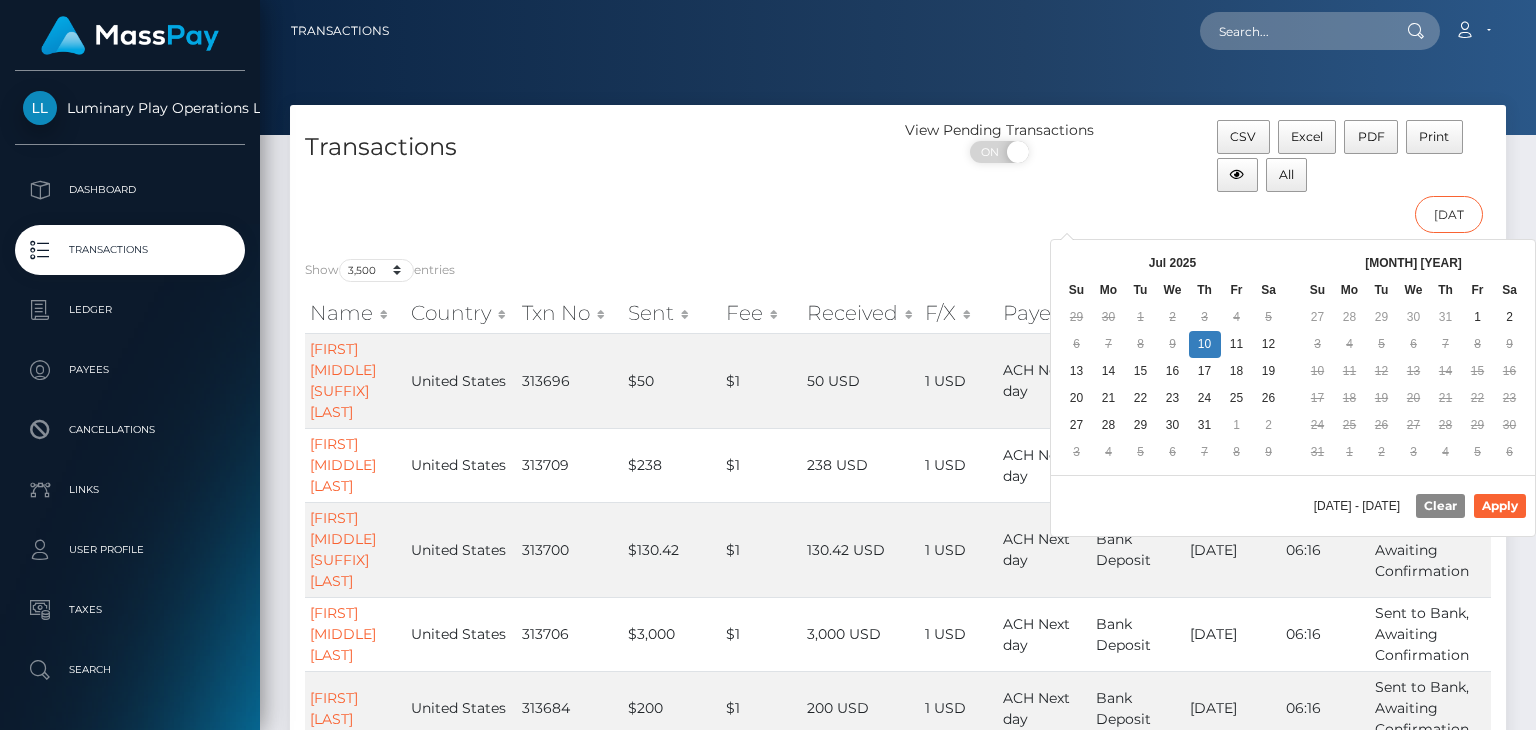 click on "[DATE] - [DATE]" at bounding box center [1449, 214] 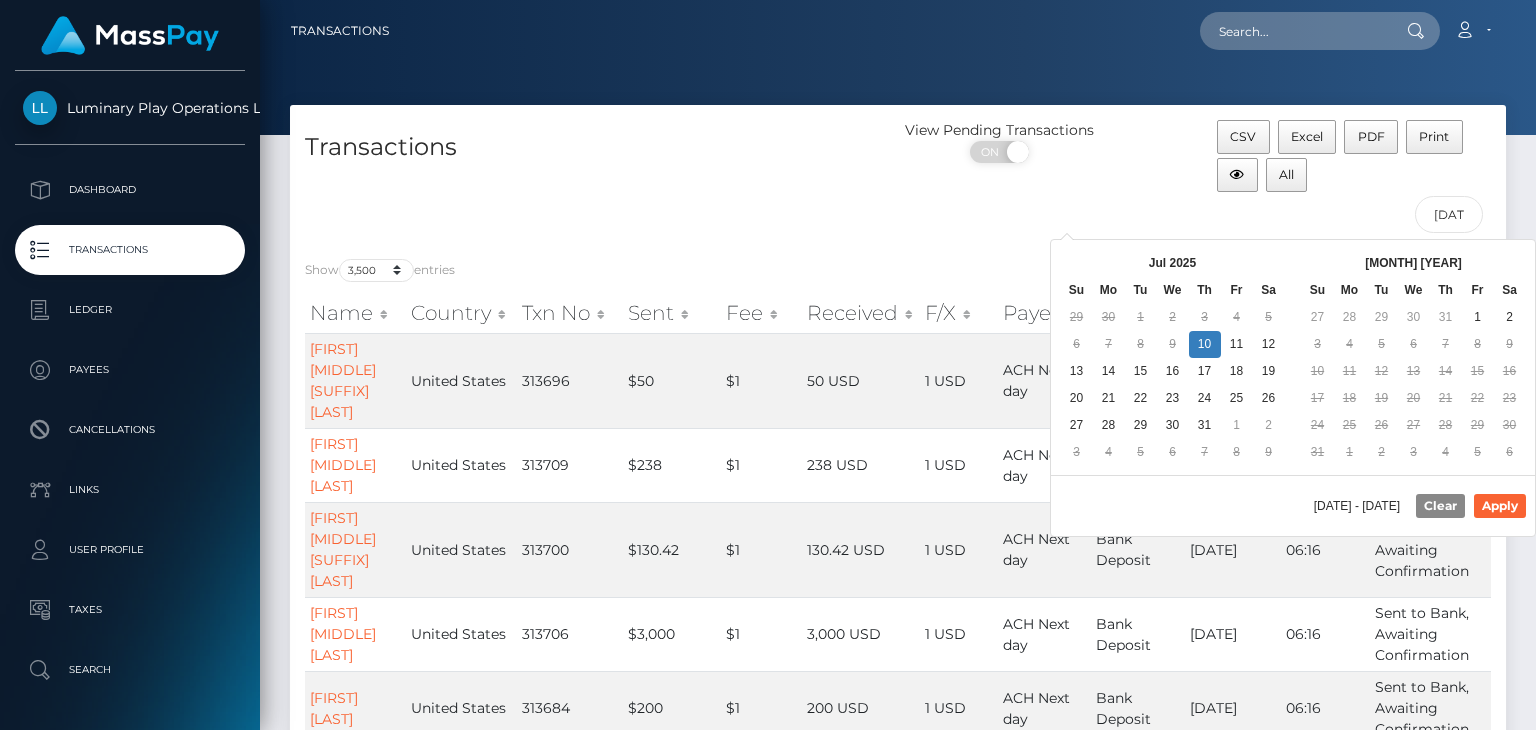 click on "20" at bounding box center (1414, 398) 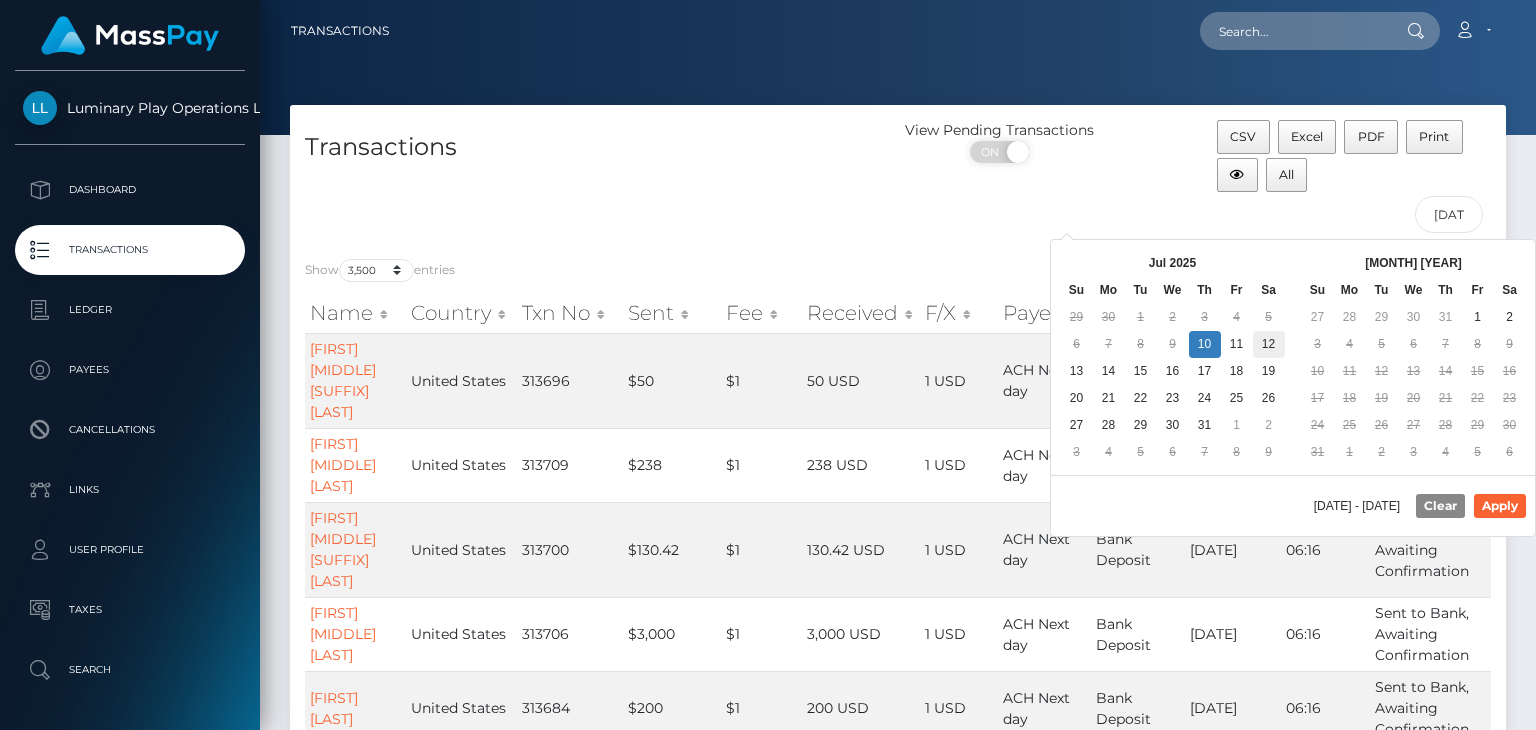 drag, startPoint x: 1410, startPoint y: 433, endPoint x: 1261, endPoint y: 345, distance: 173.04623 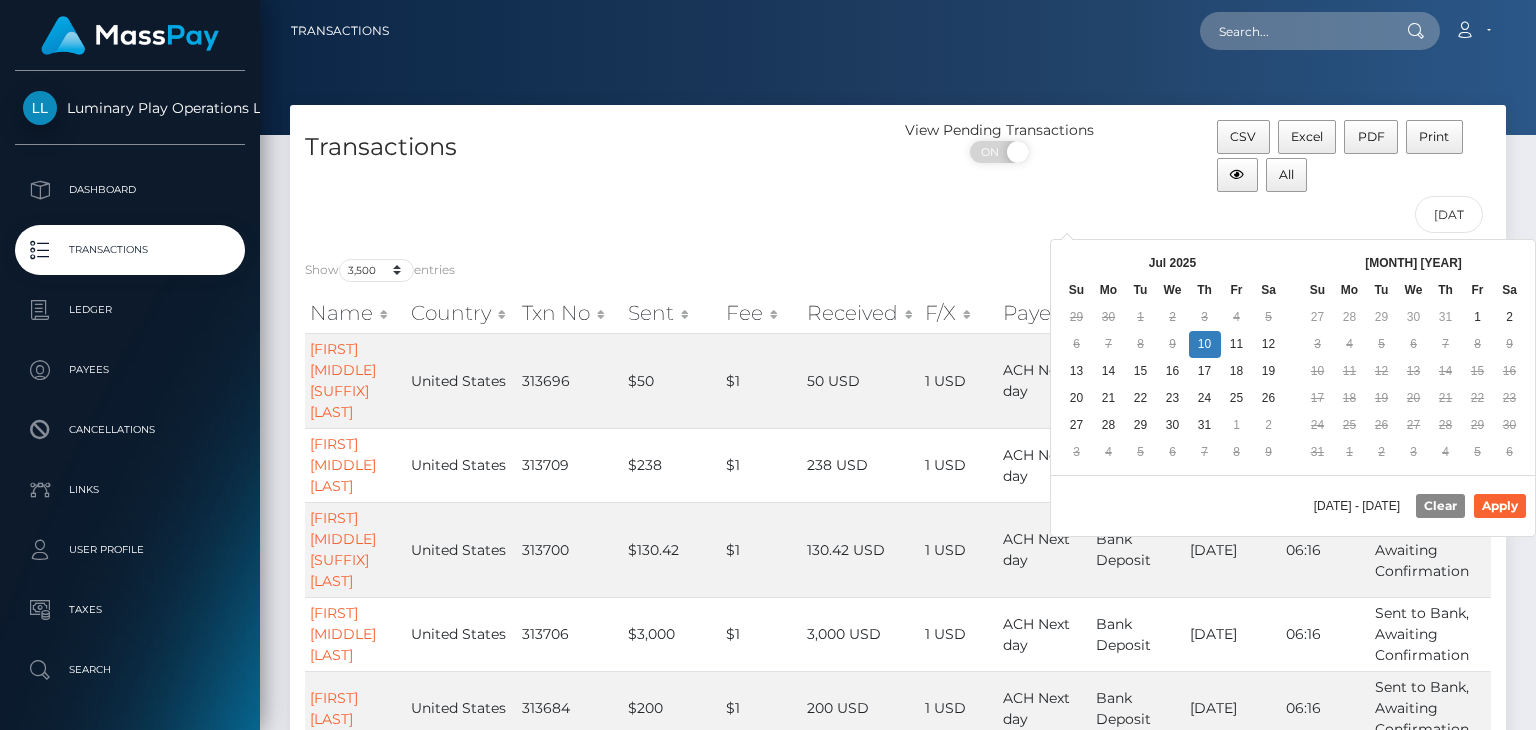 click on "2" at bounding box center [1173, 317] 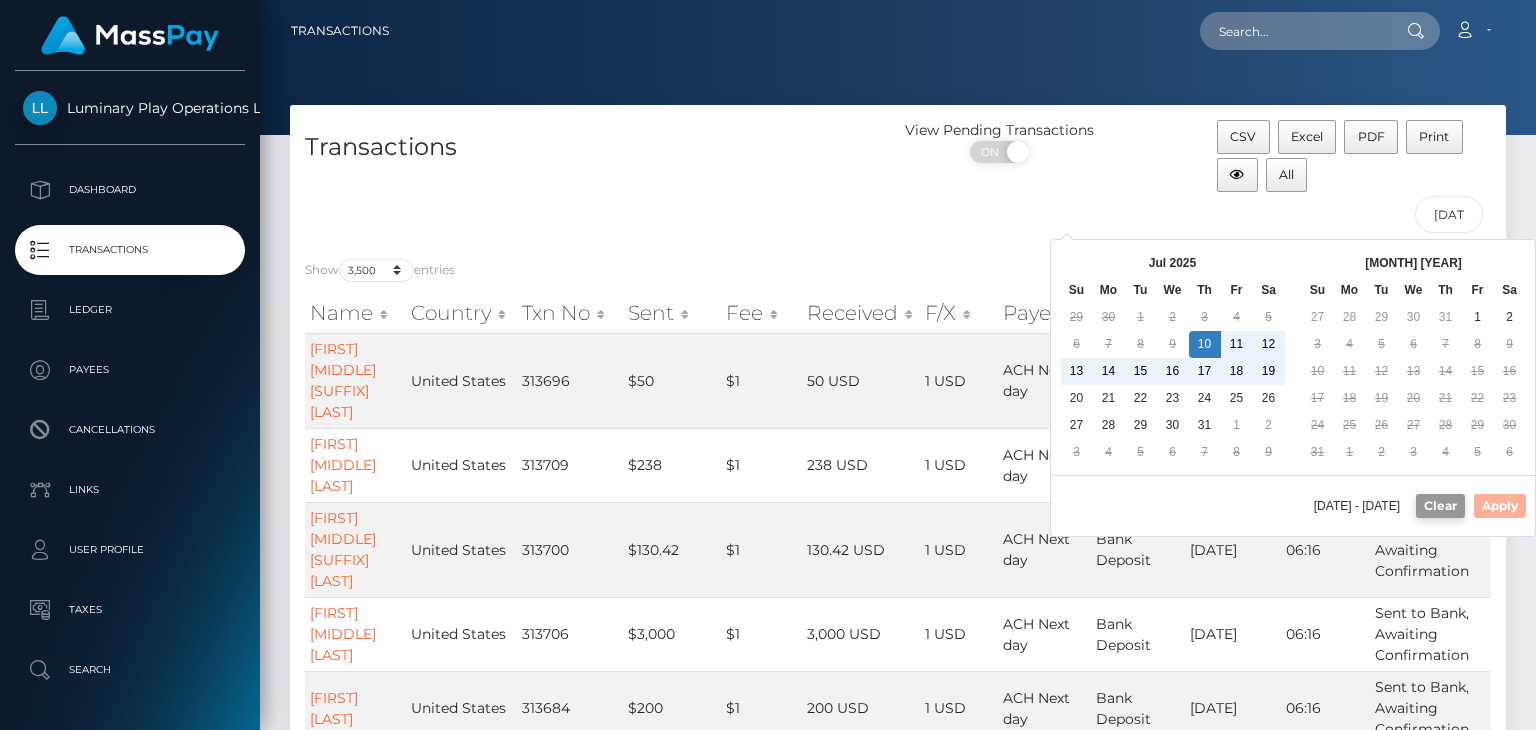 click on "Clear" at bounding box center (1440, 506) 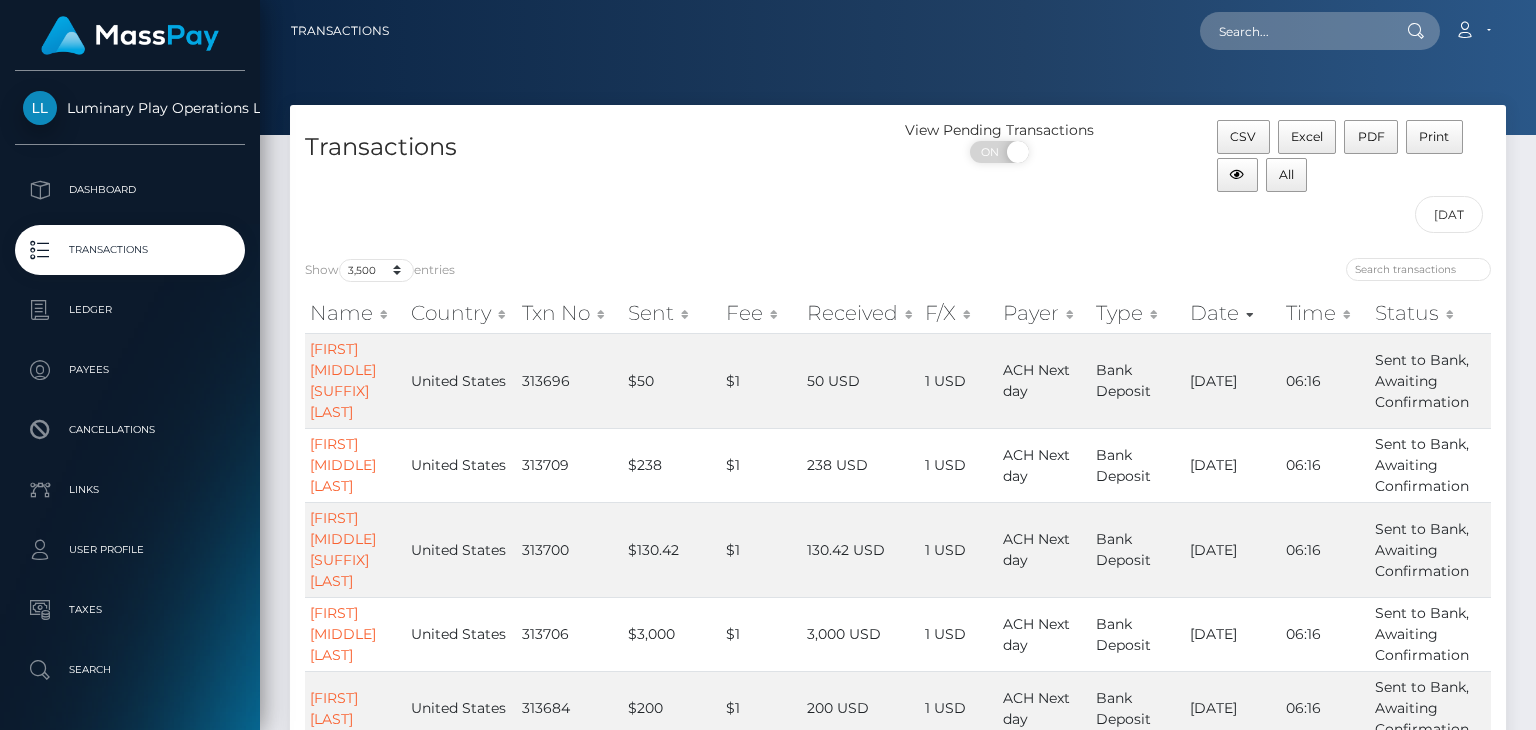 click at bounding box center (1202, 272) 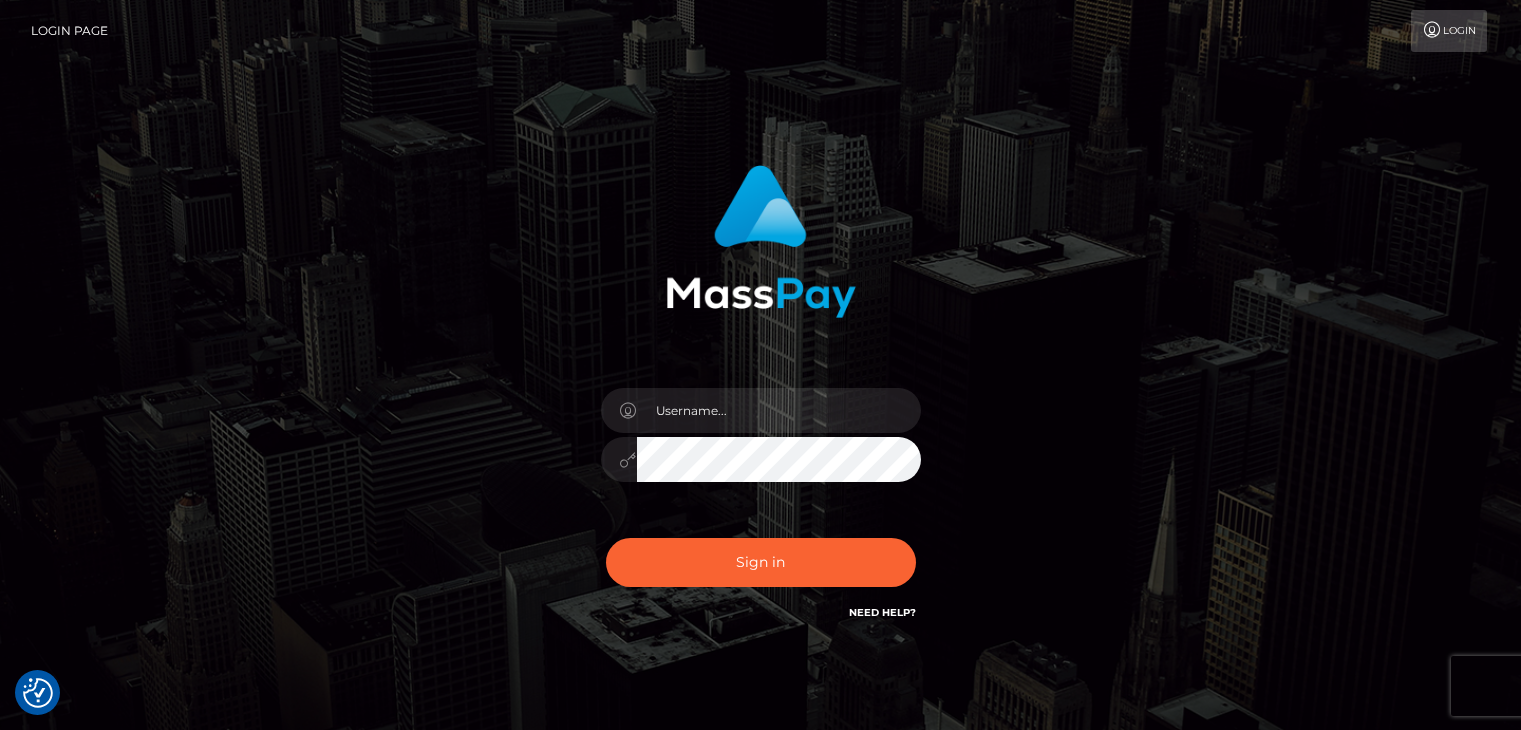 scroll, scrollTop: 0, scrollLeft: 0, axis: both 